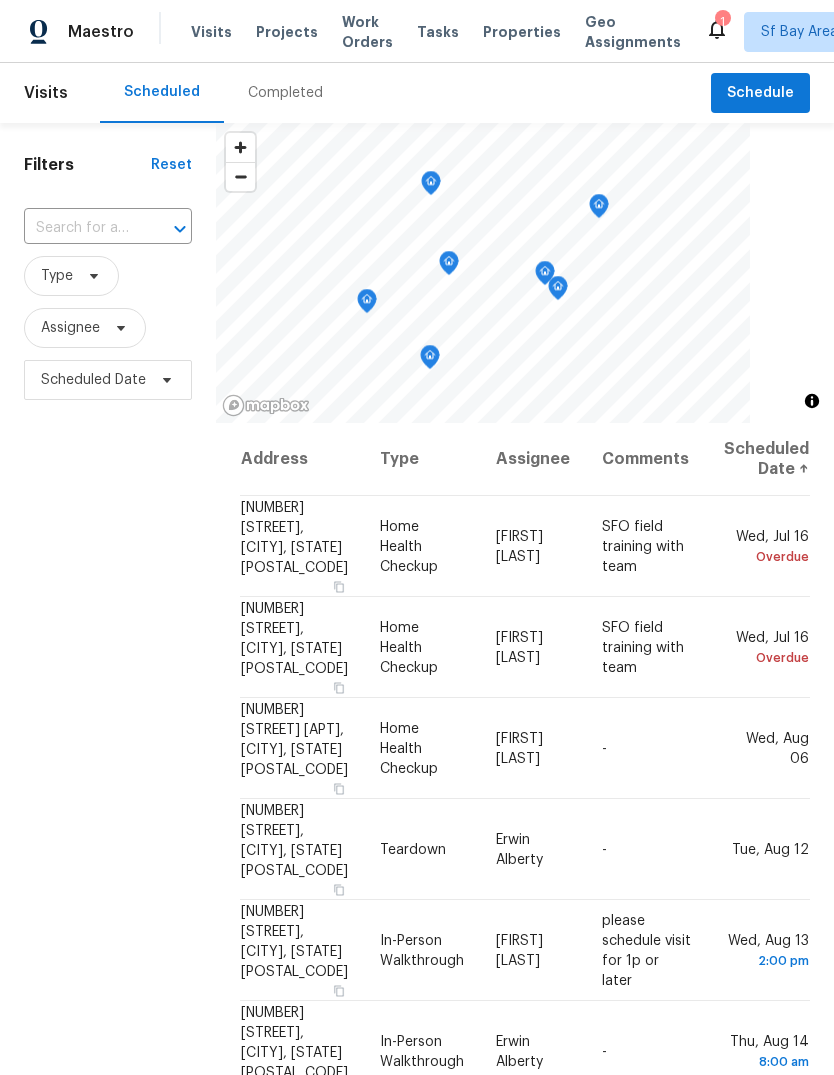 scroll, scrollTop: 75, scrollLeft: 0, axis: vertical 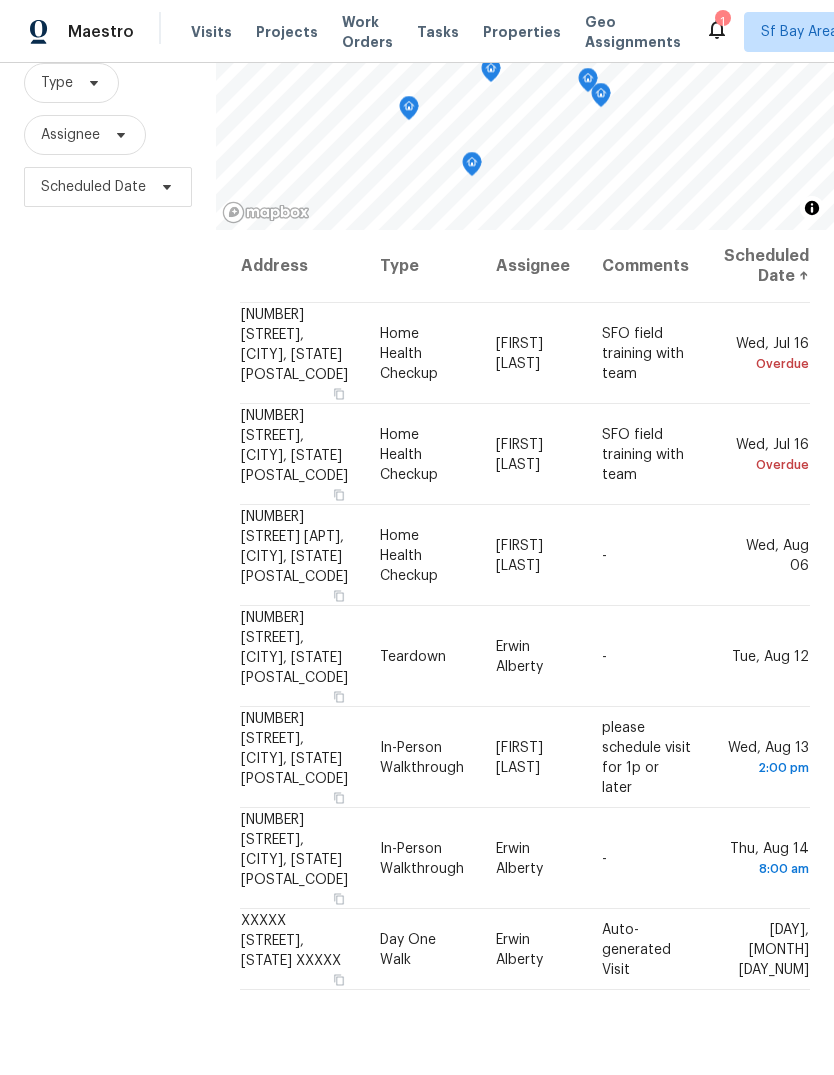 click on "Projects" at bounding box center [287, 32] 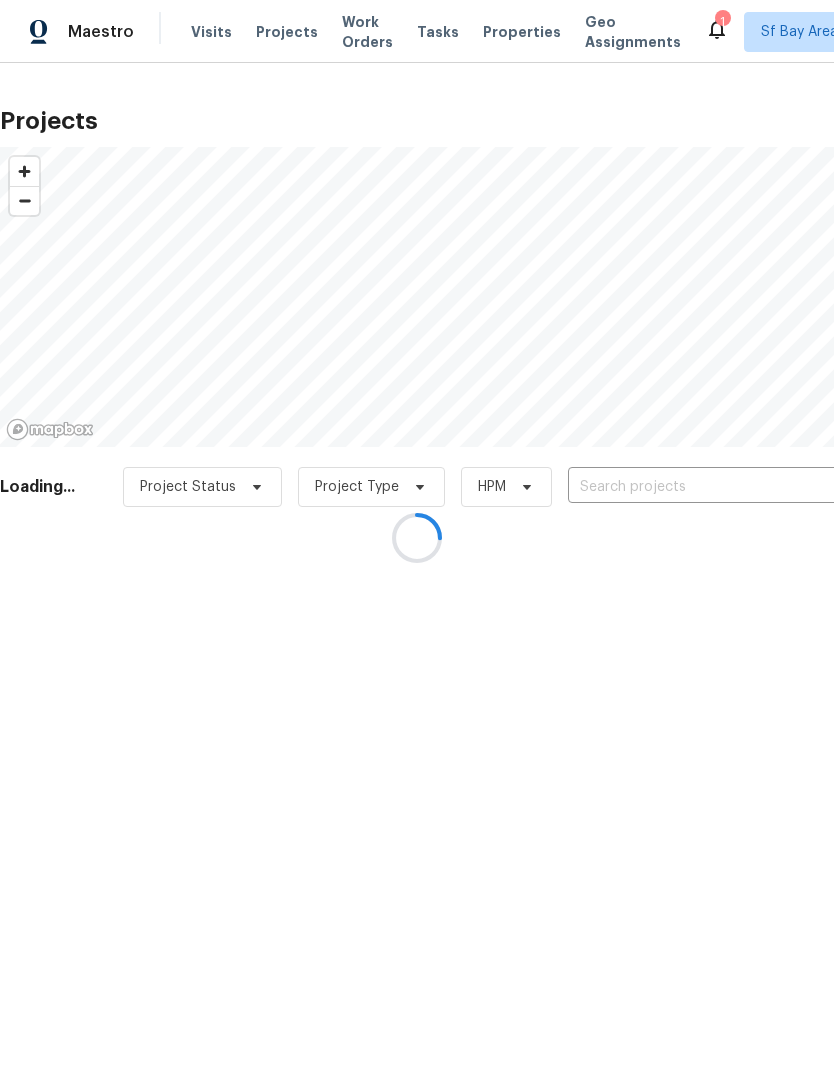 click at bounding box center [417, 537] 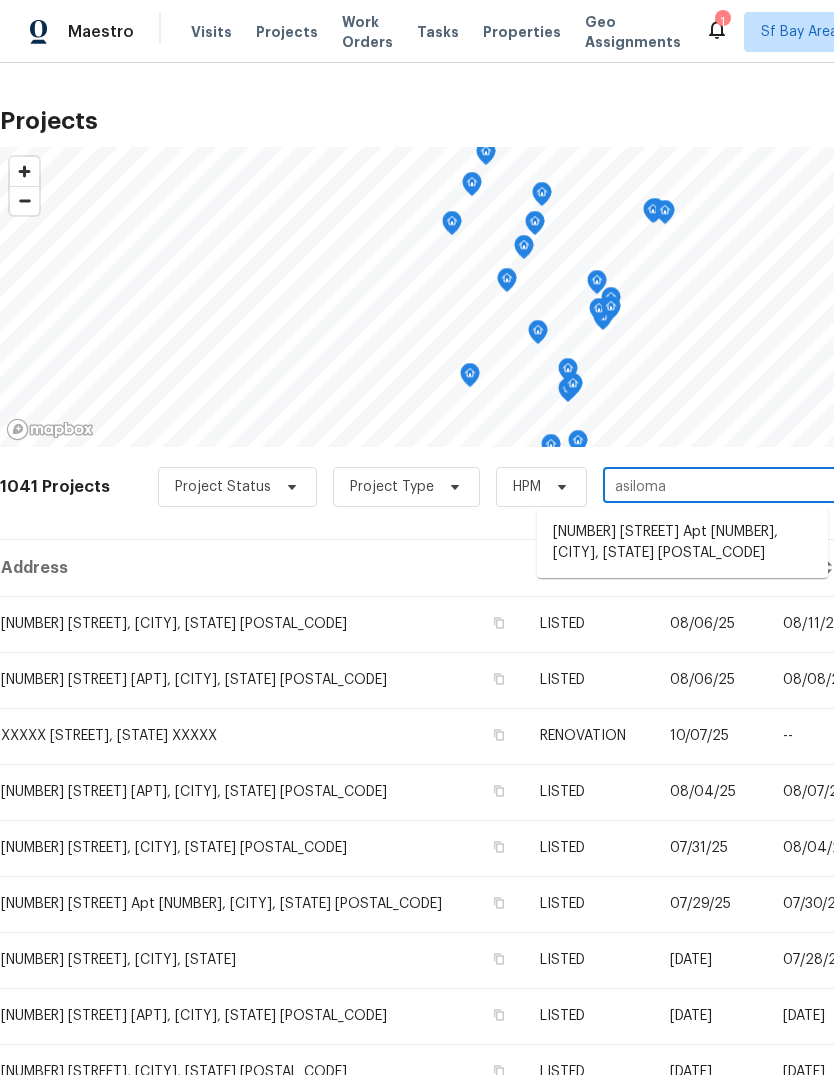 type on "basilomar" 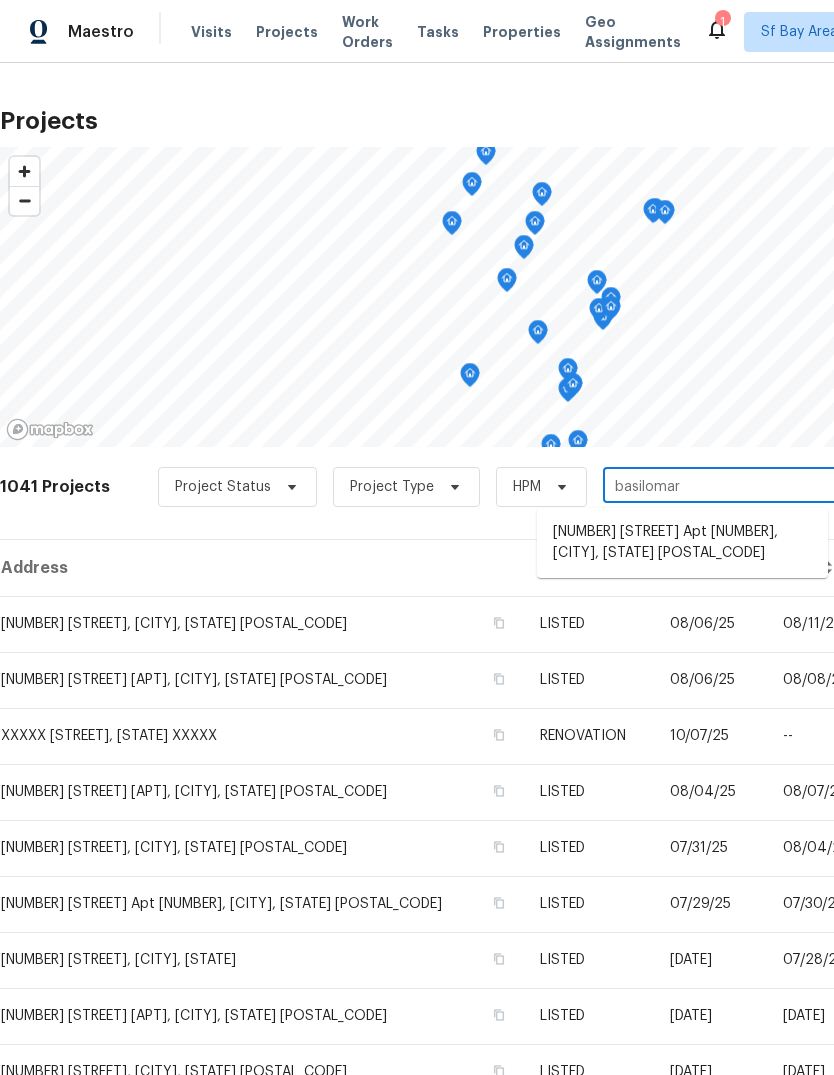 click on "[NUMBER] [STREET] Apt [NUMBER], [CITY], [STATE] [POSTAL_CODE]" at bounding box center (682, 543) 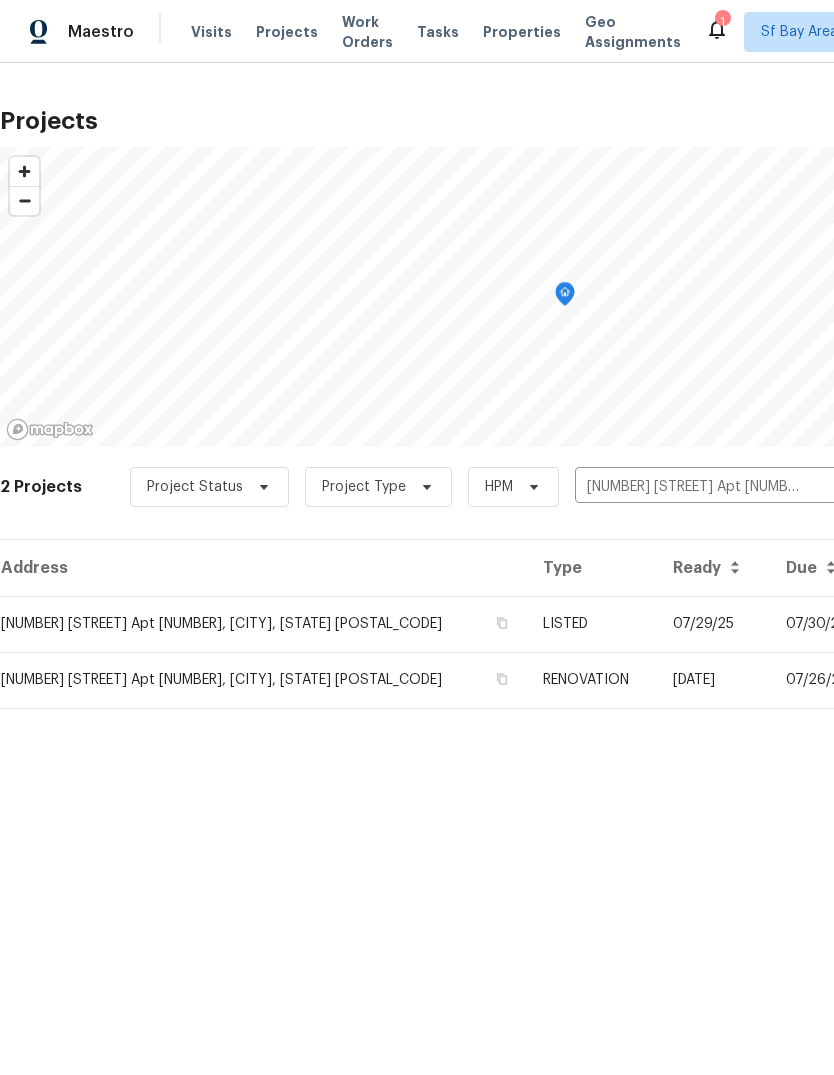click on "[NUMBER] [STREET] Apt [NUMBER], [CITY], [STATE] [POSTAL_CODE]" at bounding box center (263, 624) 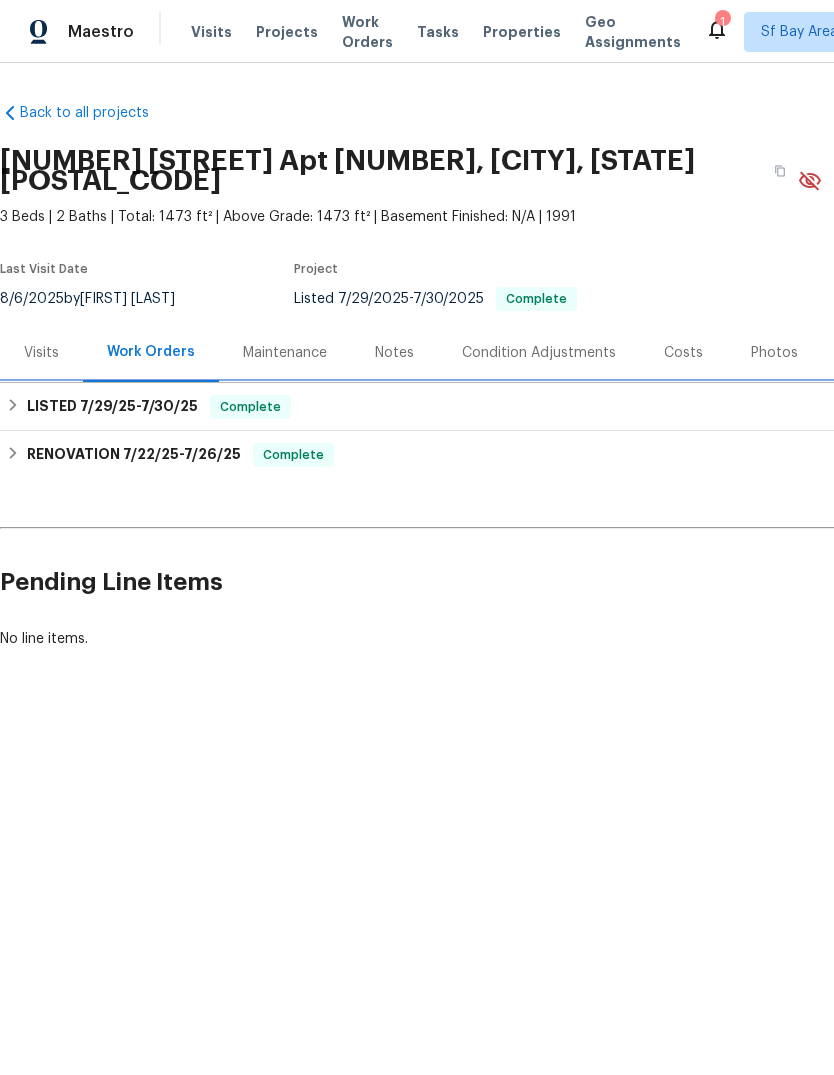 click on "7/29/25" at bounding box center [108, 406] 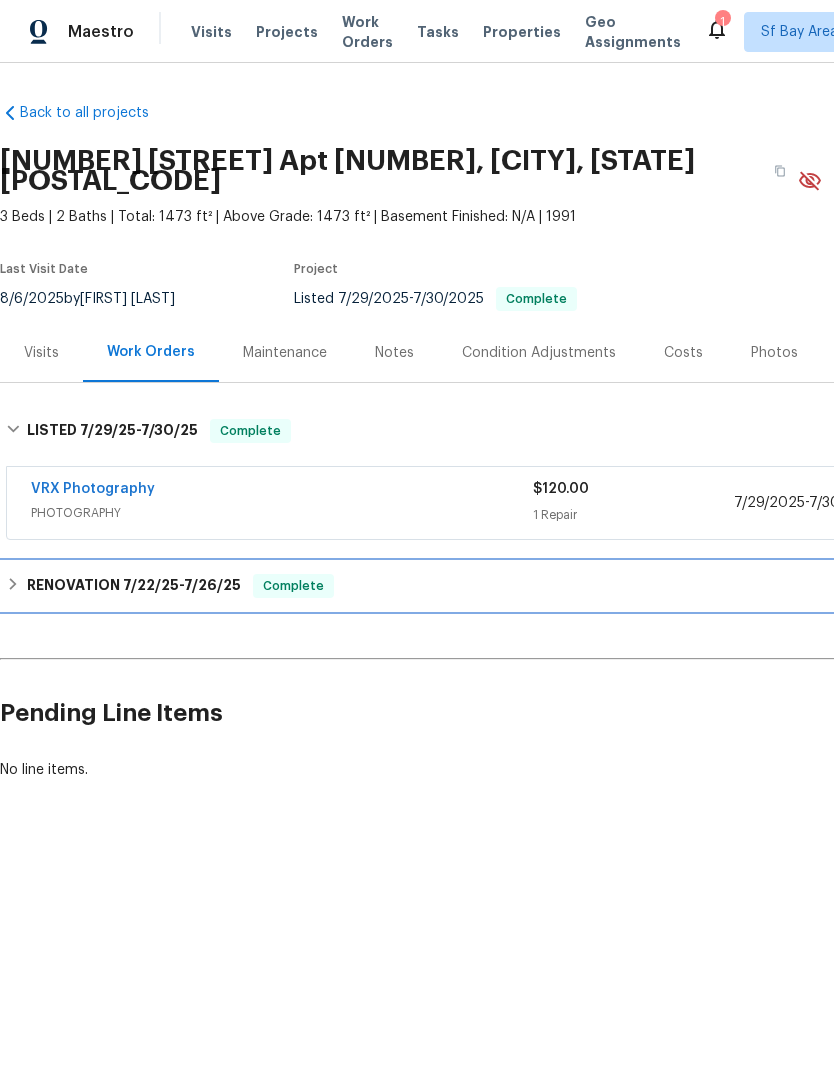 click on "RENOVATION   [DATE]  -  [DATE]" at bounding box center (134, 586) 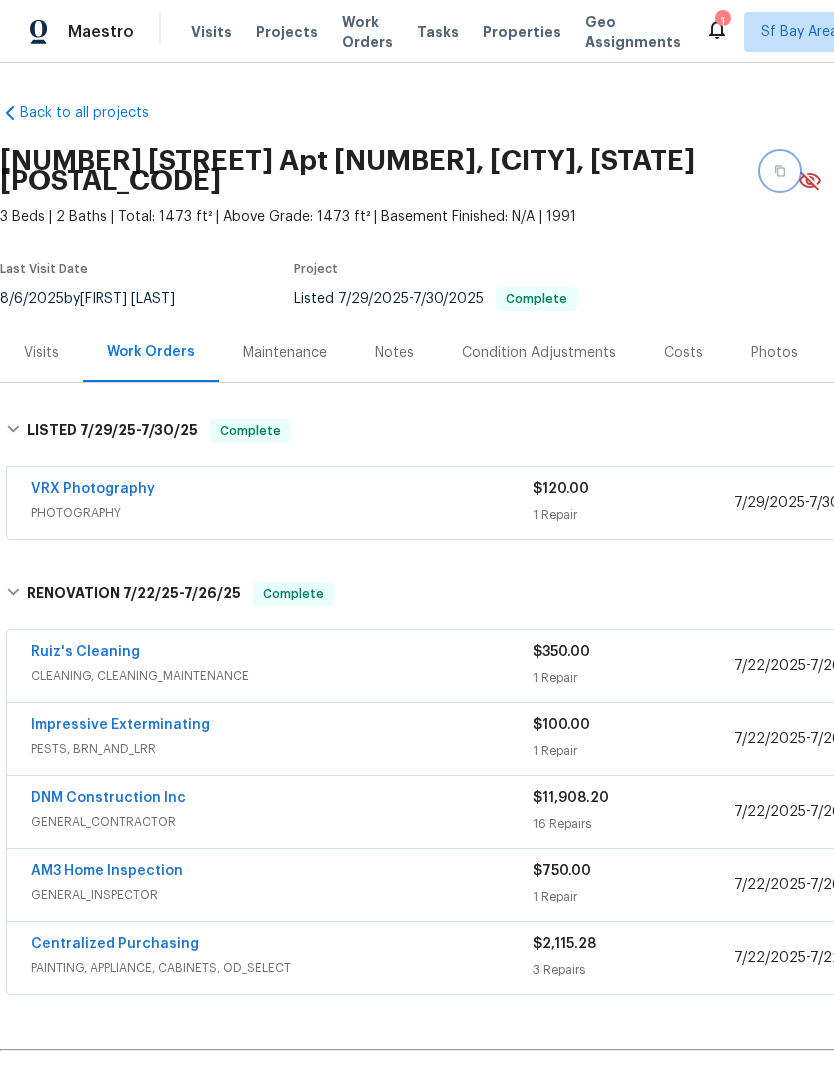 click 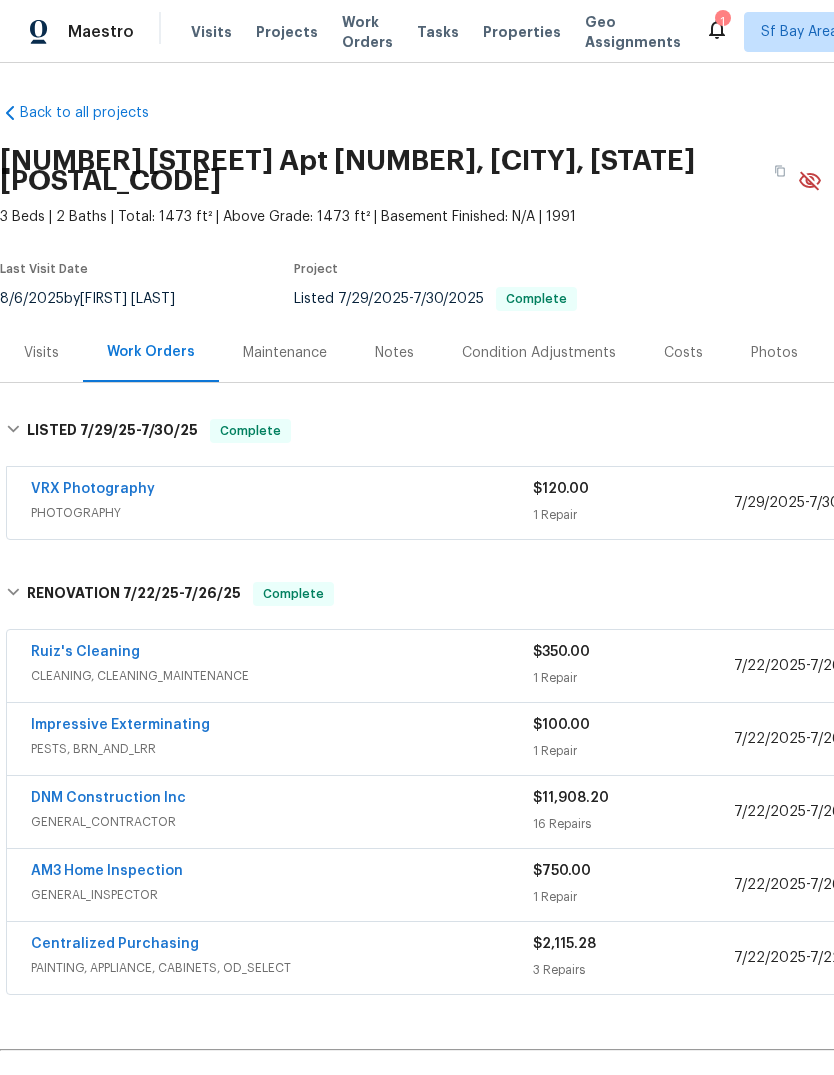 click on "Visits" at bounding box center [211, 32] 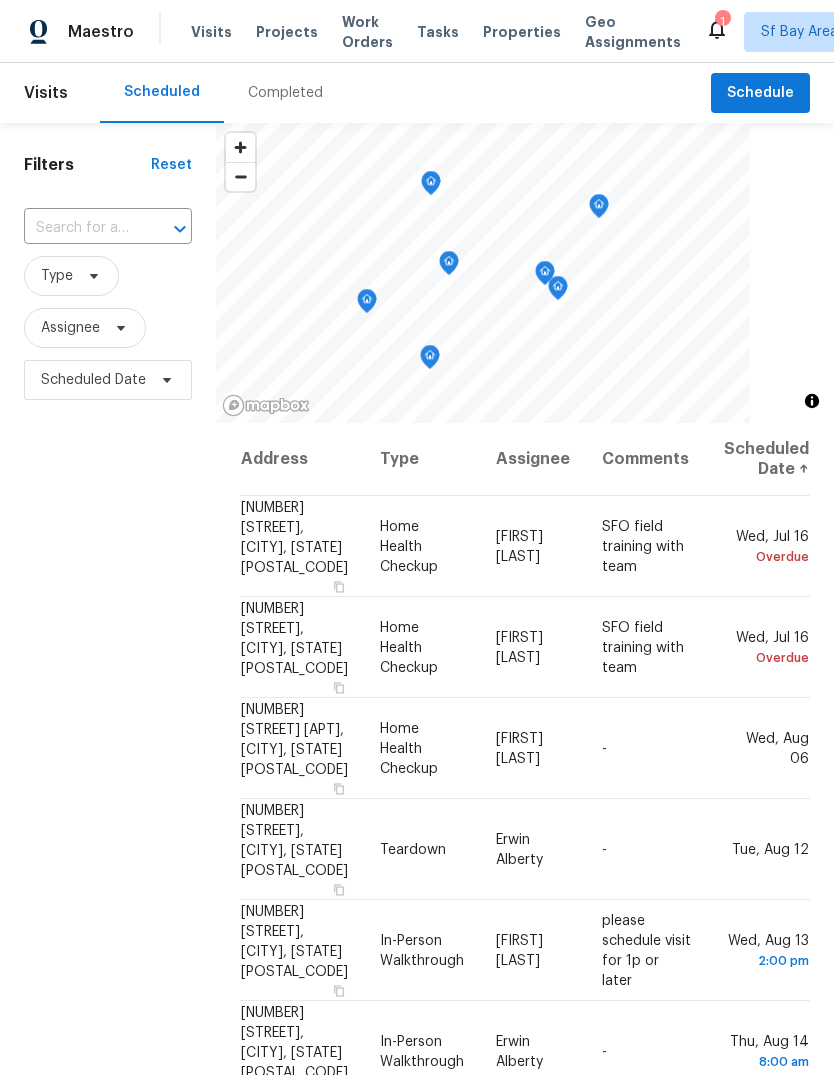 click on "Projects" at bounding box center (287, 32) 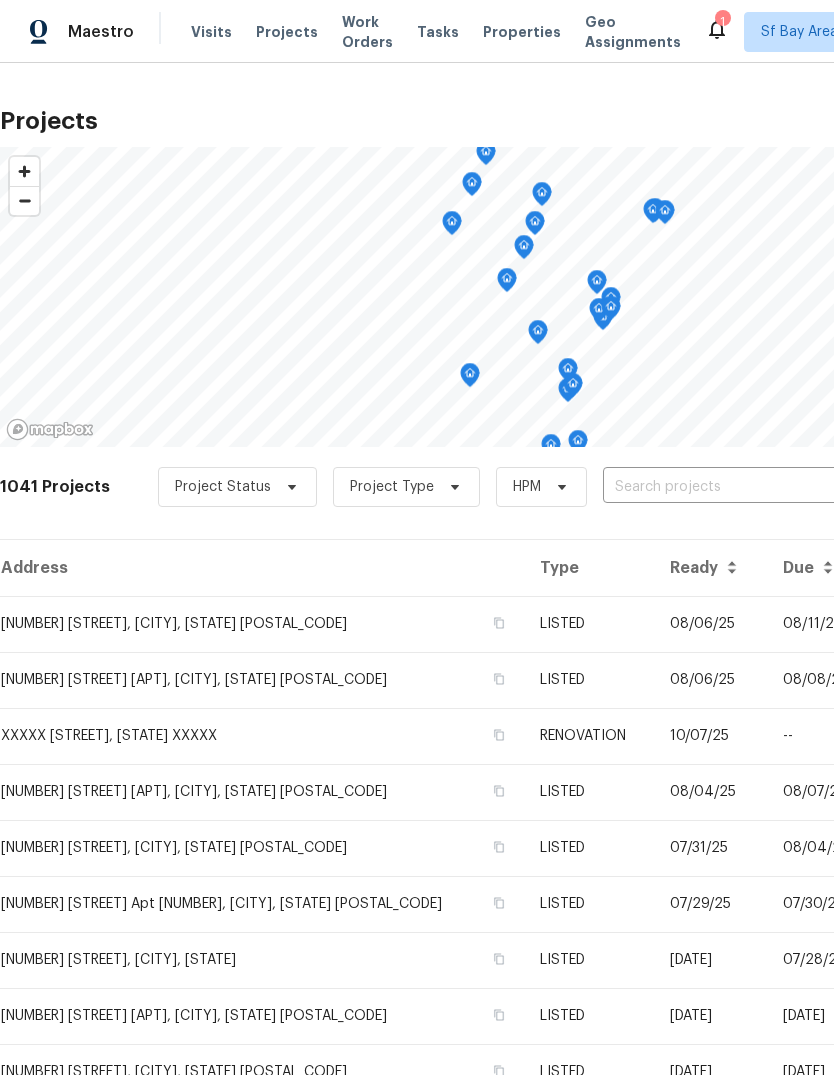 click at bounding box center [717, 487] 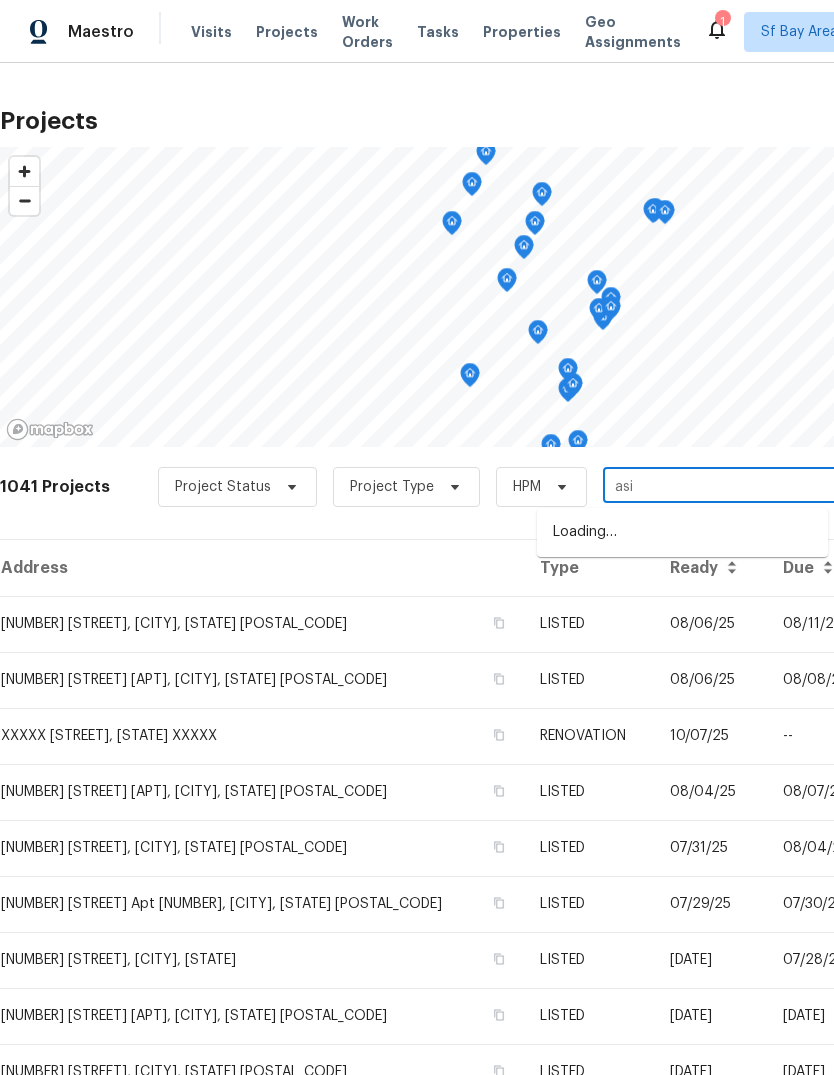 type on "asil" 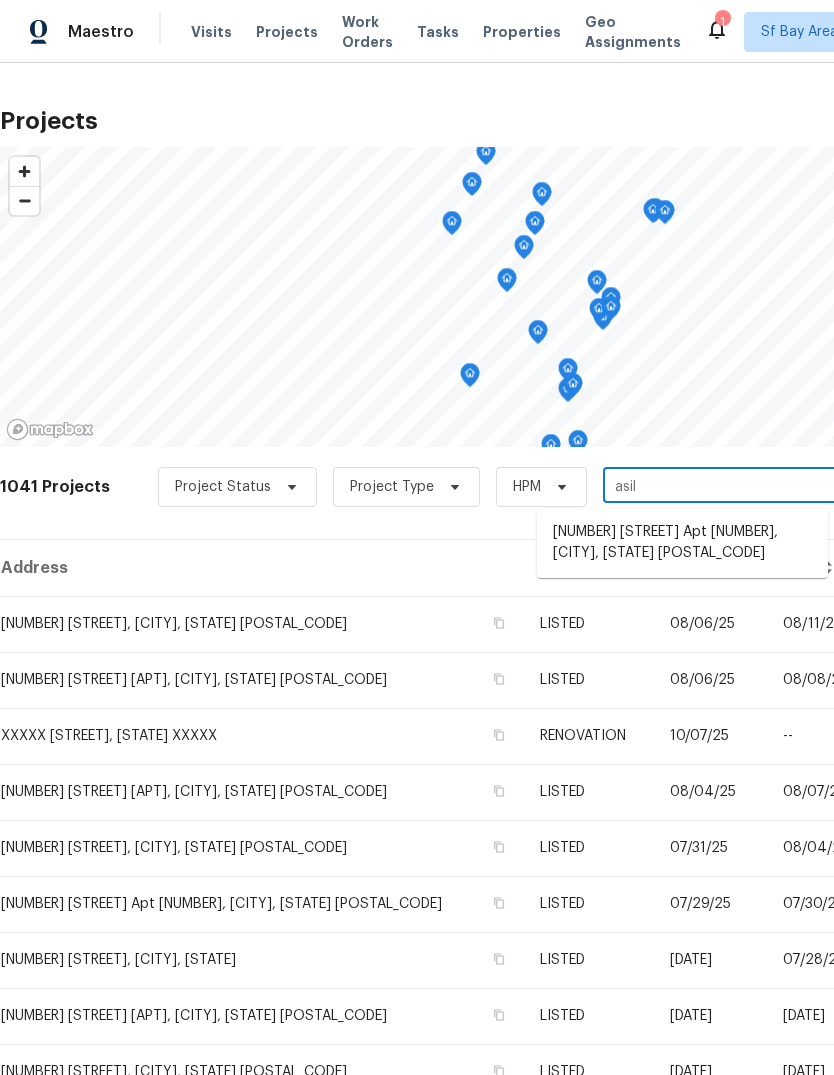 click on "[NUMBER] [STREET] Apt [NUMBER], [CITY], [STATE] [POSTAL_CODE]" at bounding box center (682, 543) 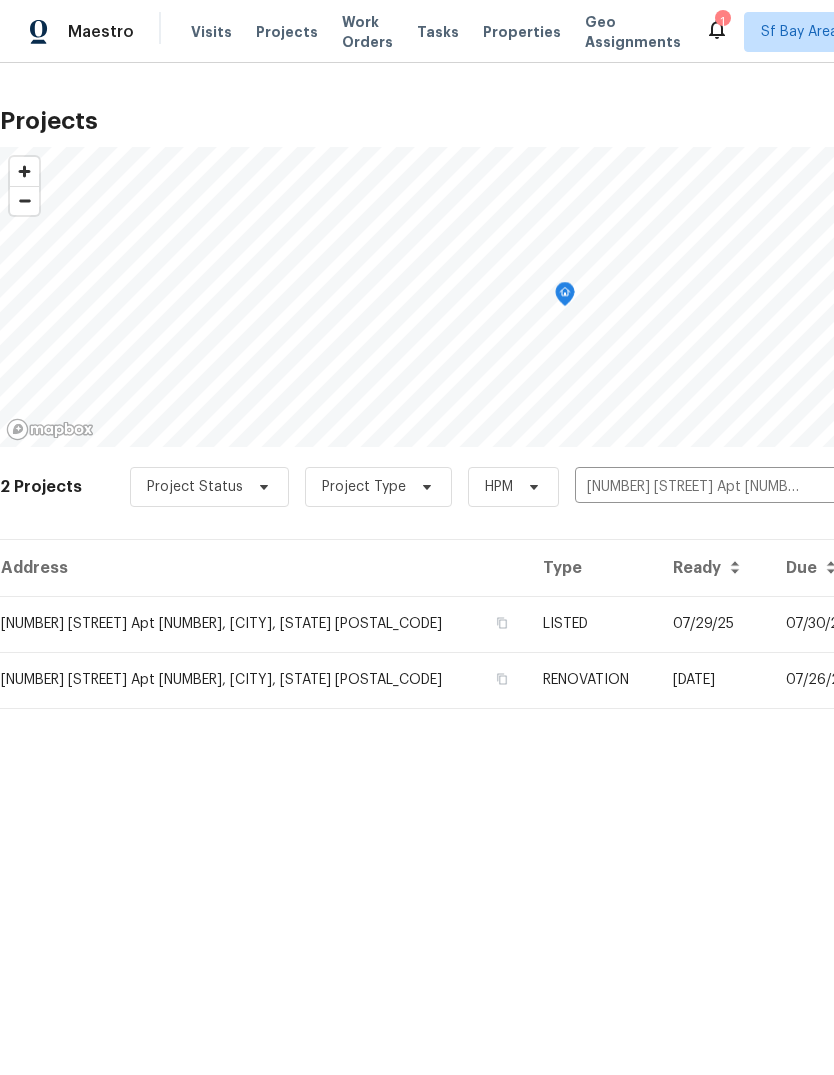 click on "[NUMBER] [STREET] Apt [NUMBER], [CITY], [STATE] [POSTAL_CODE]" at bounding box center [263, 624] 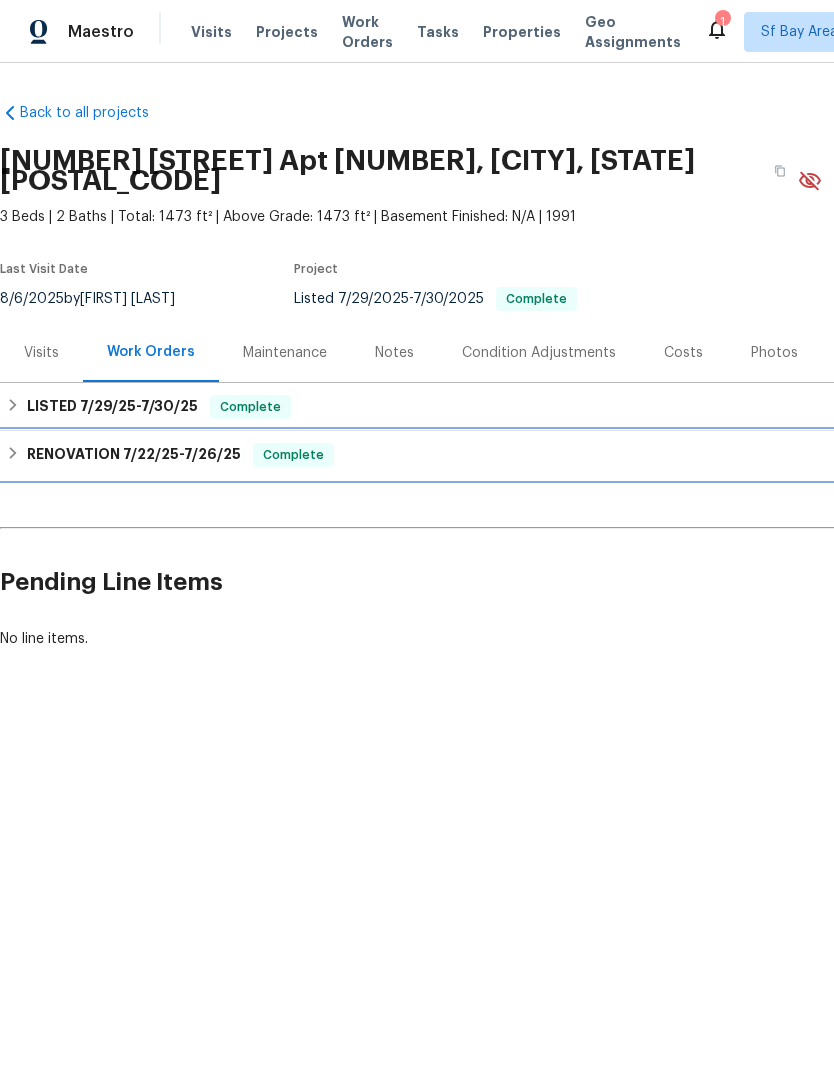 click on "7/26/25" at bounding box center (212, 454) 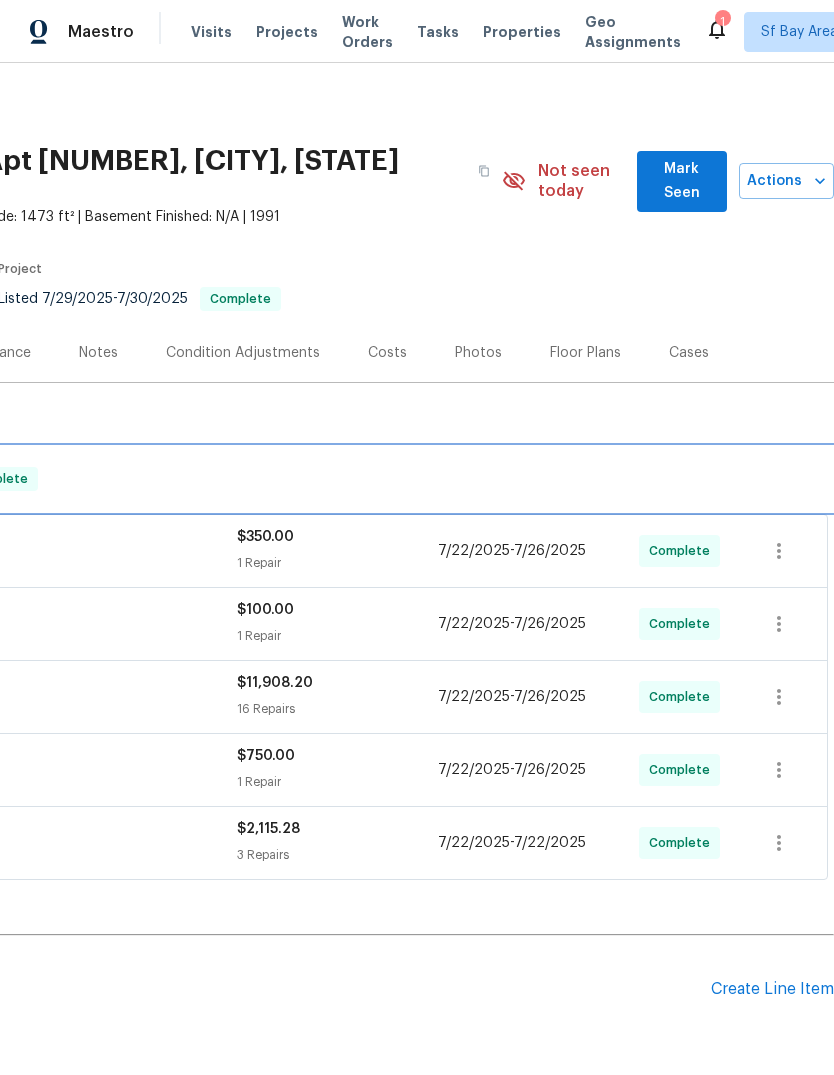 scroll, scrollTop: 0, scrollLeft: 296, axis: horizontal 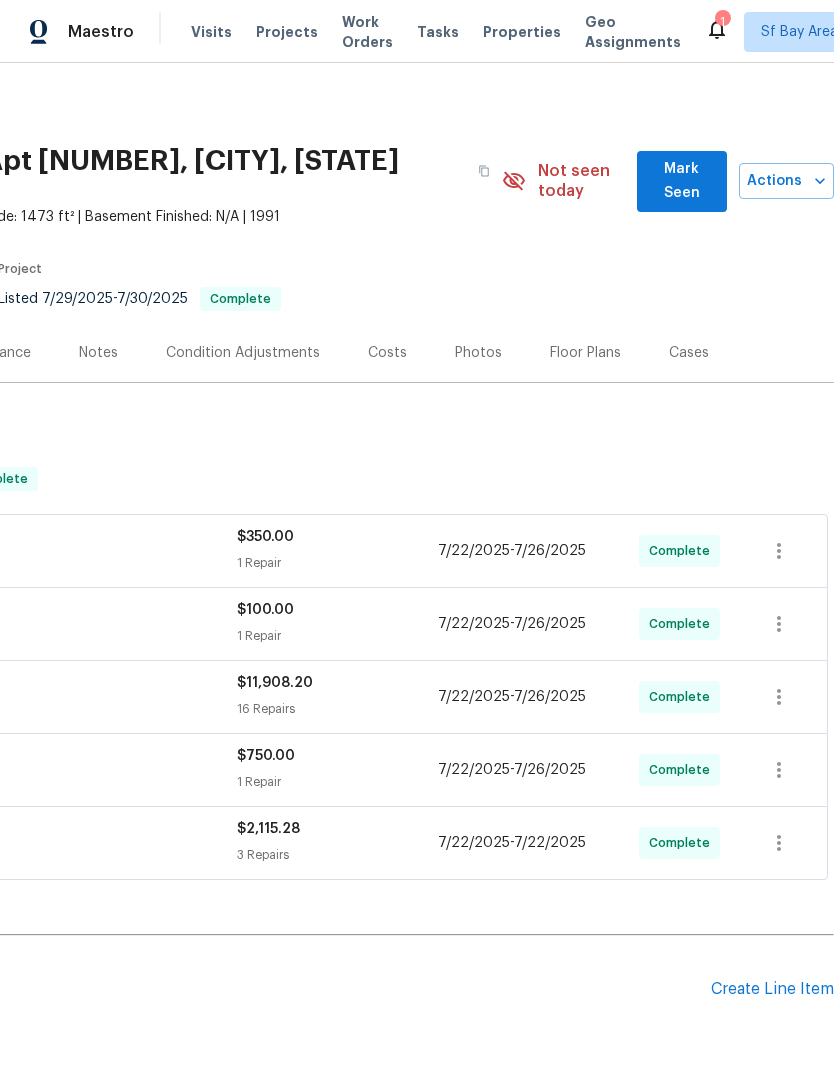 click on "Create Line Item" at bounding box center [772, 989] 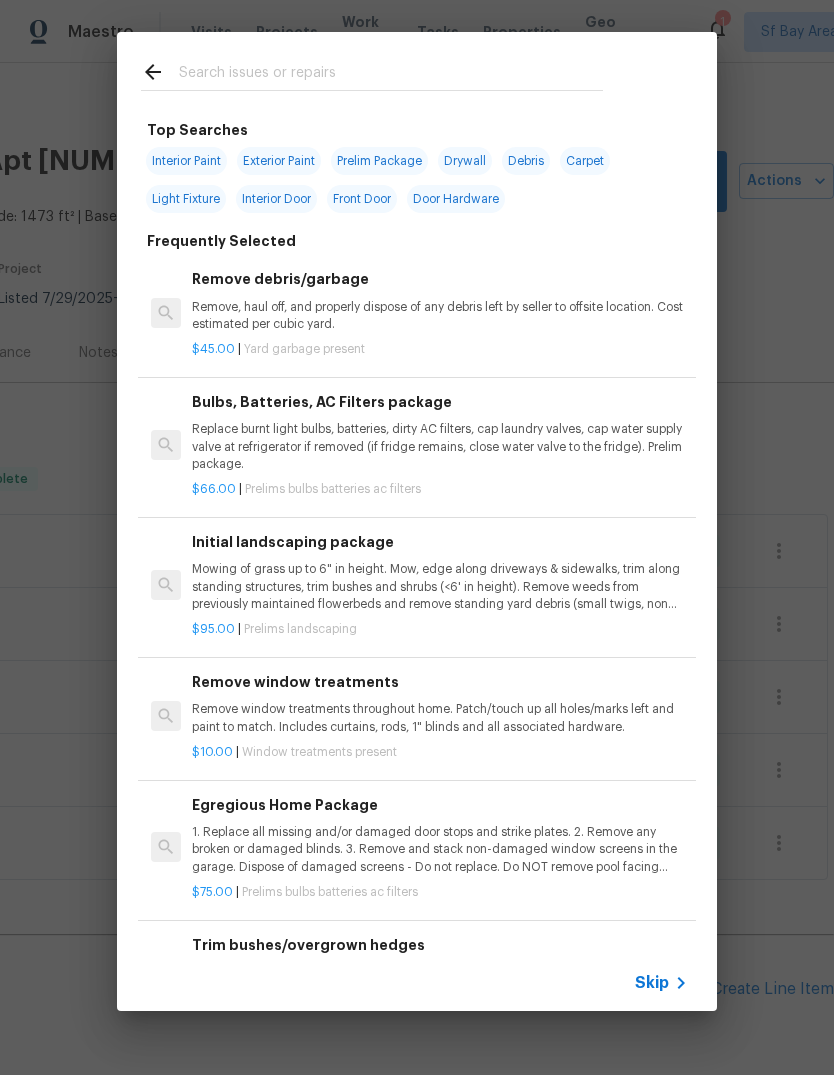 click at bounding box center [391, 75] 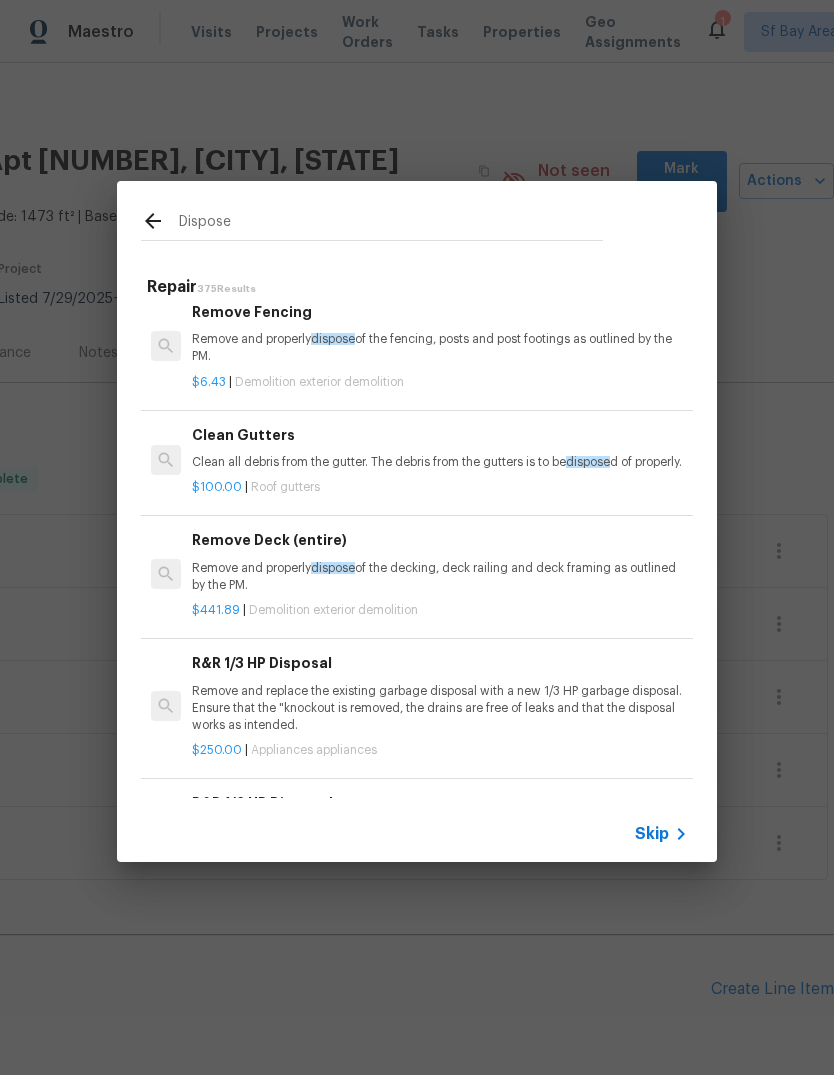 scroll, scrollTop: 875, scrollLeft: 0, axis: vertical 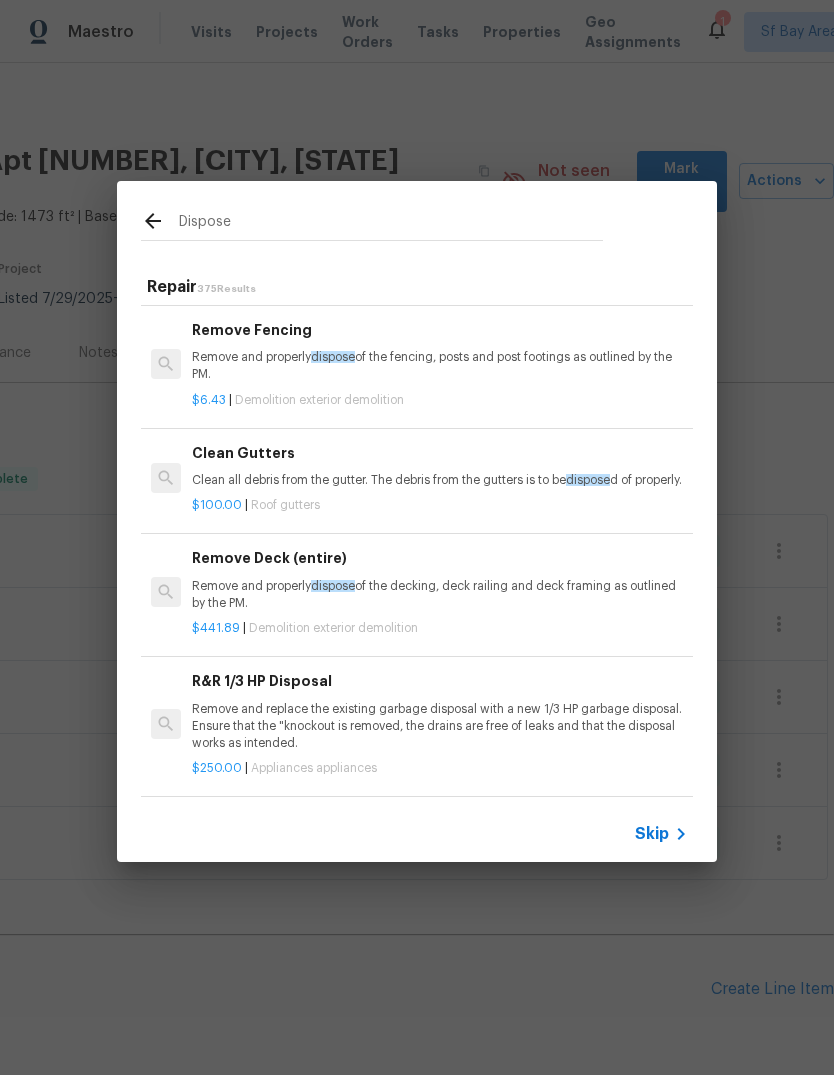 click on "Dispose" at bounding box center [391, 224] 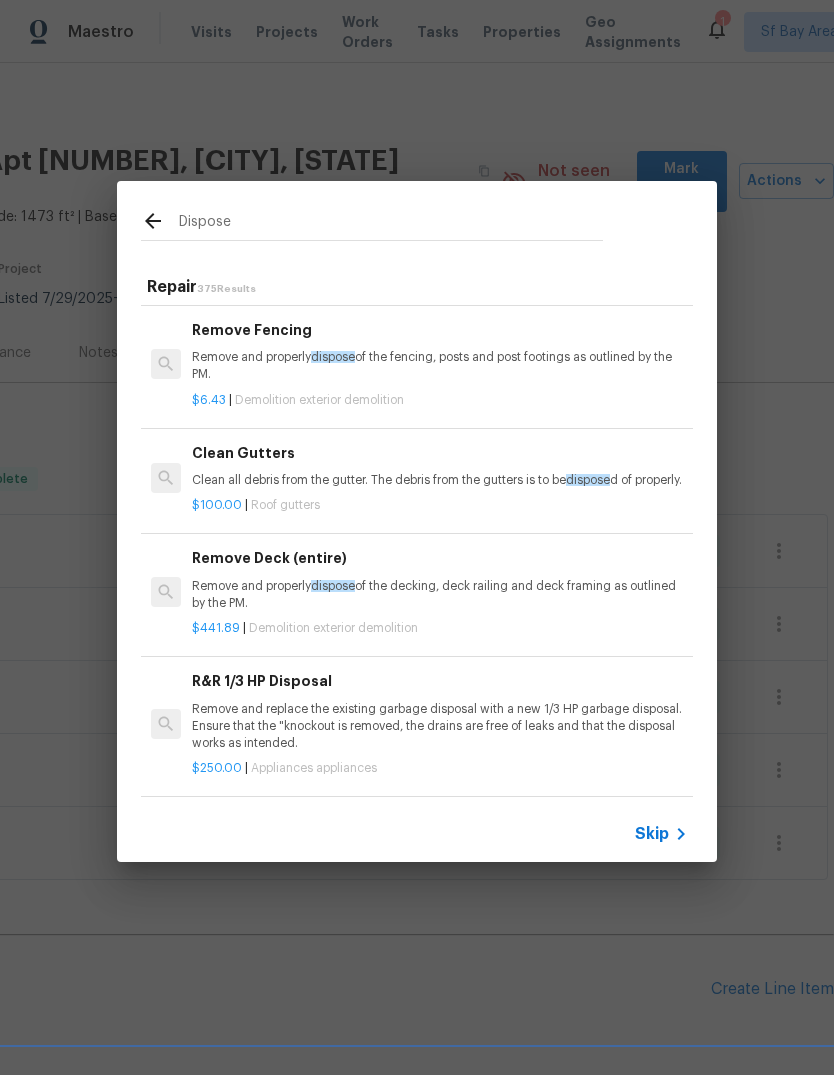 click on "Dispose" at bounding box center [372, 220] 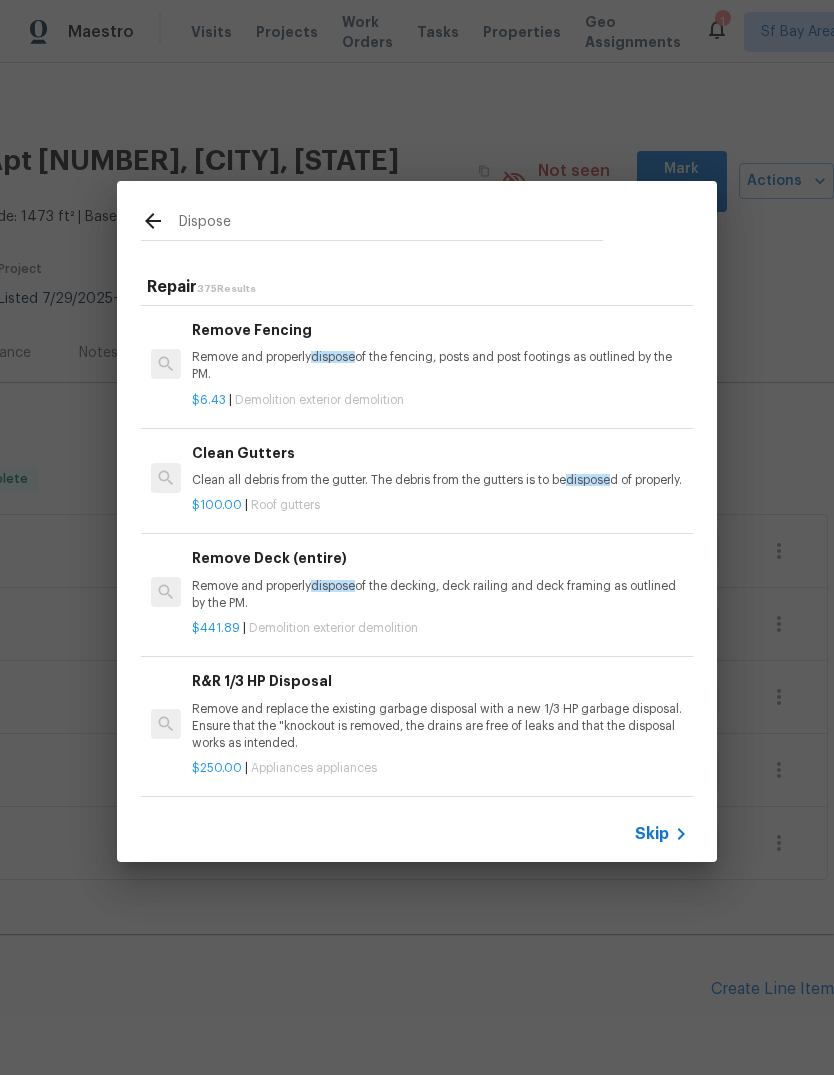 click on "Dispose" at bounding box center [391, 224] 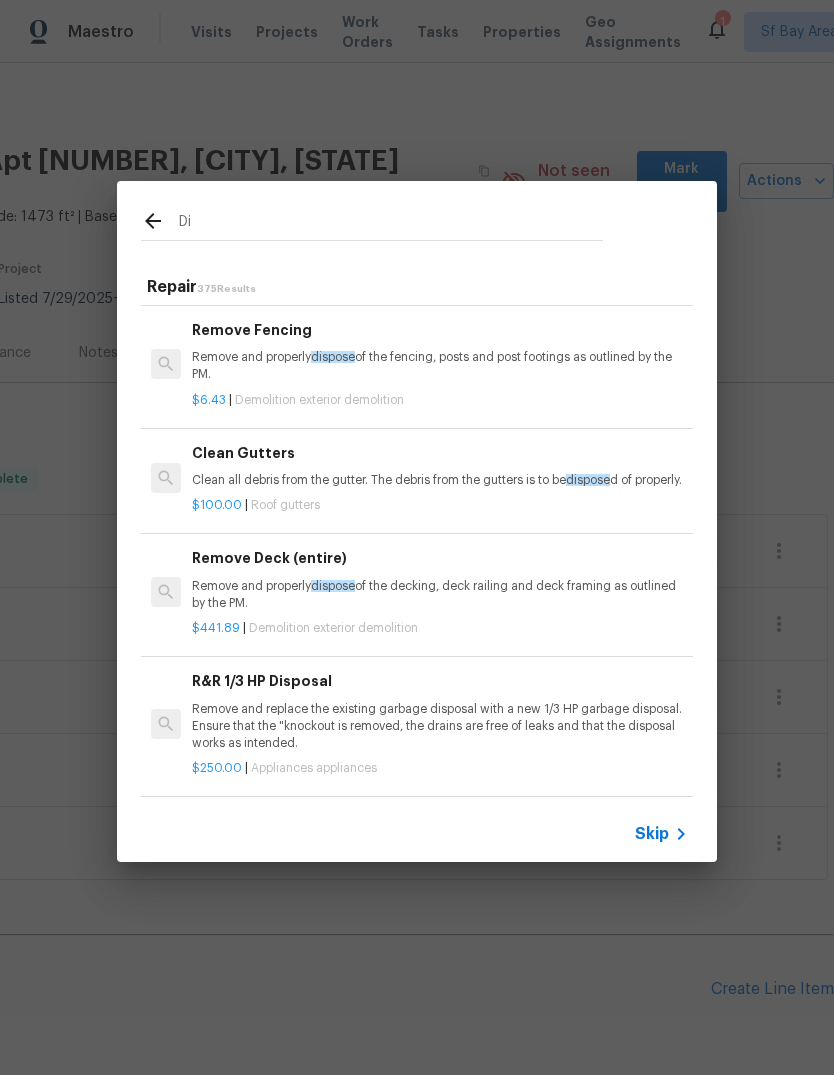 type on "D" 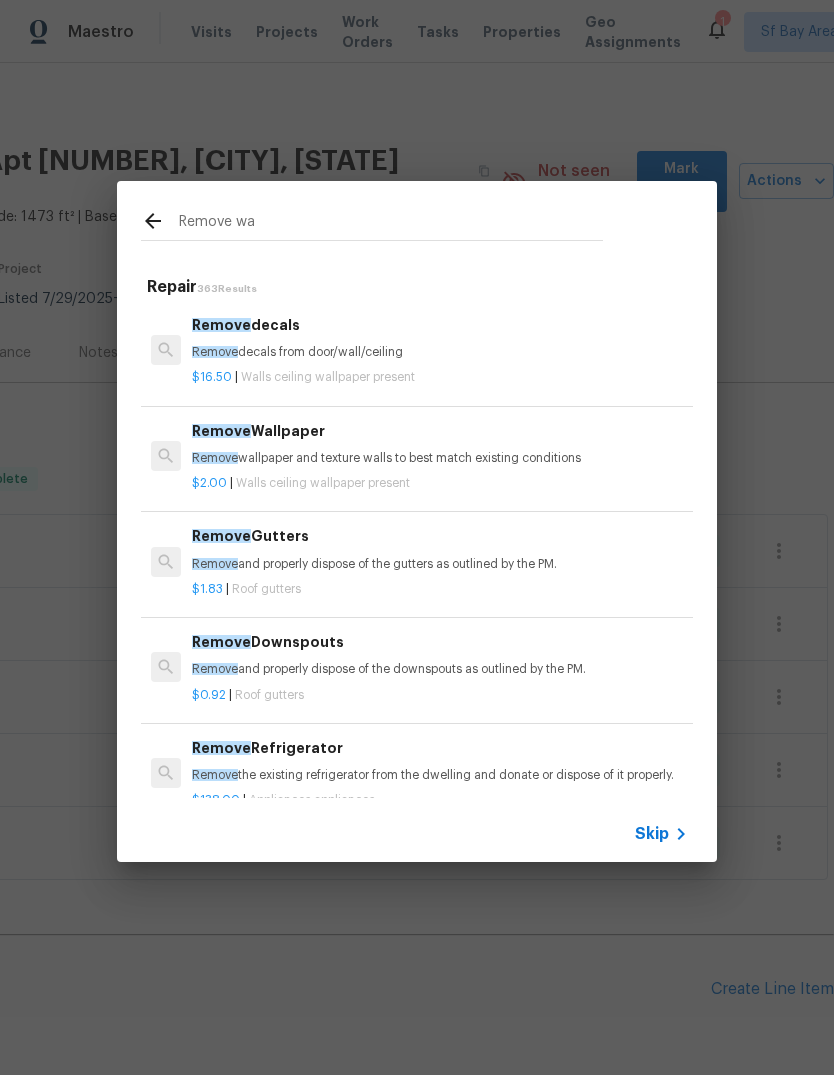 type on "Remove was" 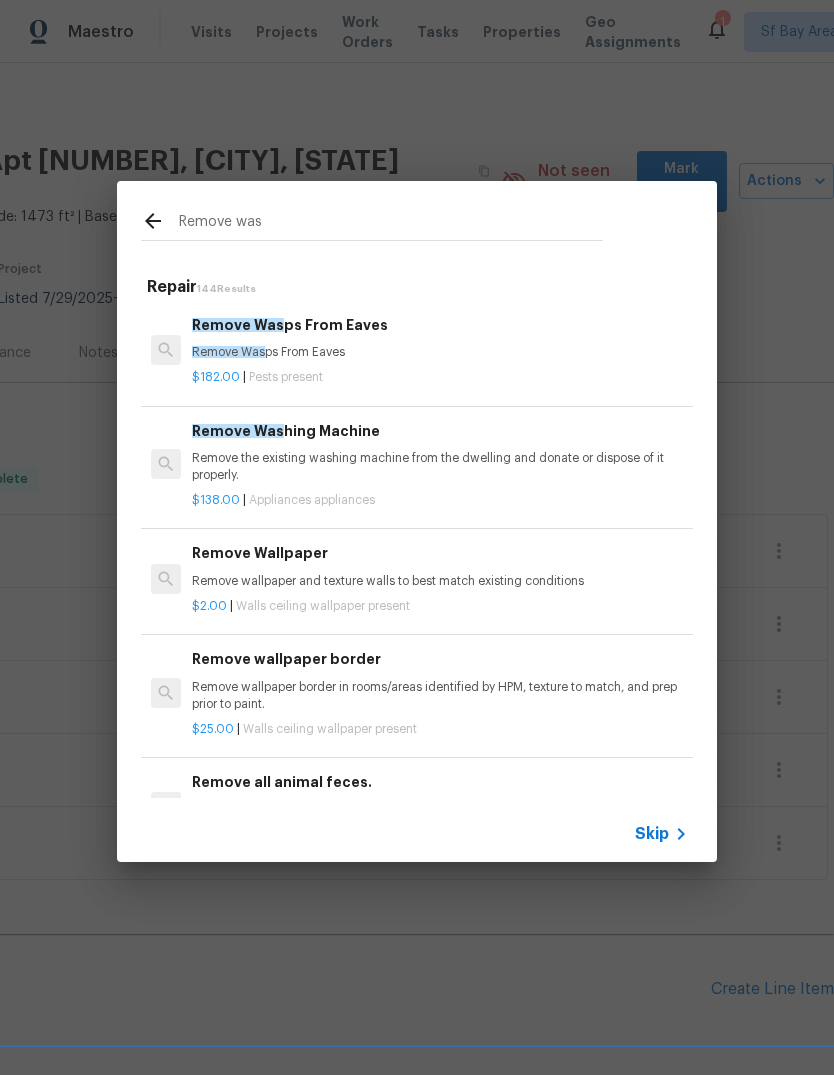 click on "Remove the existing washing machine from the dwelling and donate or dispose of it properly." at bounding box center (440, 467) 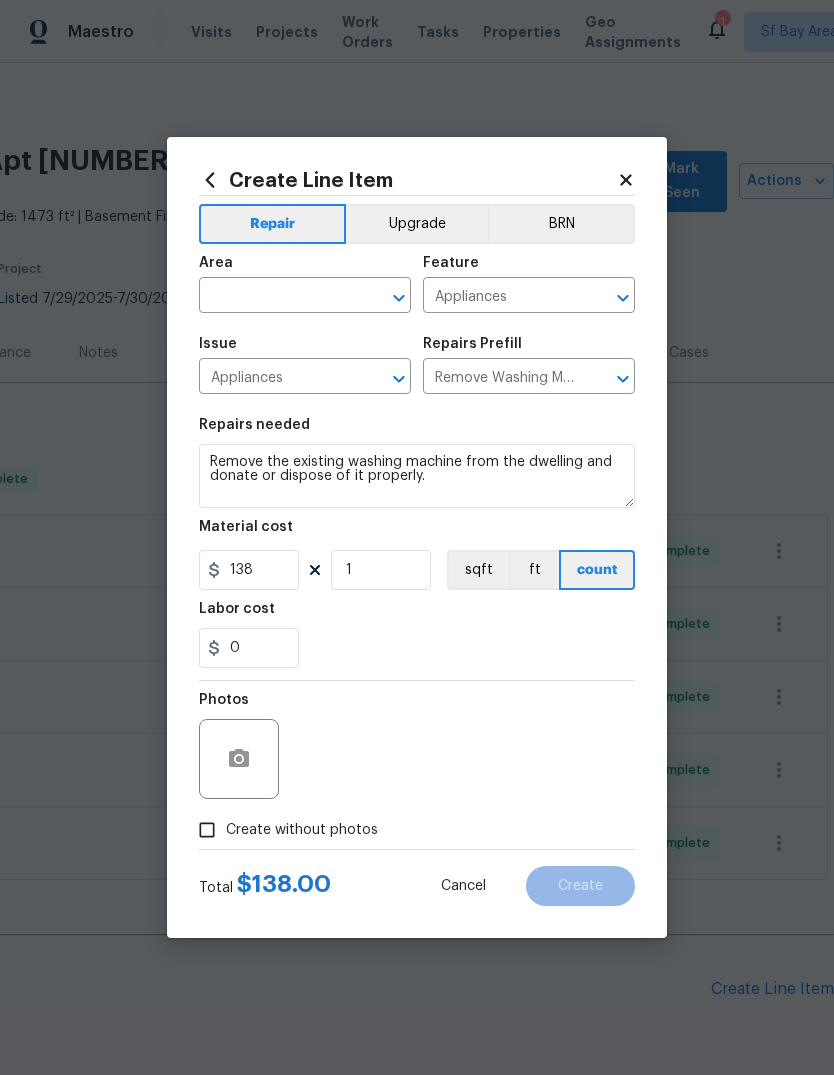 click at bounding box center [277, 297] 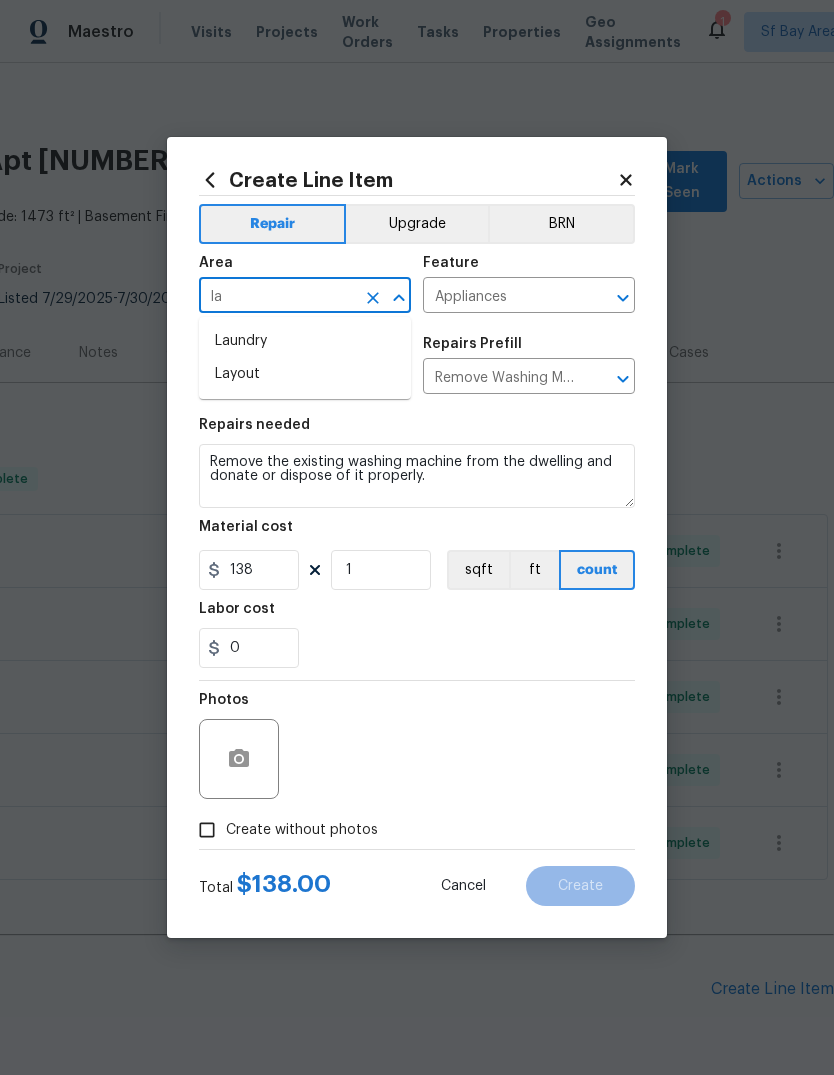 click on "Laundry" at bounding box center (305, 341) 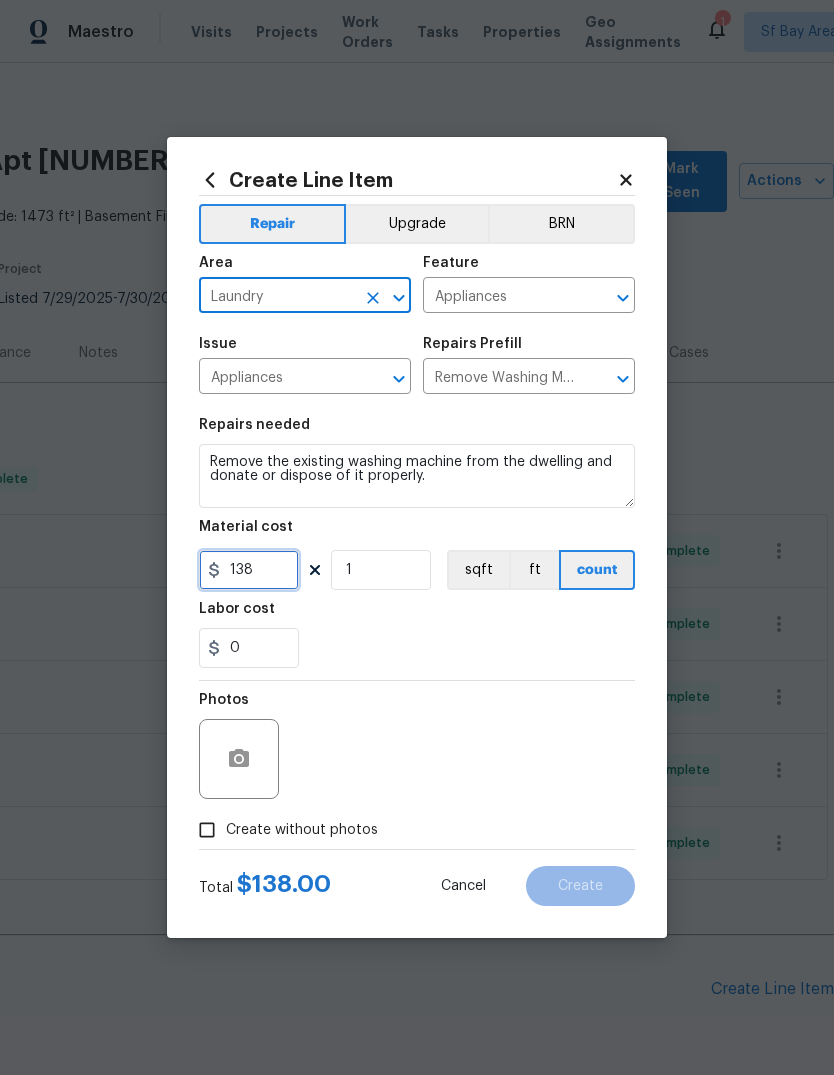 click on "138" at bounding box center (249, 570) 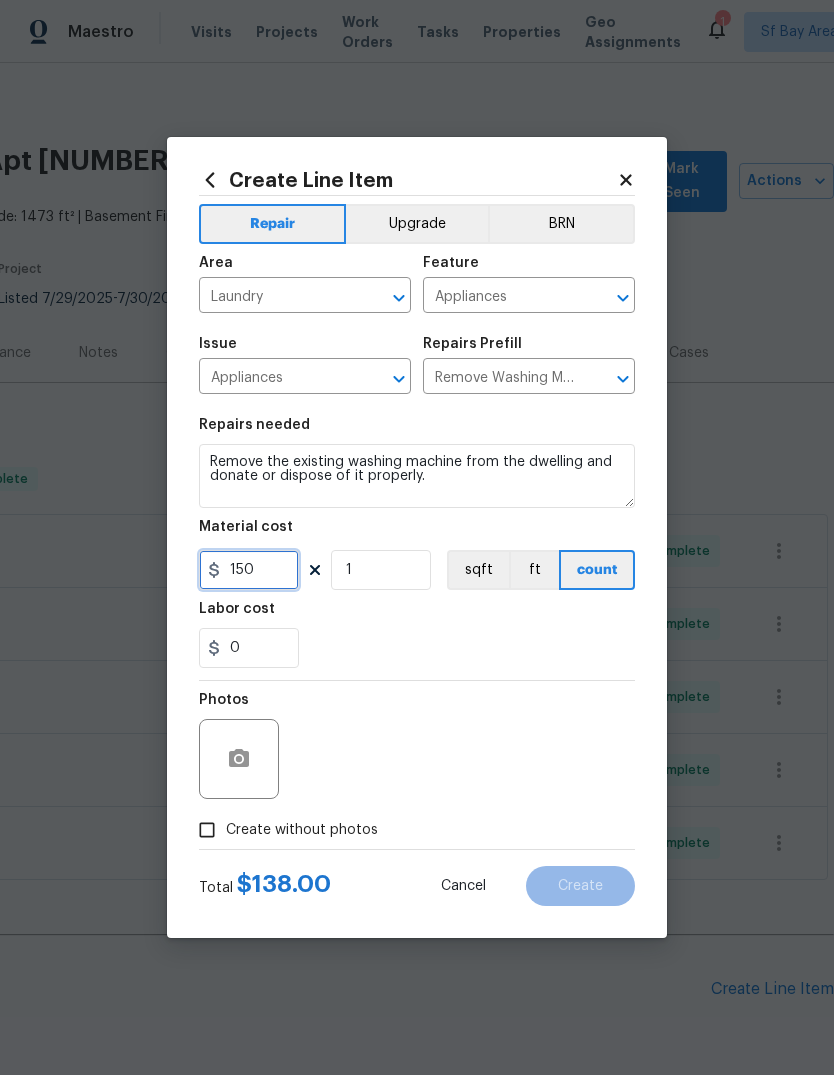 type on "150" 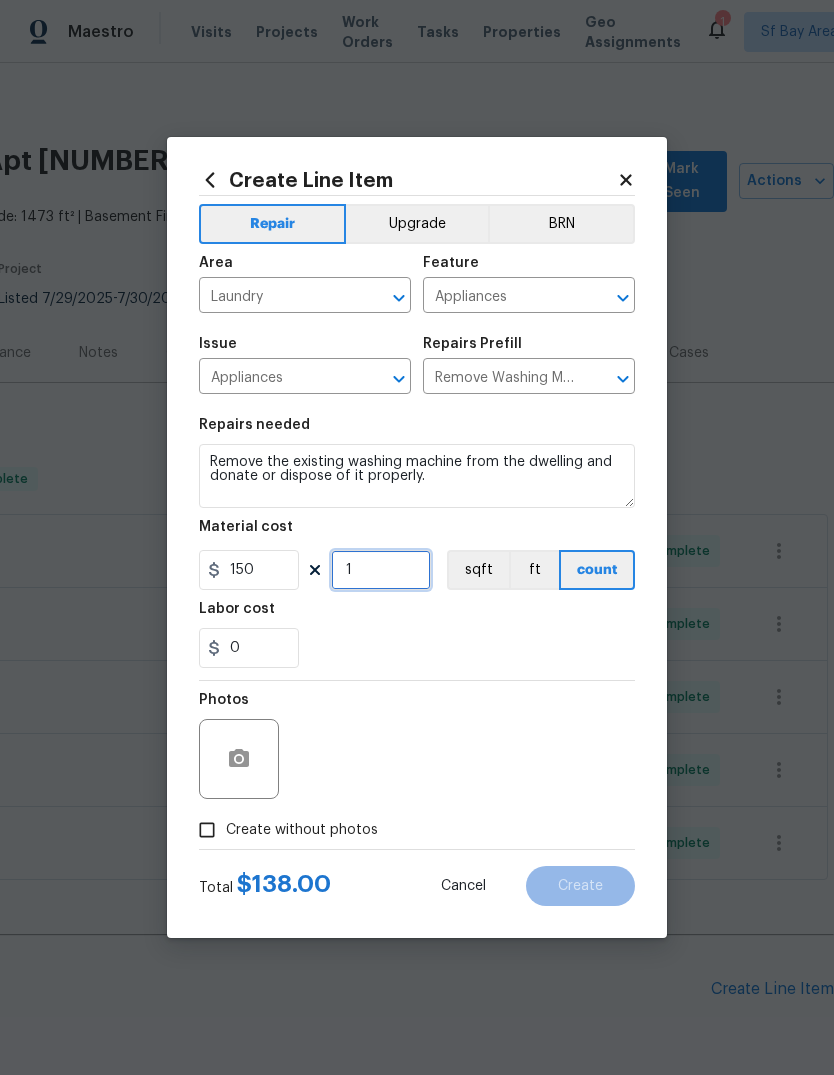 click on "1" at bounding box center [381, 570] 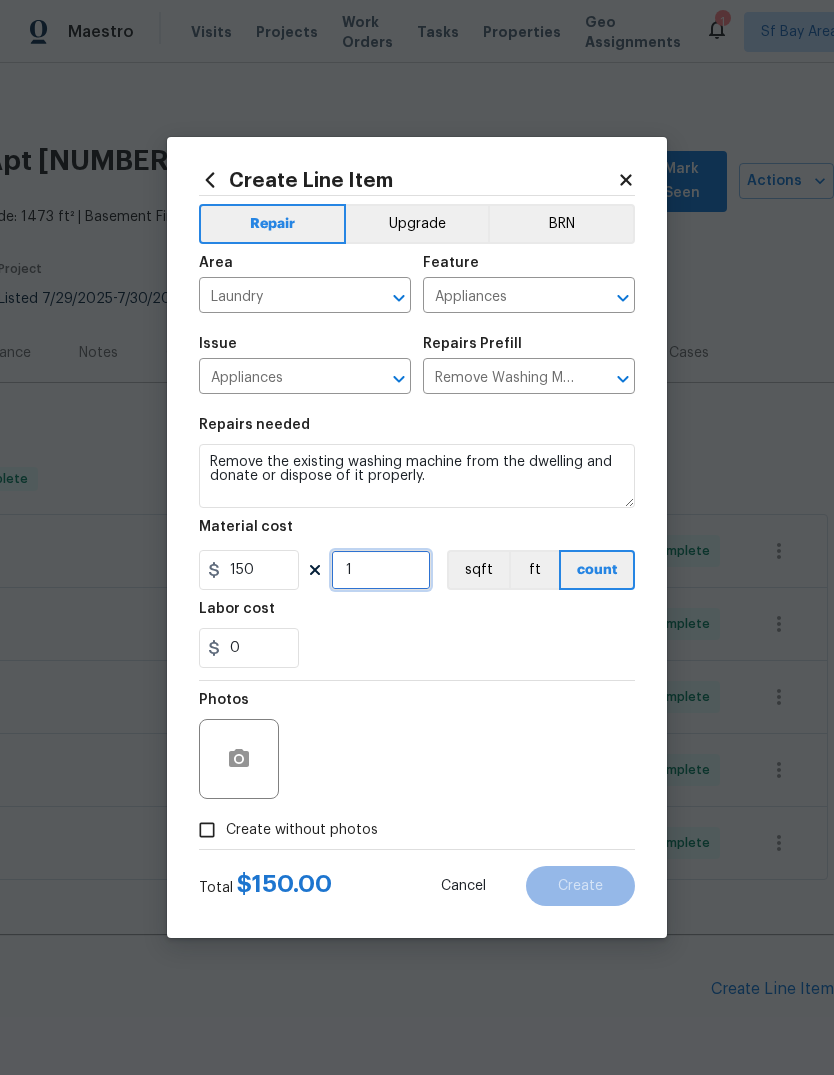 click on "1" at bounding box center (381, 570) 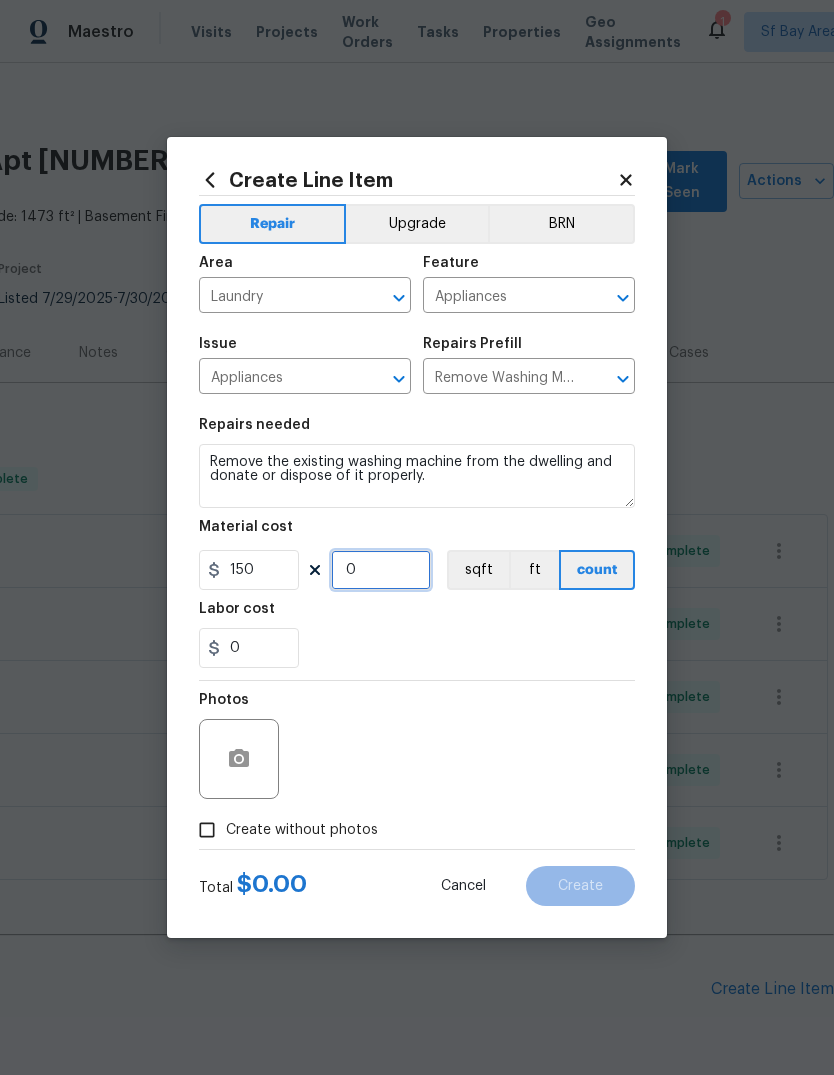type on "2" 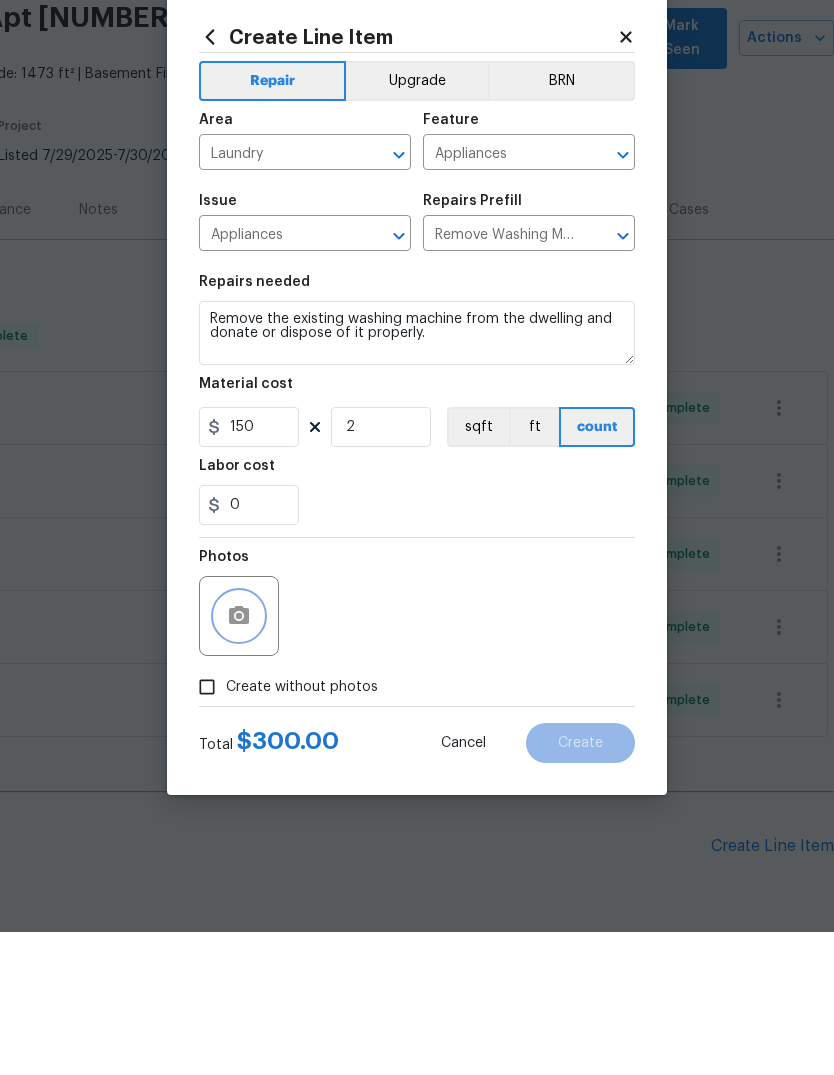 click 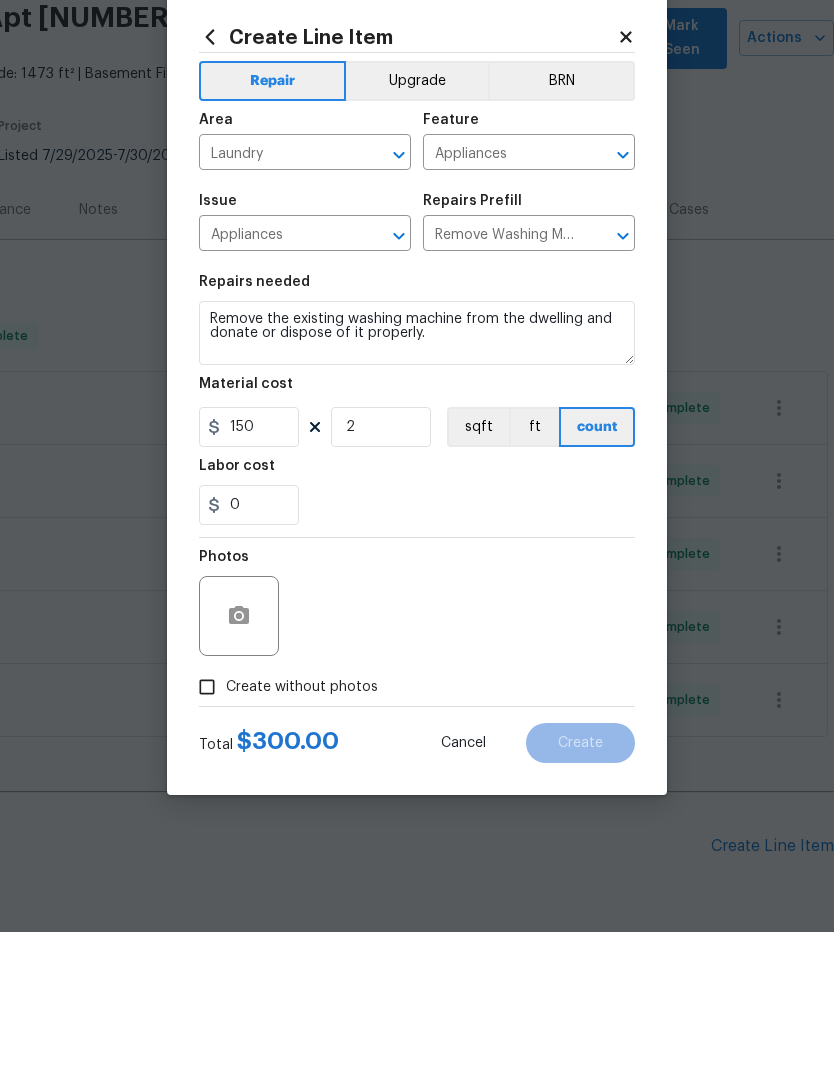 scroll, scrollTop: 75, scrollLeft: 0, axis: vertical 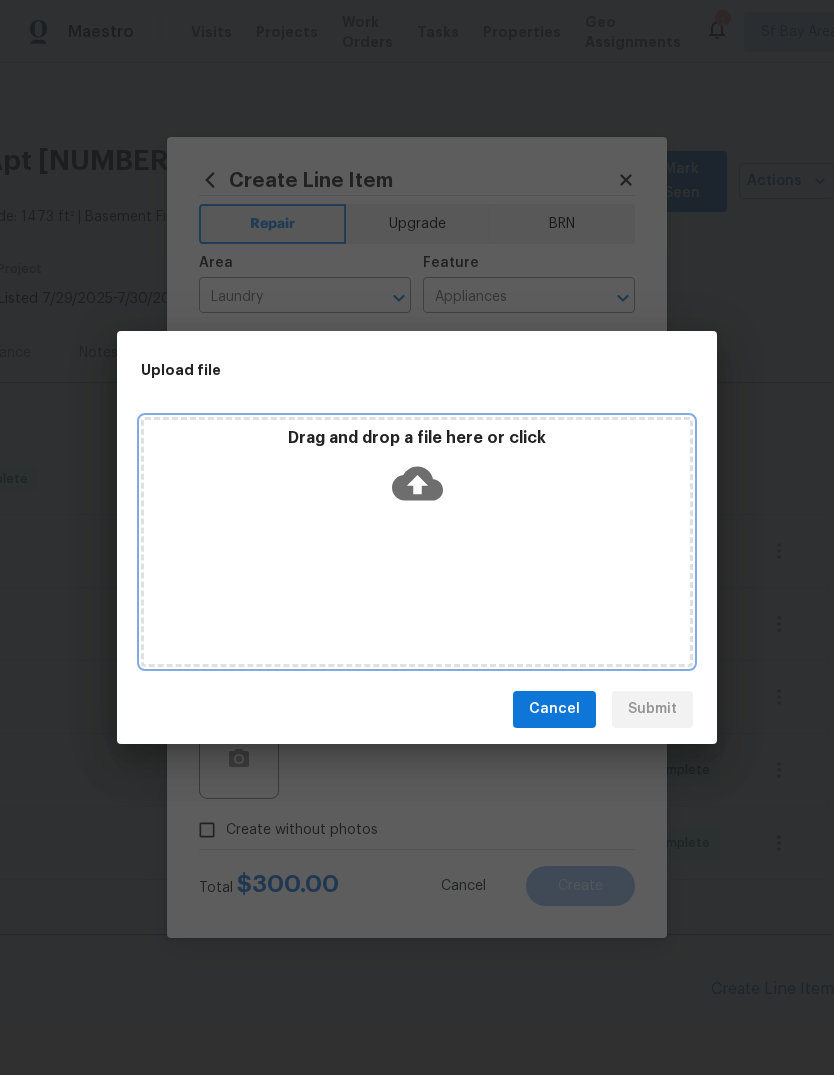 click 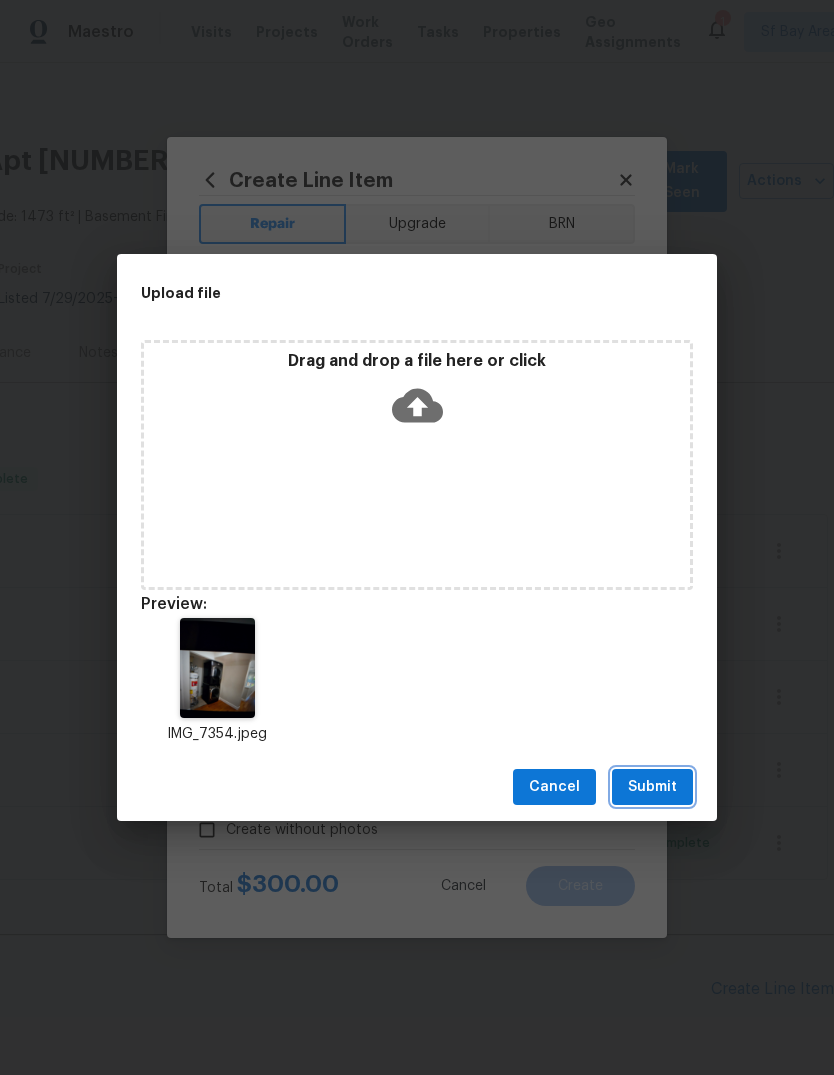 click on "Submit" at bounding box center [652, 787] 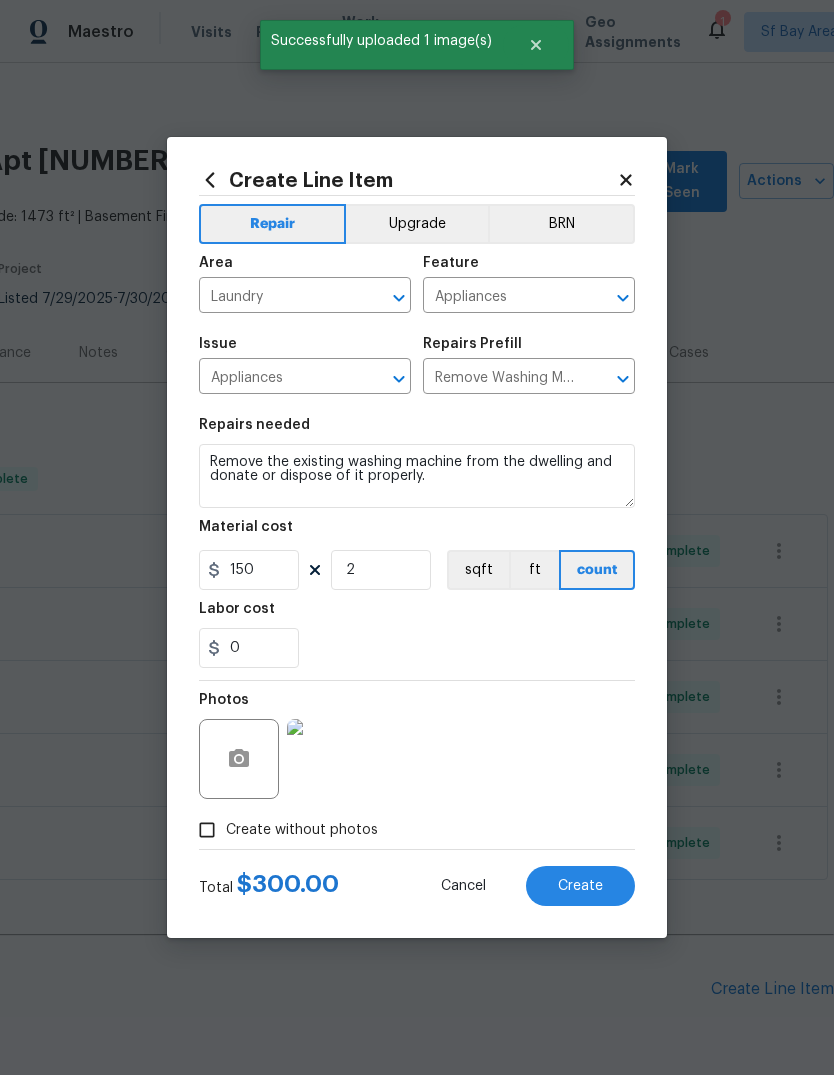 click on "Create" at bounding box center (580, 886) 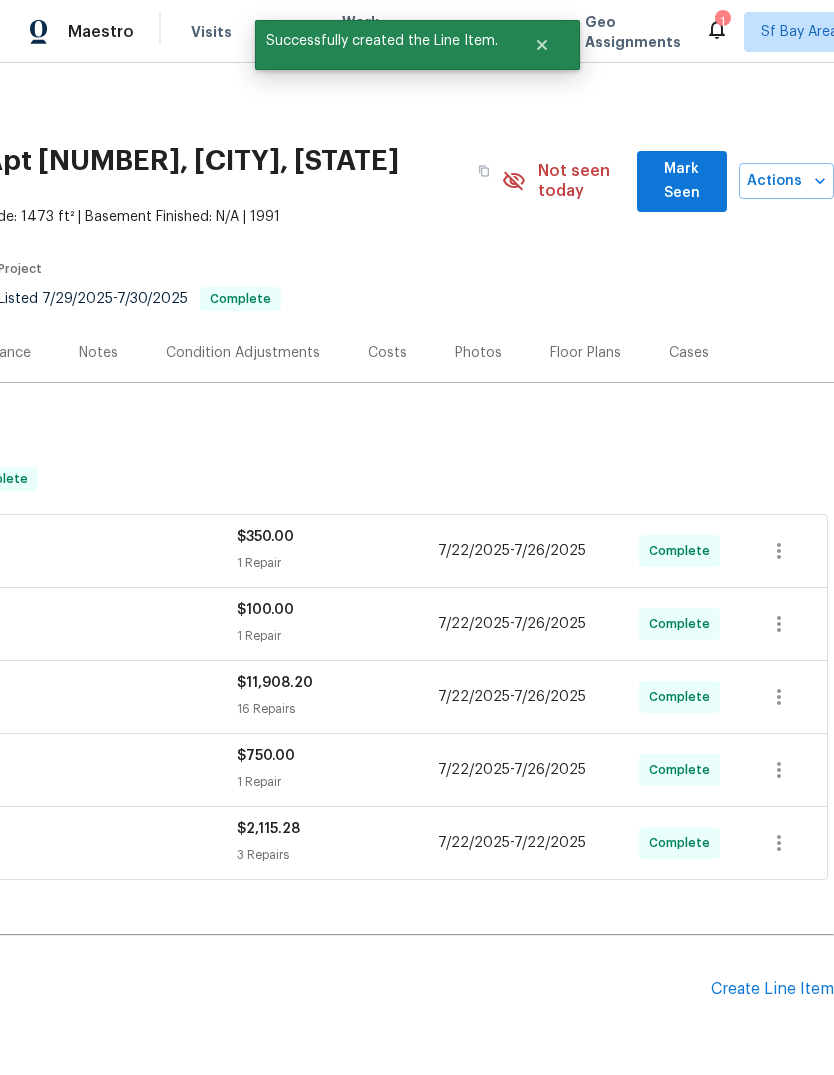 click on "Create Line Item" at bounding box center (772, 989) 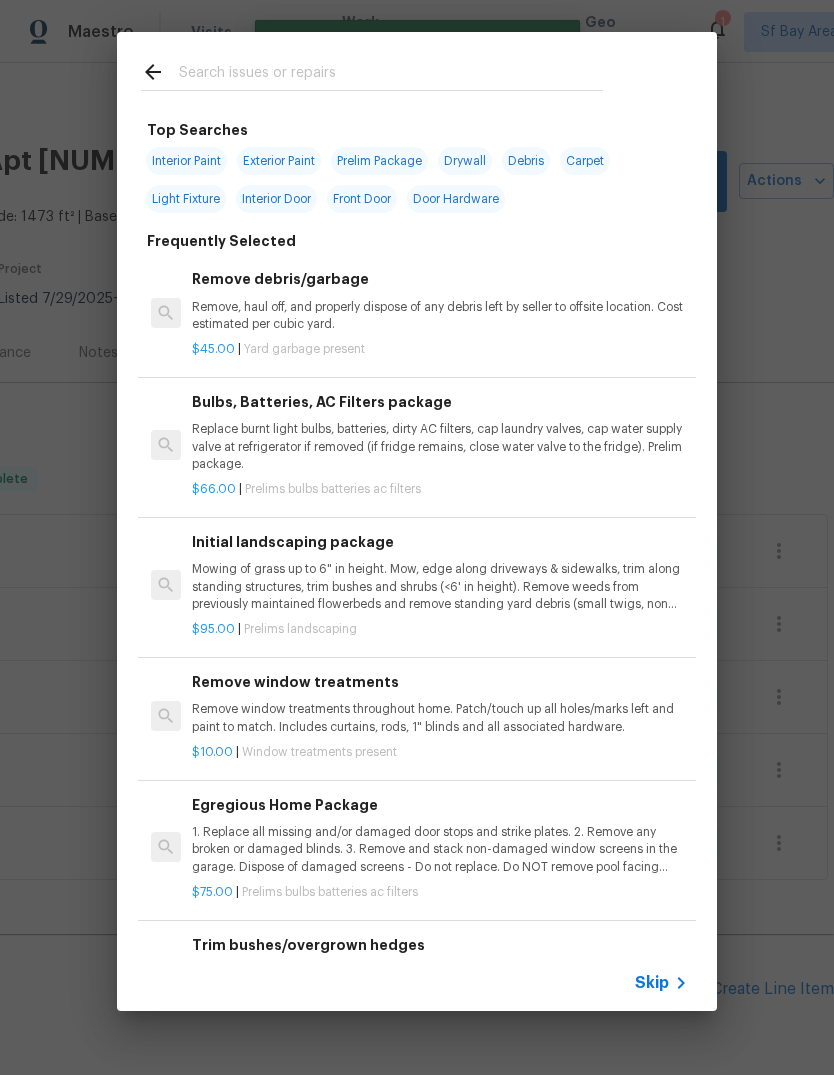 click at bounding box center (391, 75) 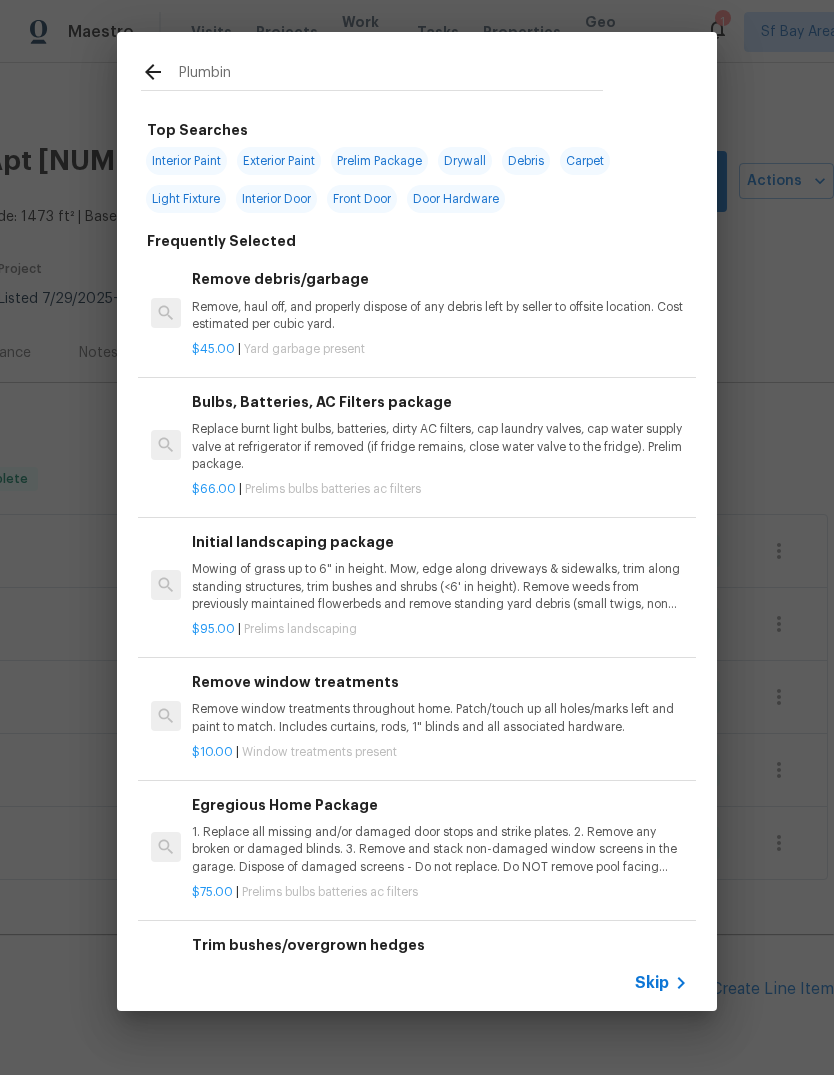 type on "Plumbing" 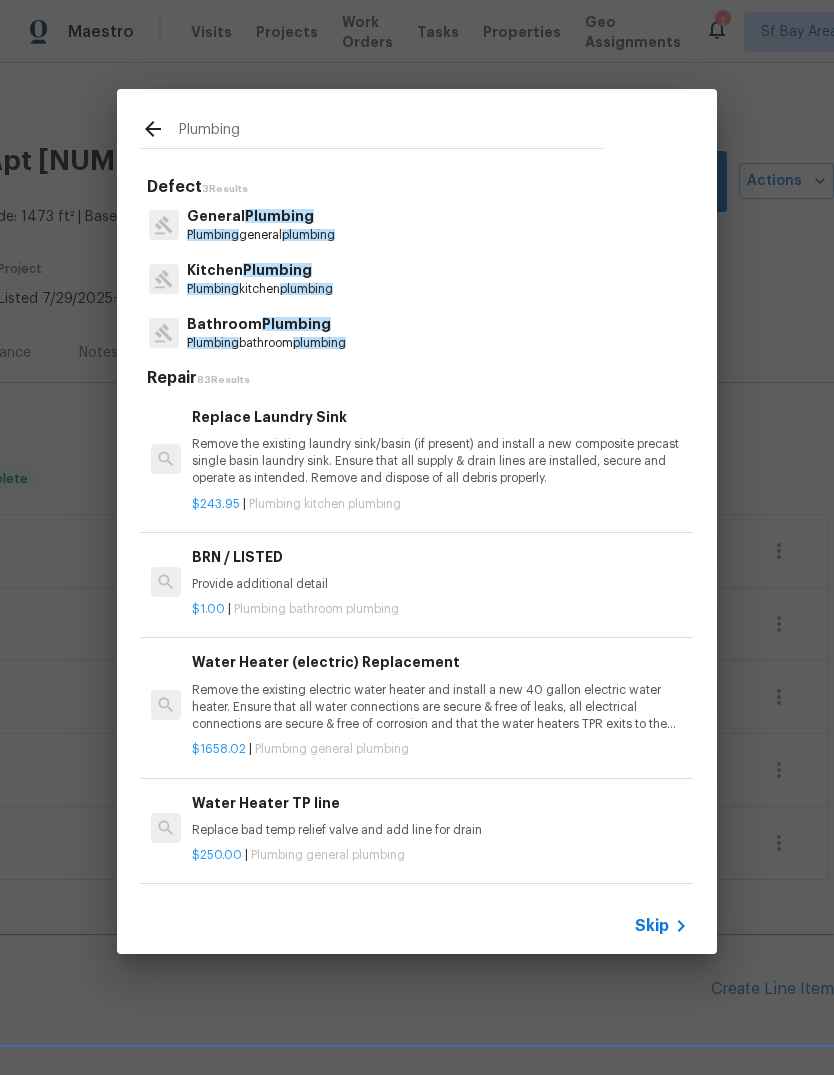 click on "Plumbing  general  plumbing" at bounding box center (261, 235) 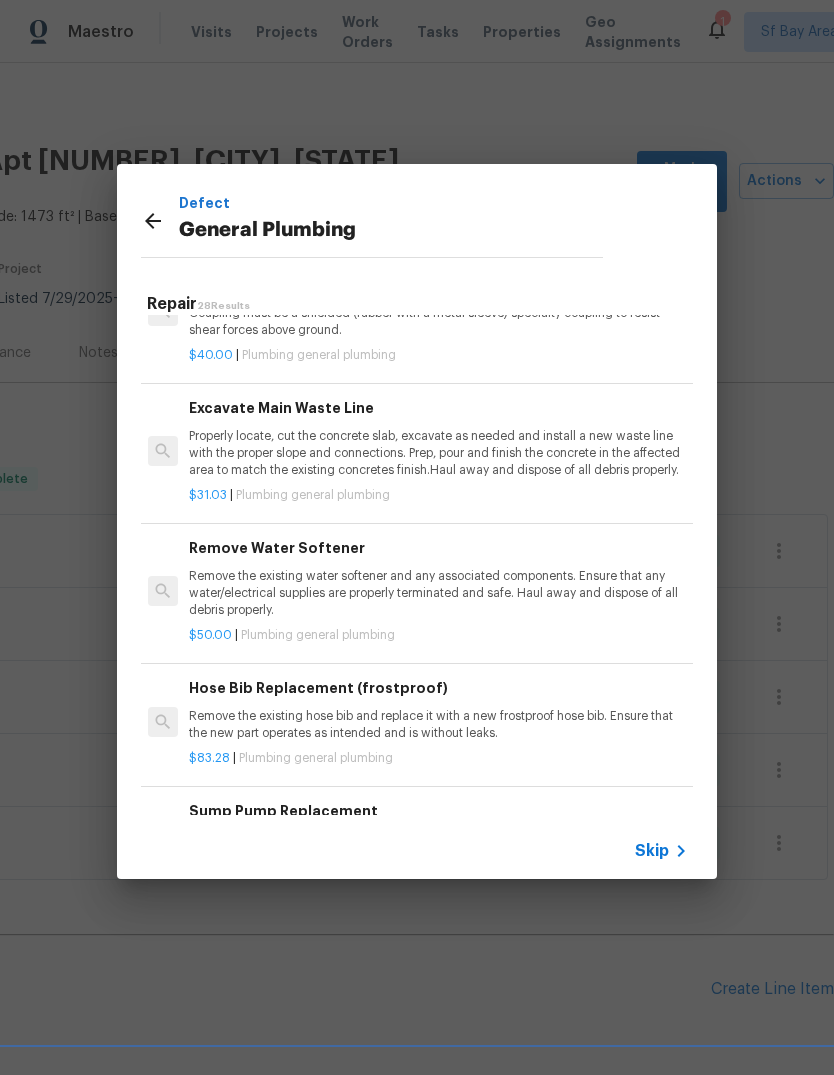scroll, scrollTop: 1389, scrollLeft: 3, axis: both 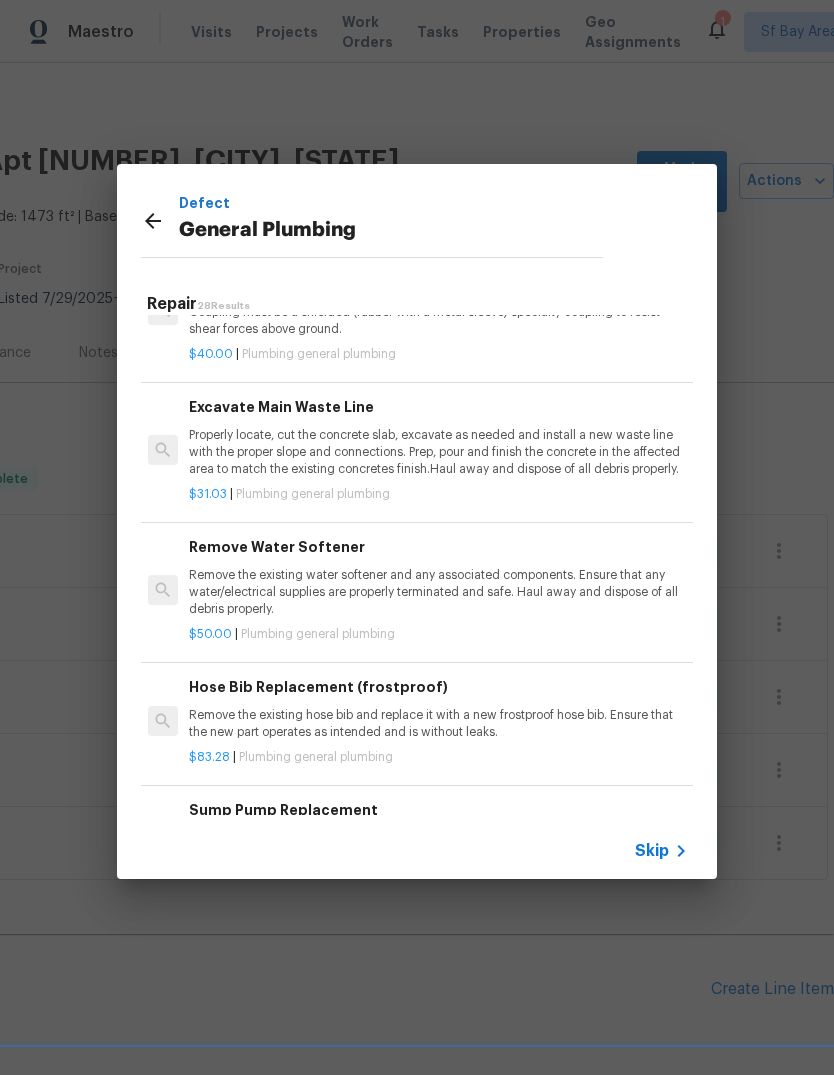 click on "Remove the existing water softener and any associated components. Ensure that any water/electrical supplies are properly terminated and safe. Haul away and dispose of all debris properly." at bounding box center (437, 592) 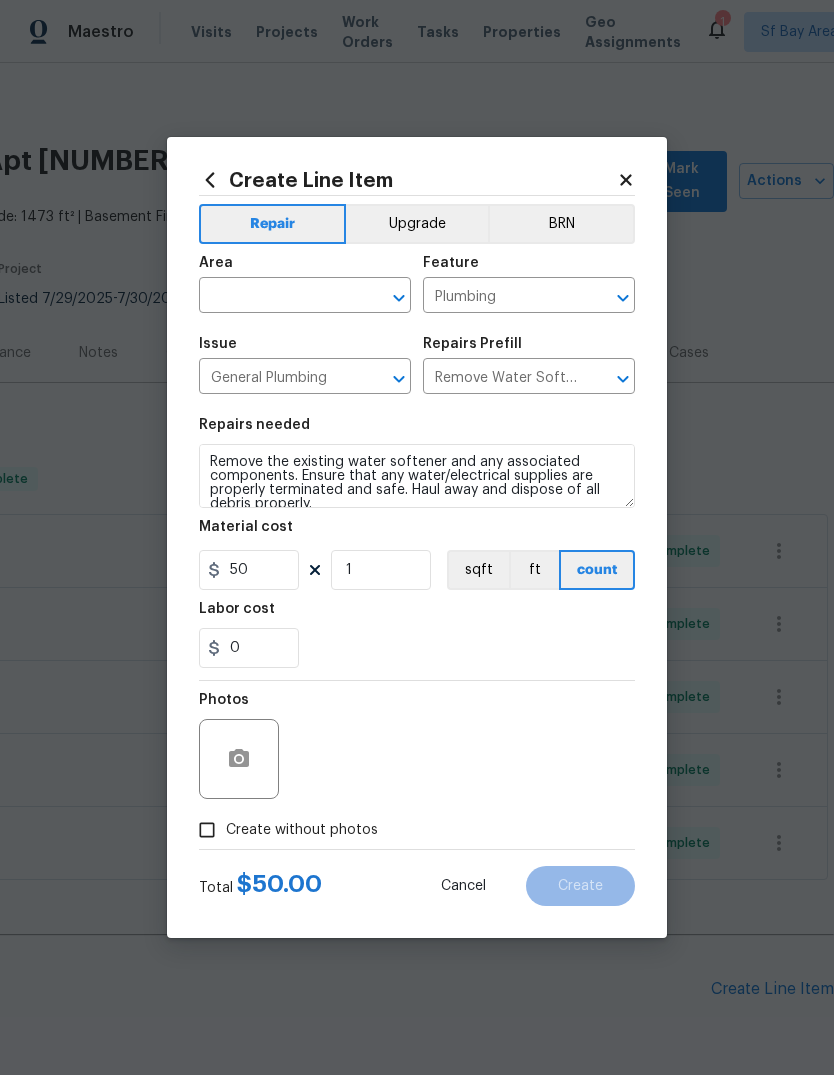 click at bounding box center [277, 297] 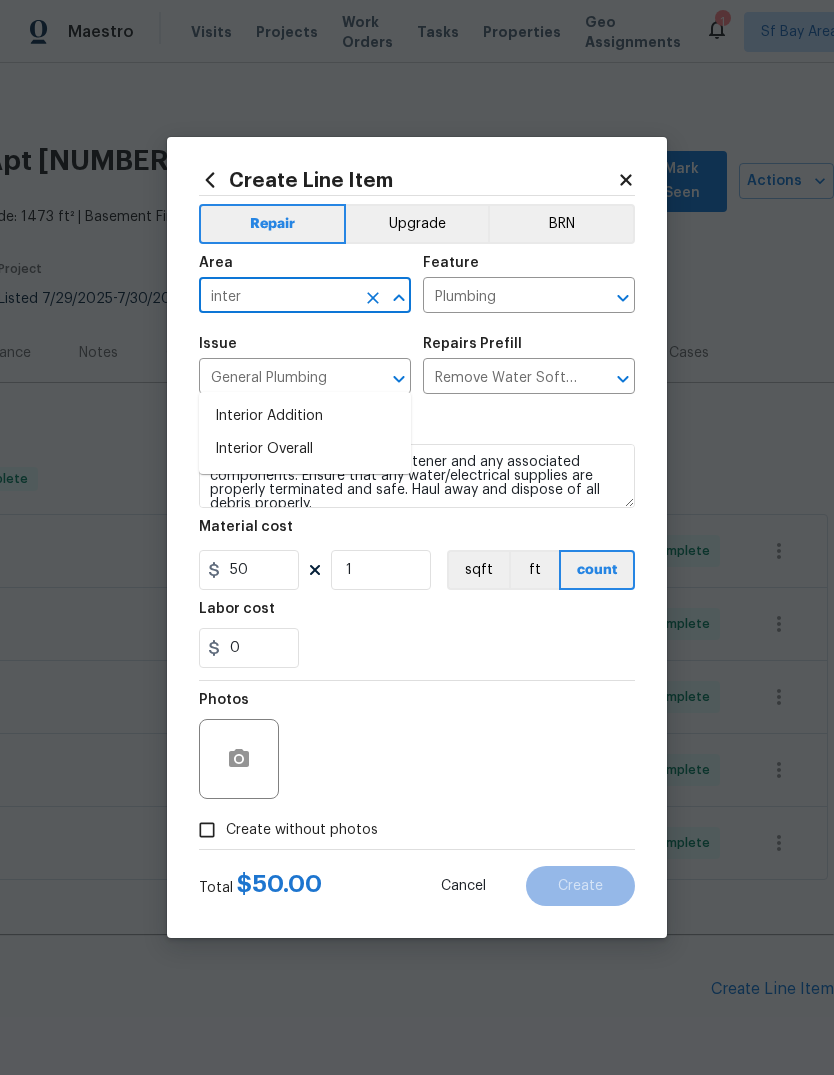 click on "Interior Overall" at bounding box center [305, 449] 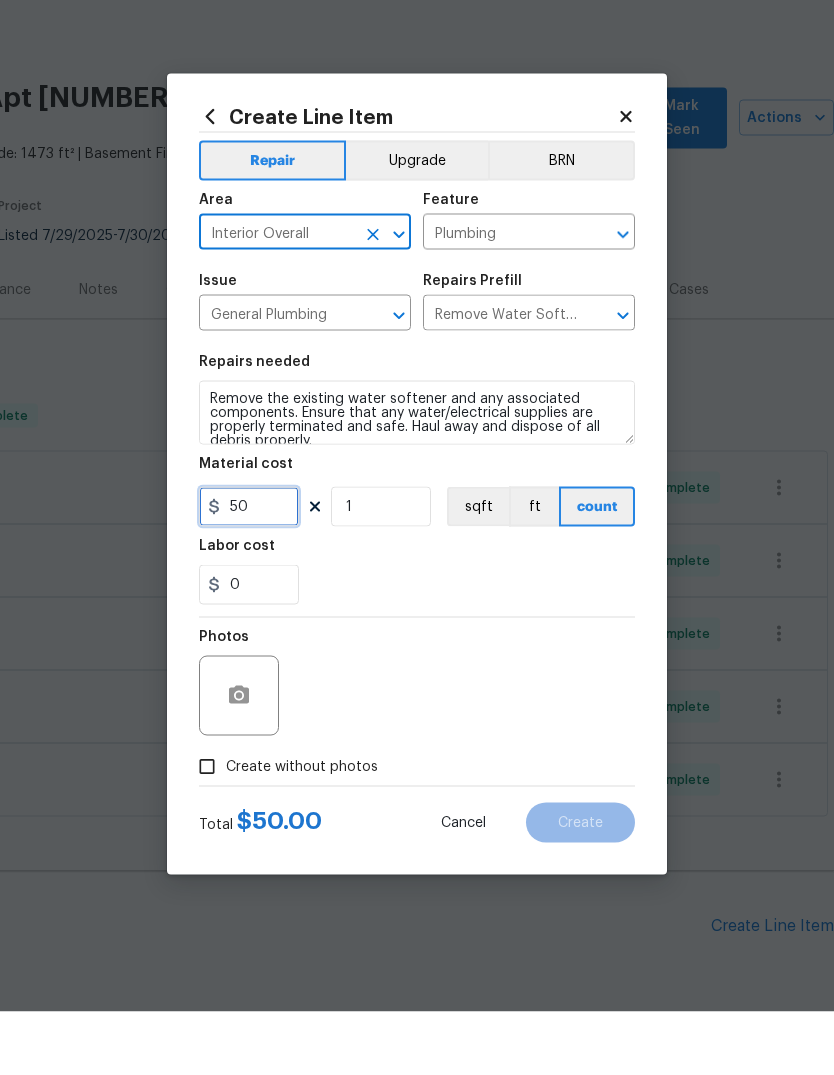 click on "50" at bounding box center (249, 570) 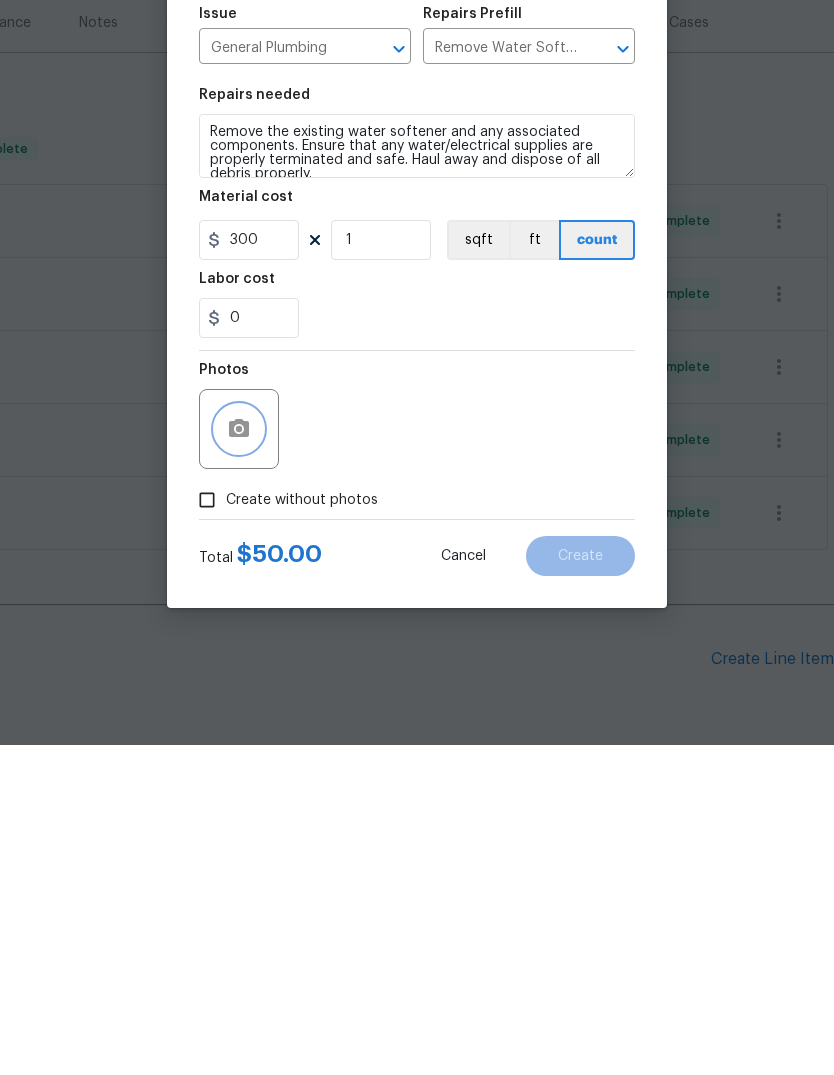 click at bounding box center [239, 759] 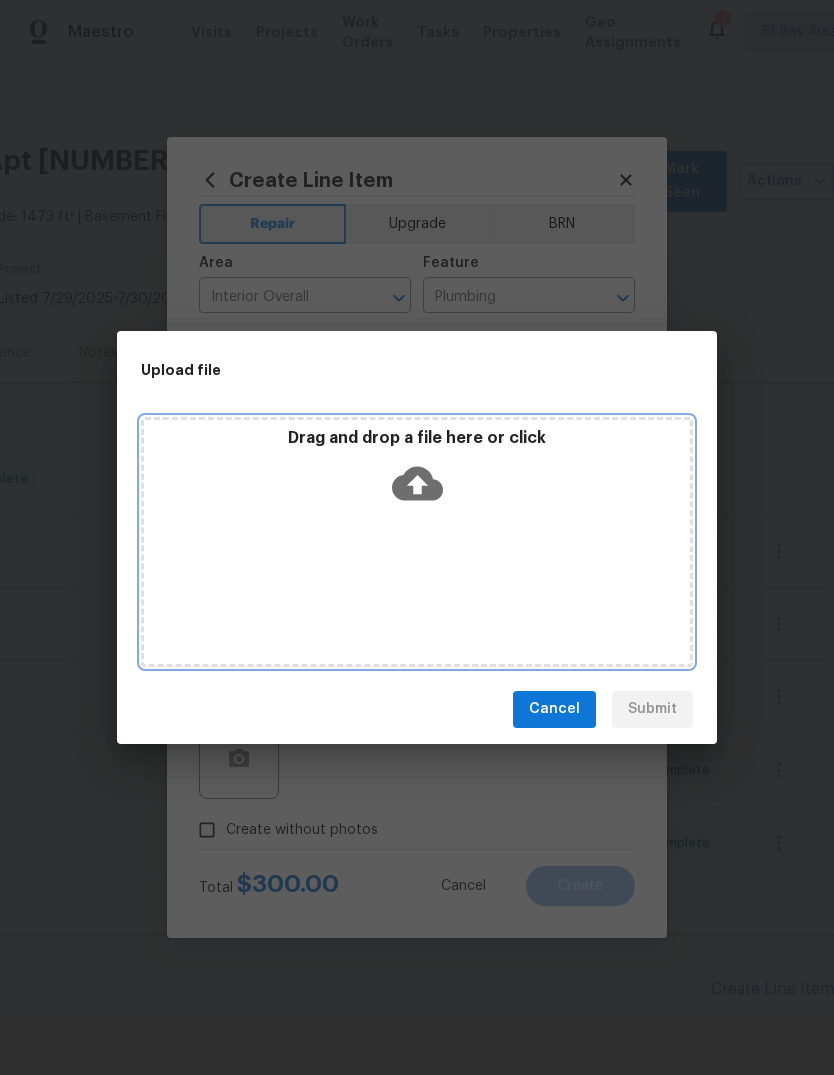 click 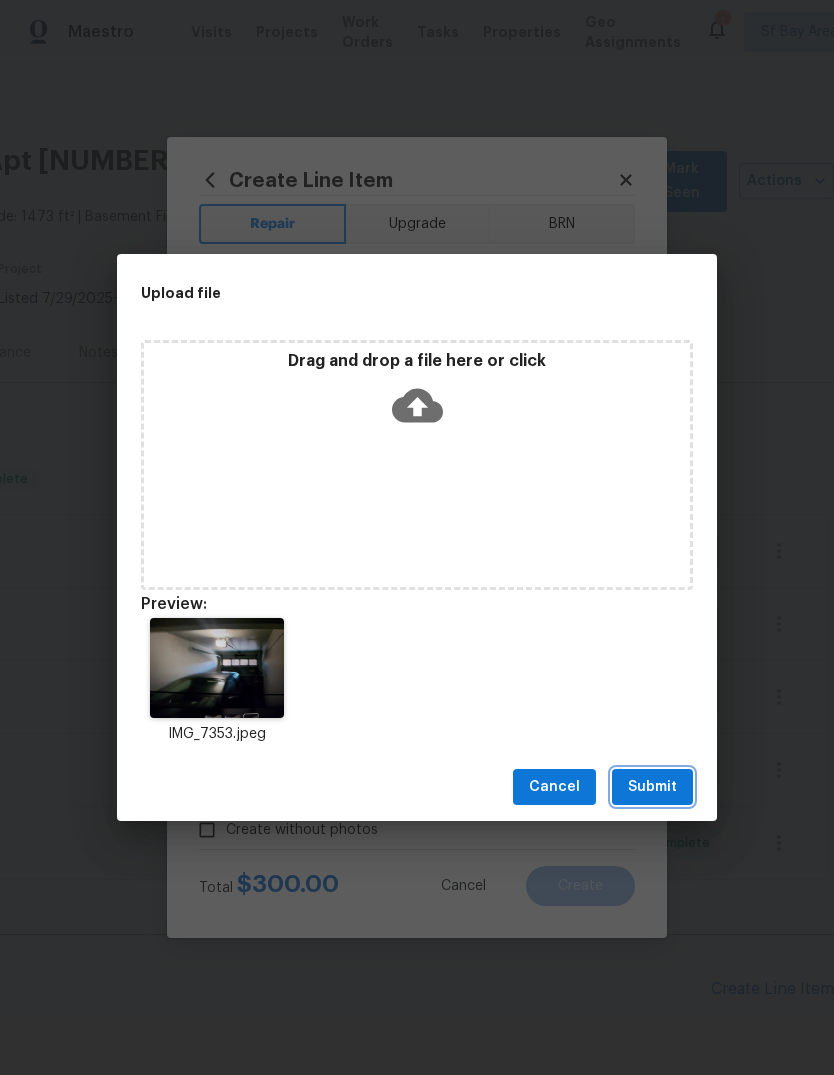 click on "Submit" at bounding box center [652, 787] 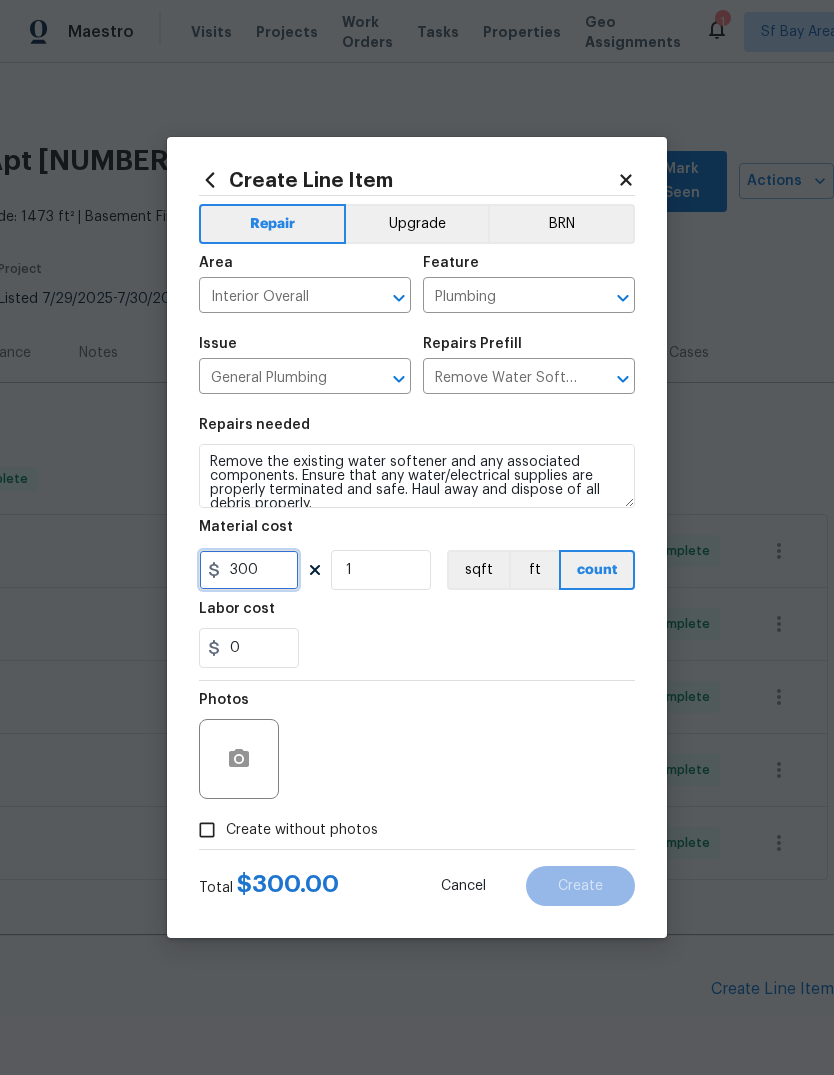 click on "300" at bounding box center (249, 570) 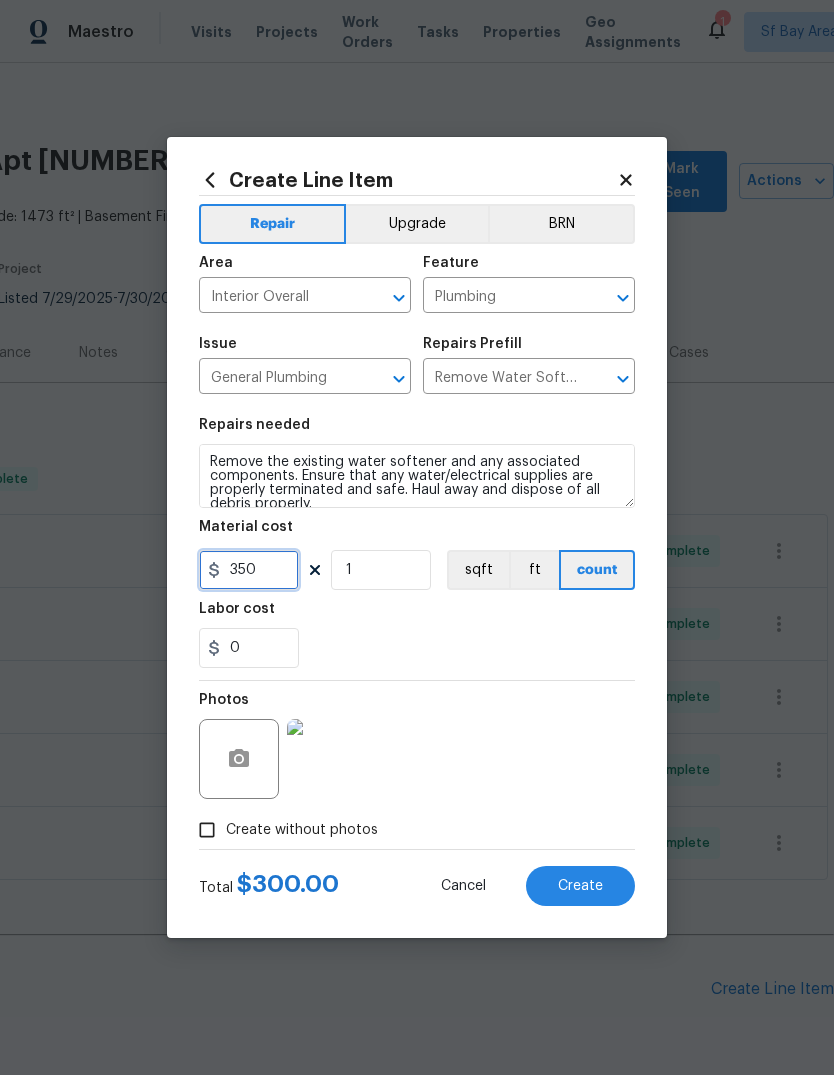 type on "350" 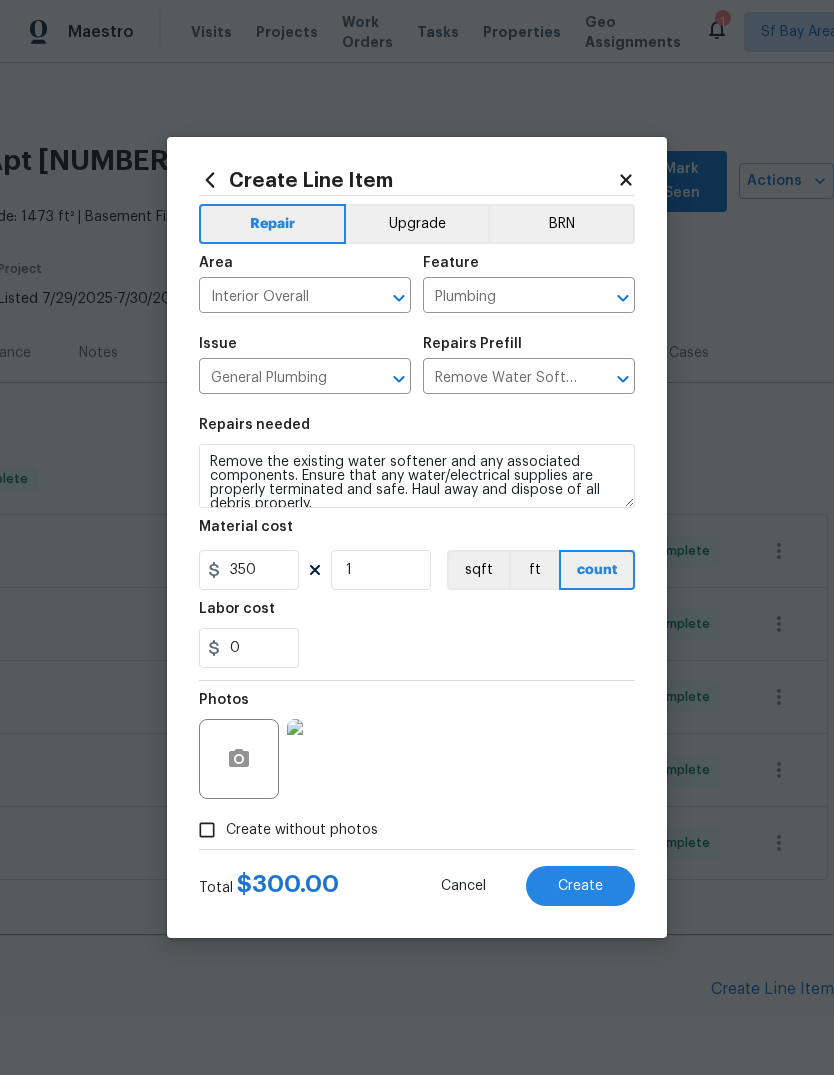click on "0" at bounding box center [417, 648] 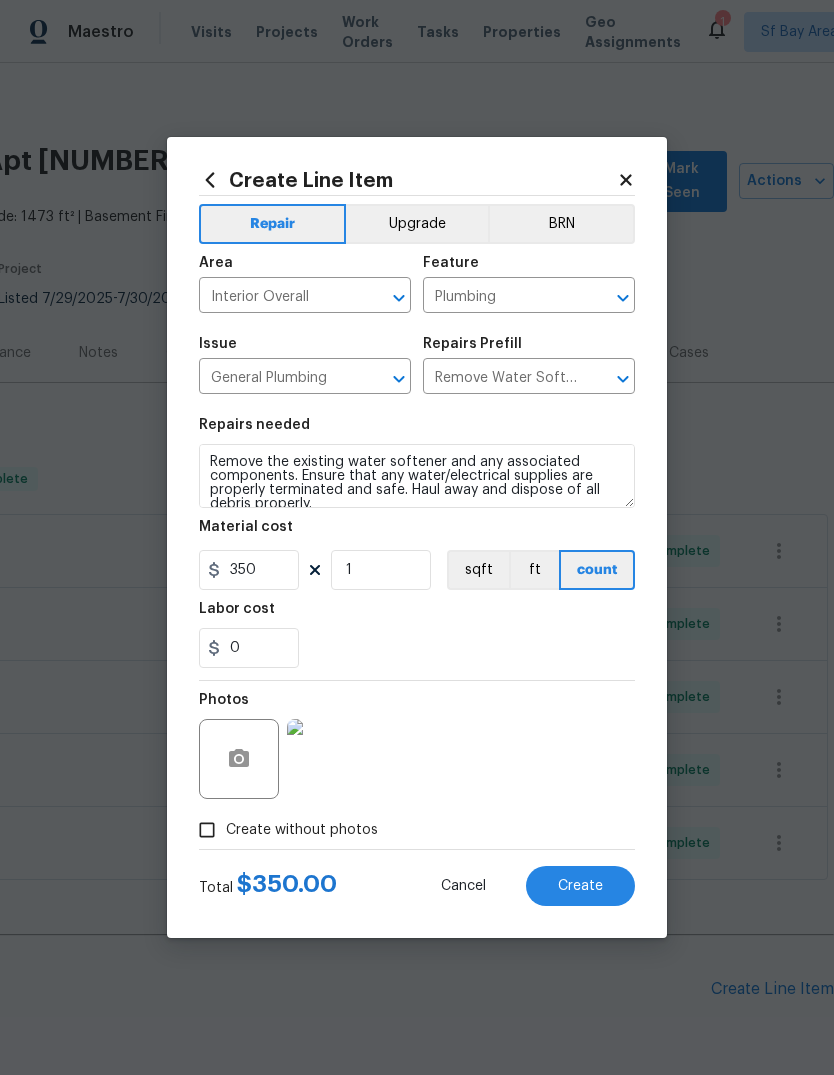 click on "Create" at bounding box center (580, 886) 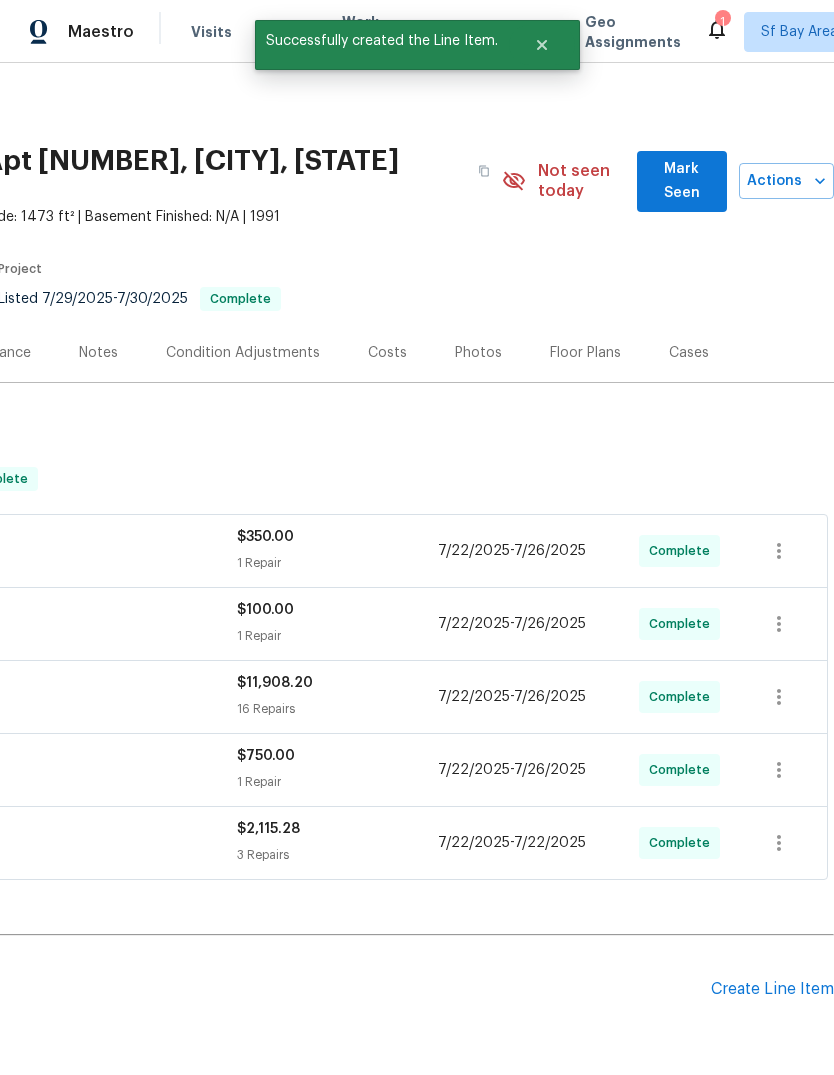 click on "Create Line Item" at bounding box center (772, 989) 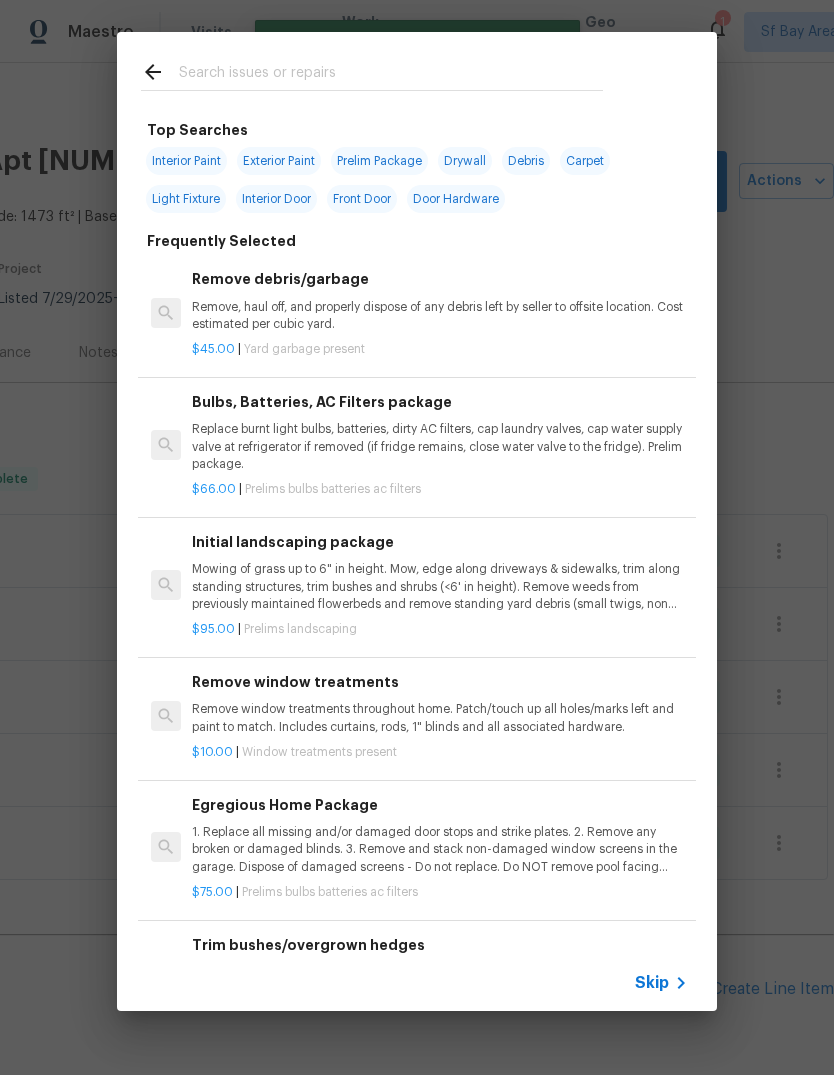 click at bounding box center [391, 75] 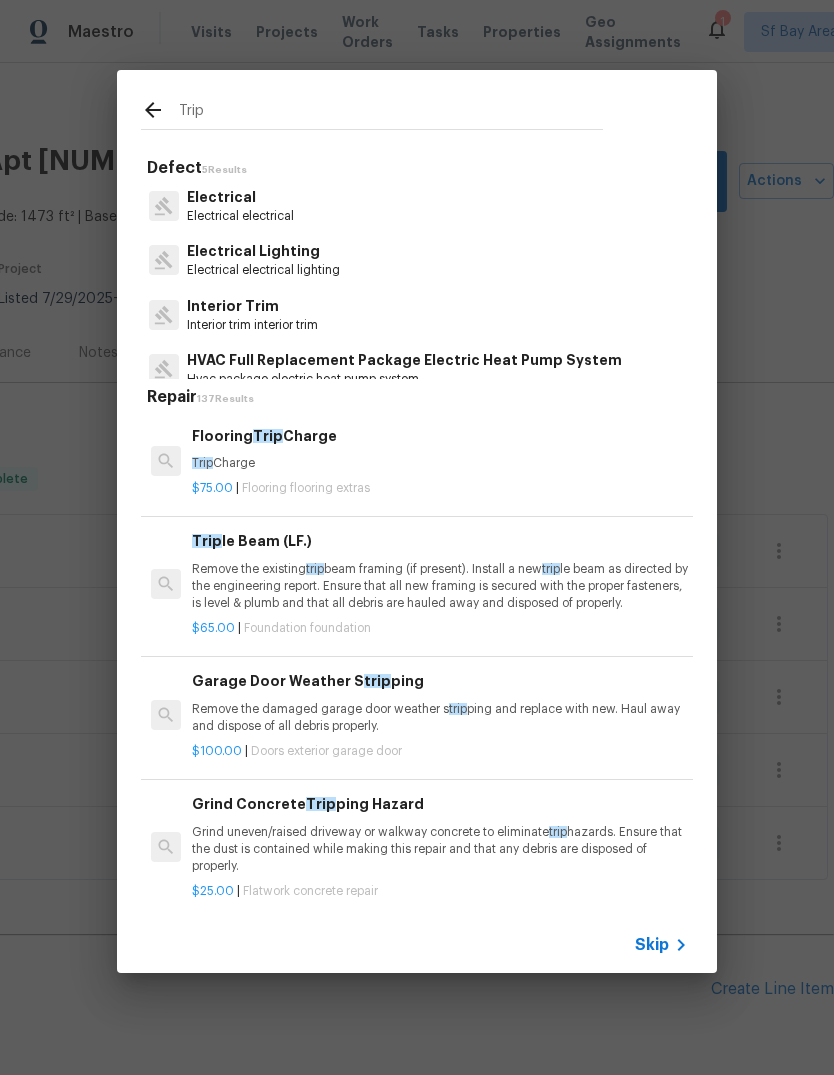 type on "Trip" 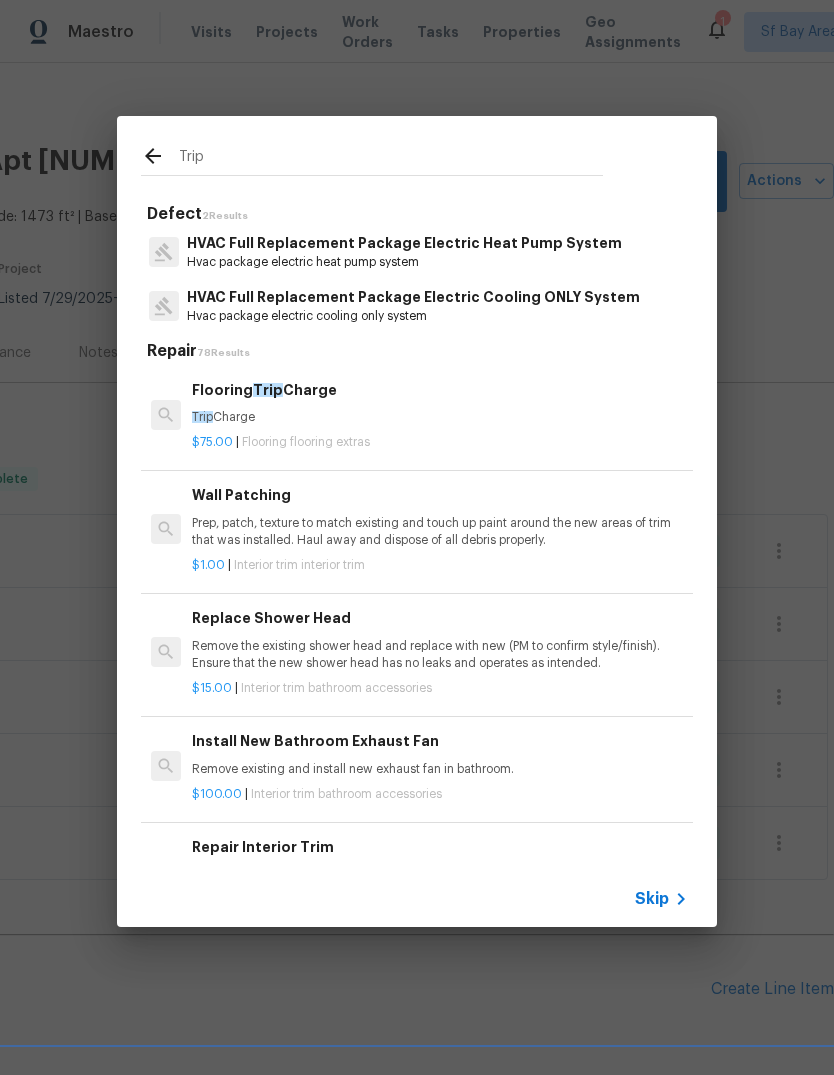 click on "Flooring flooring extras" at bounding box center [306, 442] 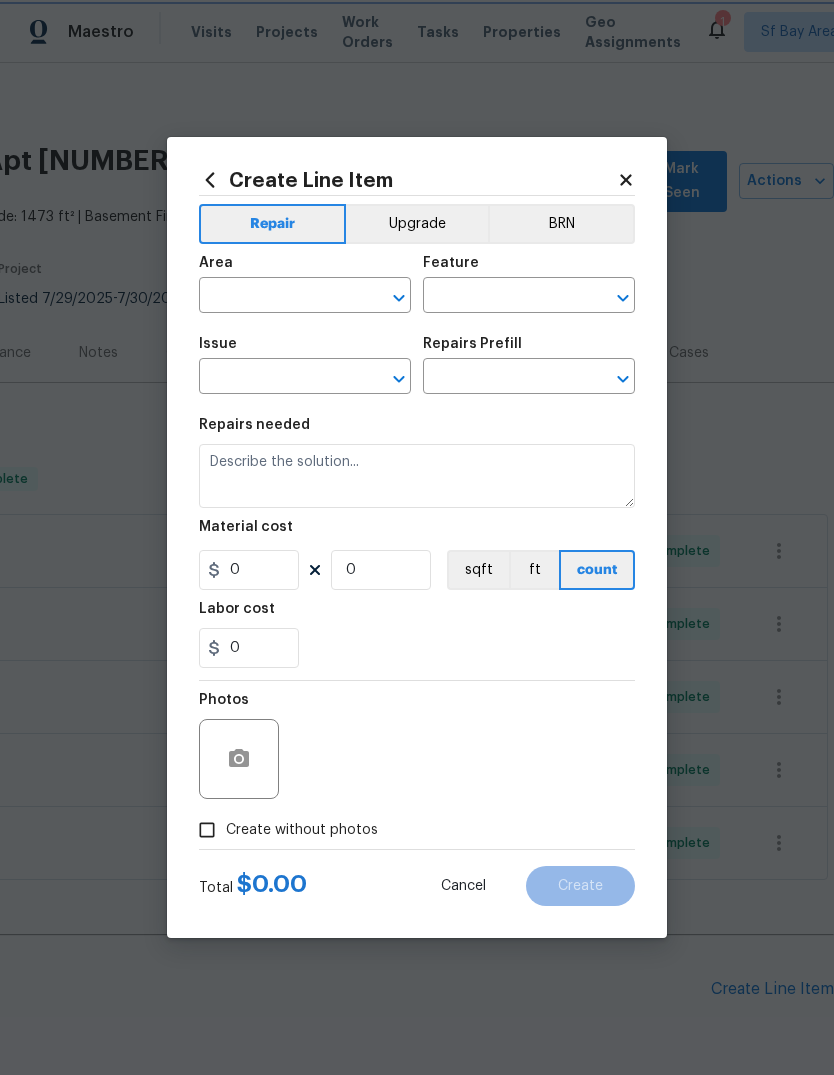 type on "Overall Flooring" 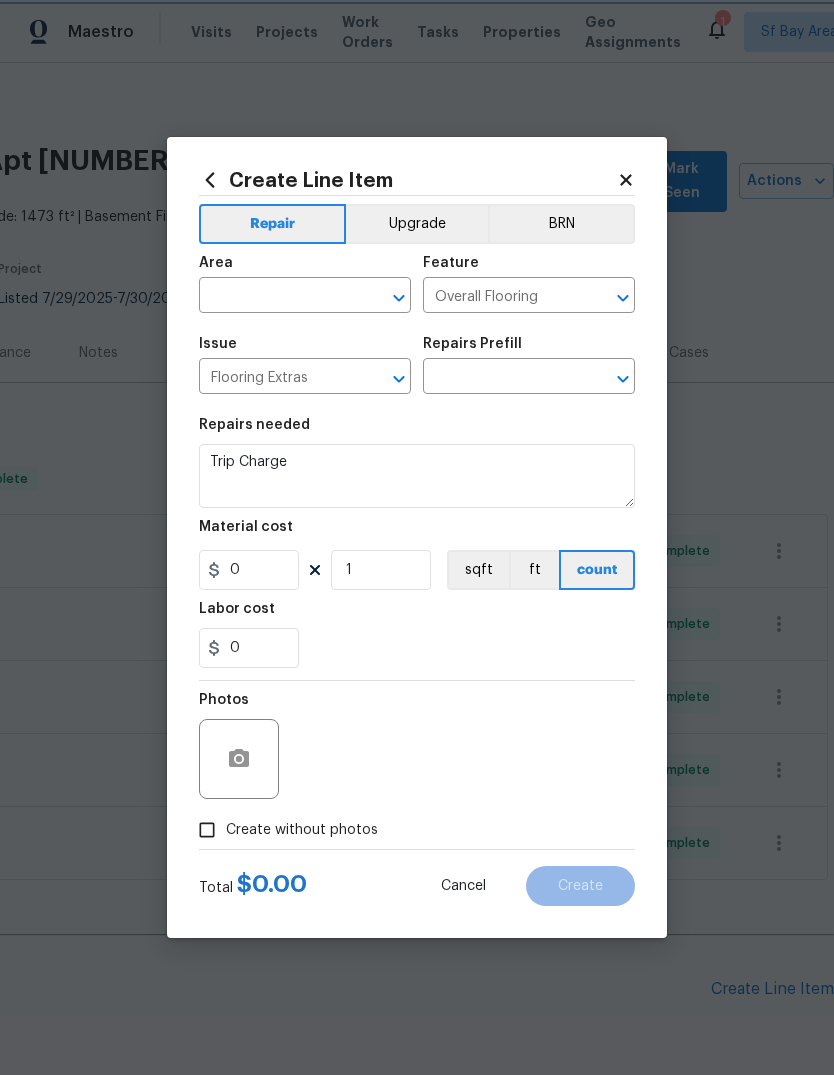 type on "Flooring Trip Charge $75.00" 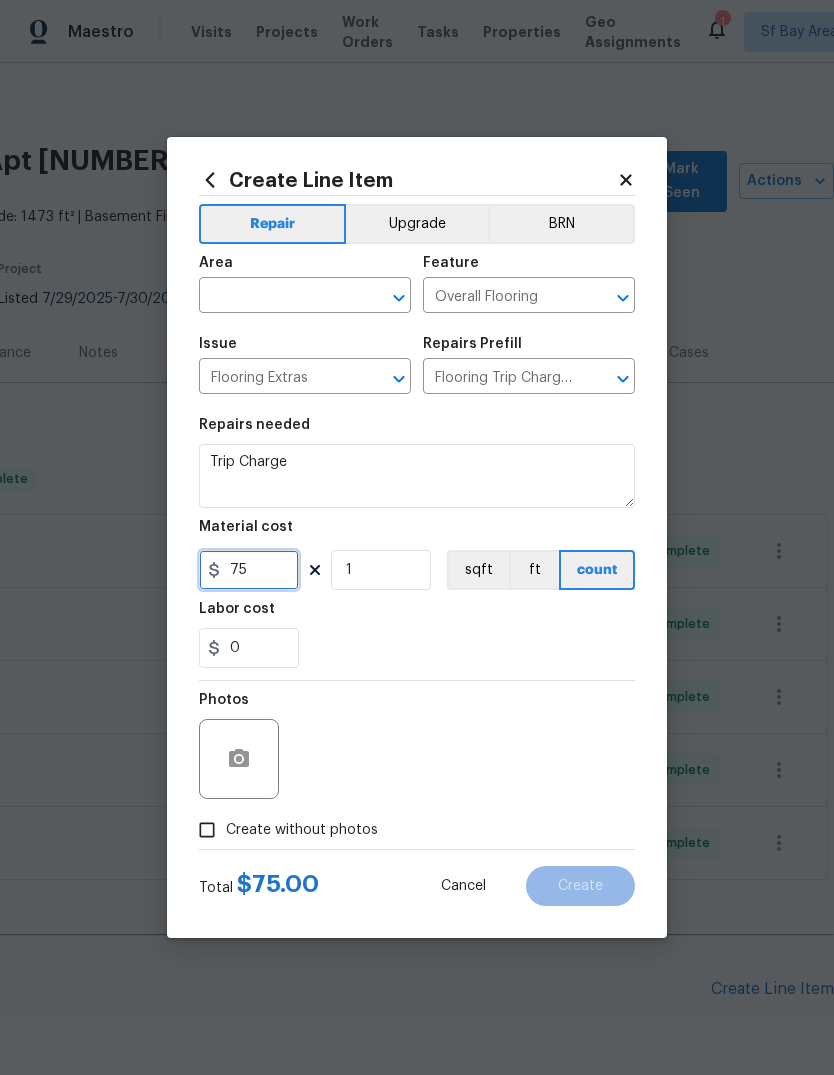 click on "75" at bounding box center (249, 570) 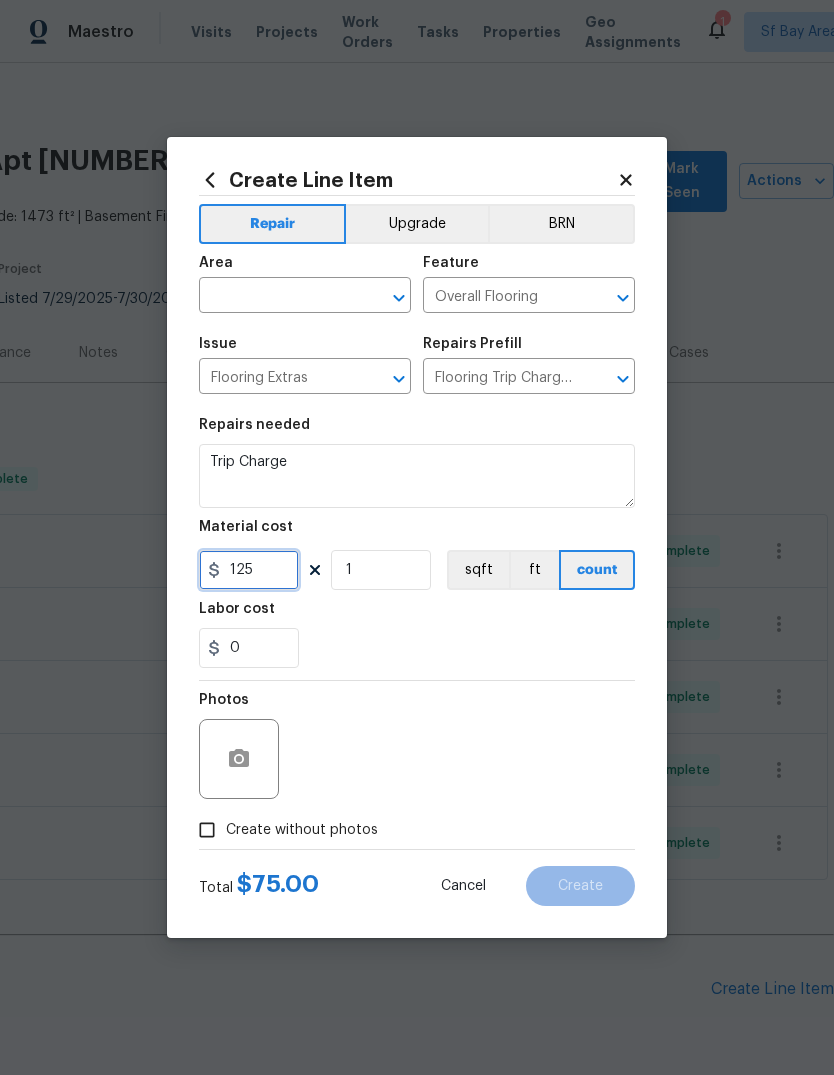 type on "125" 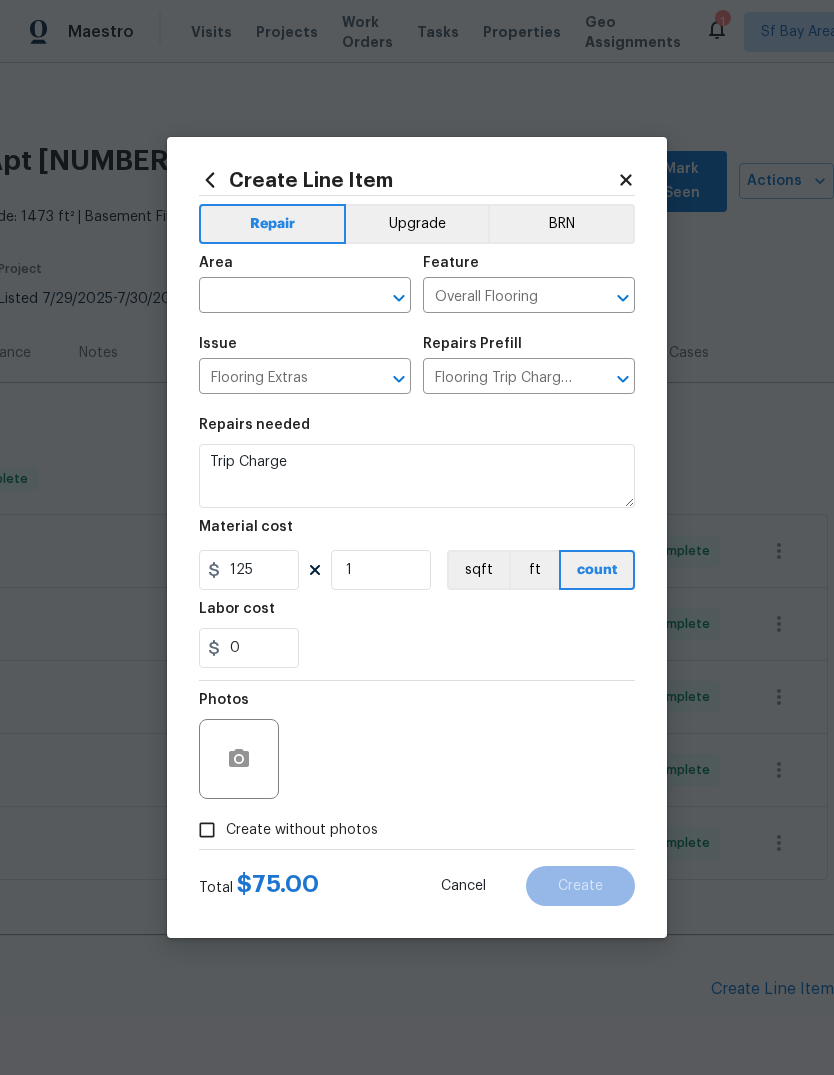 click at bounding box center (277, 297) 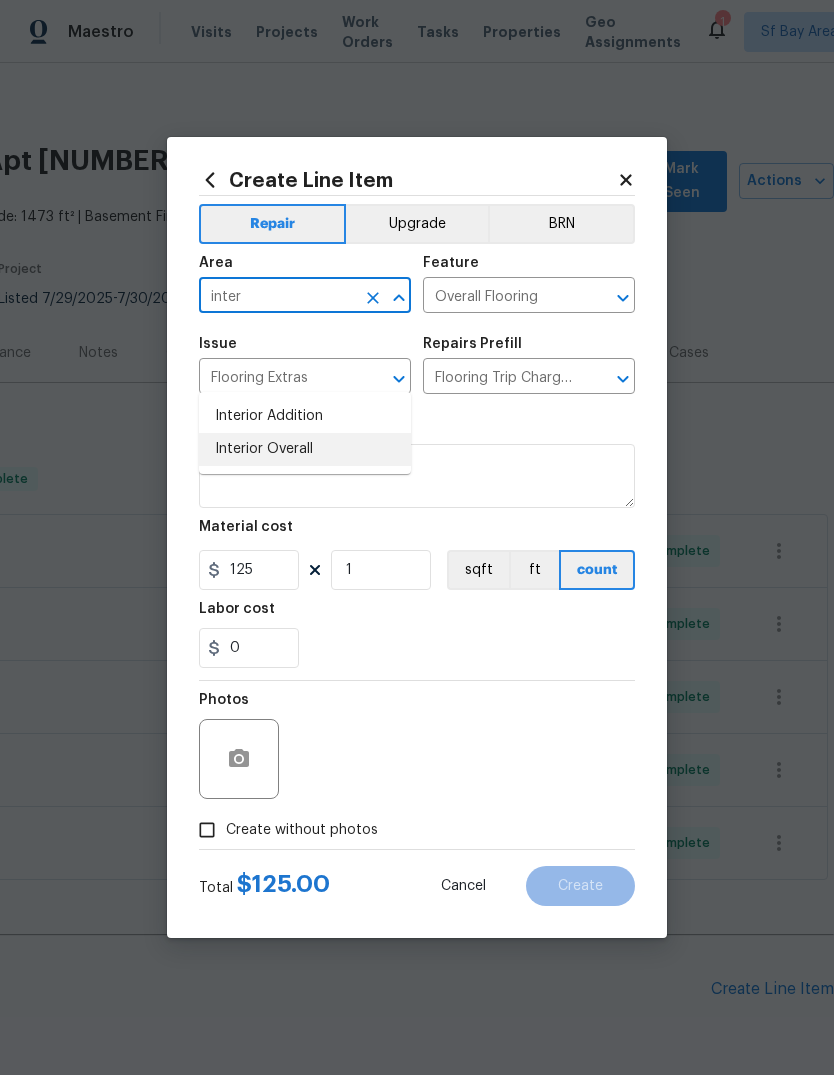 click on "Interior Overall" at bounding box center (305, 449) 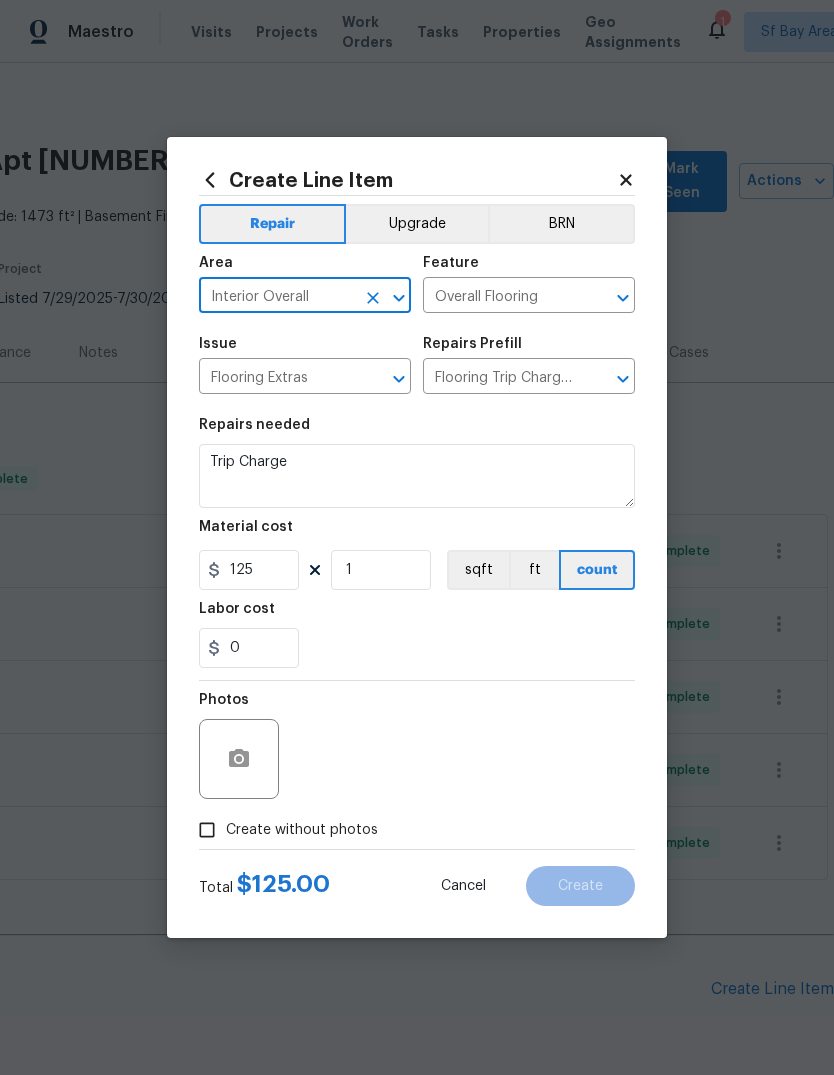 click on "0" at bounding box center (417, 648) 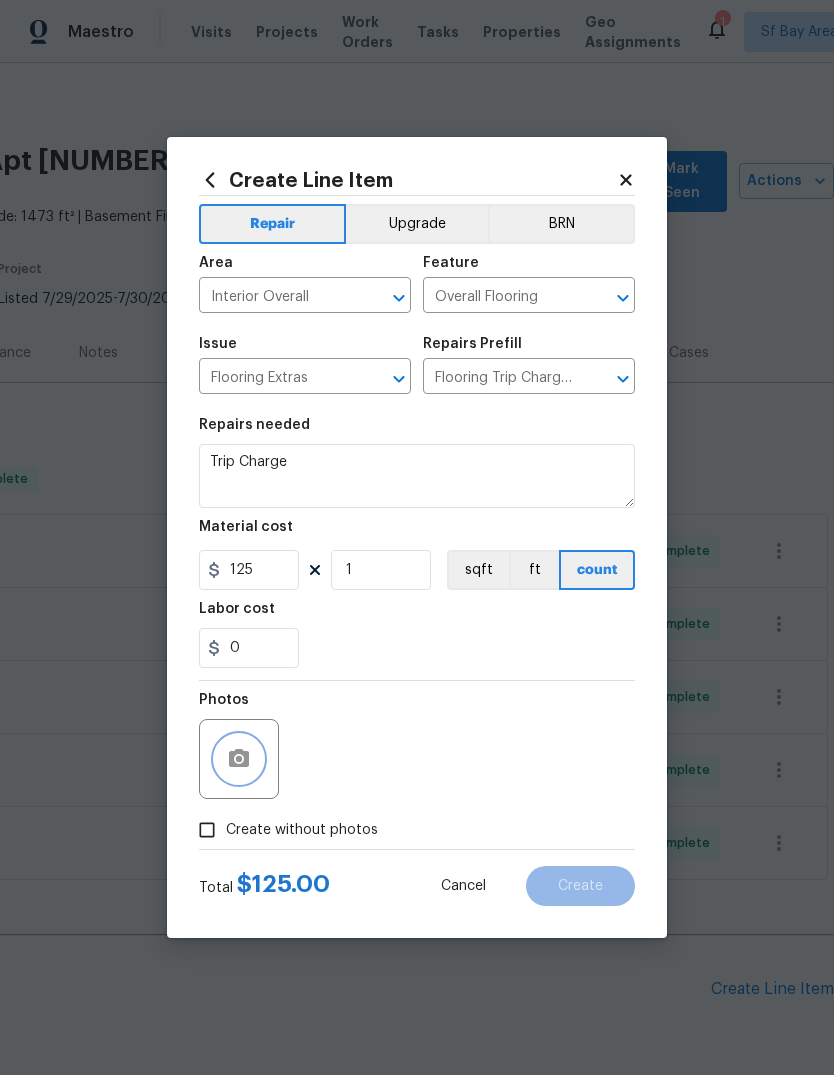 click 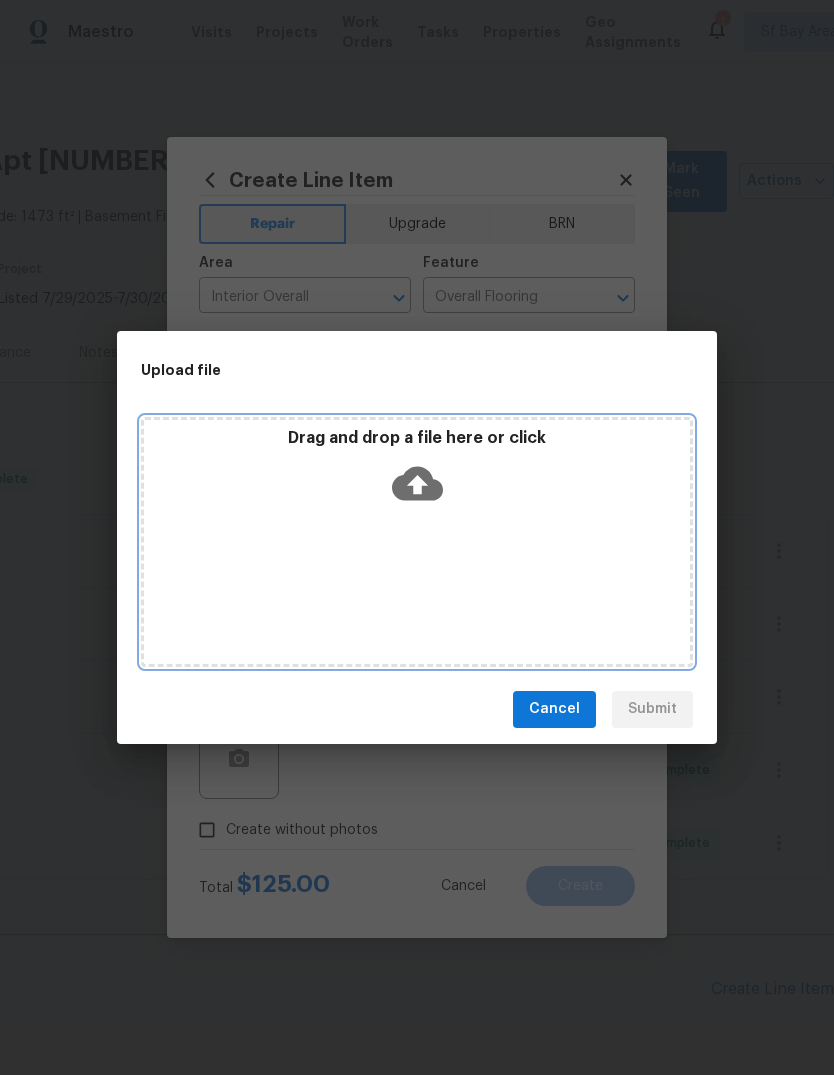 click 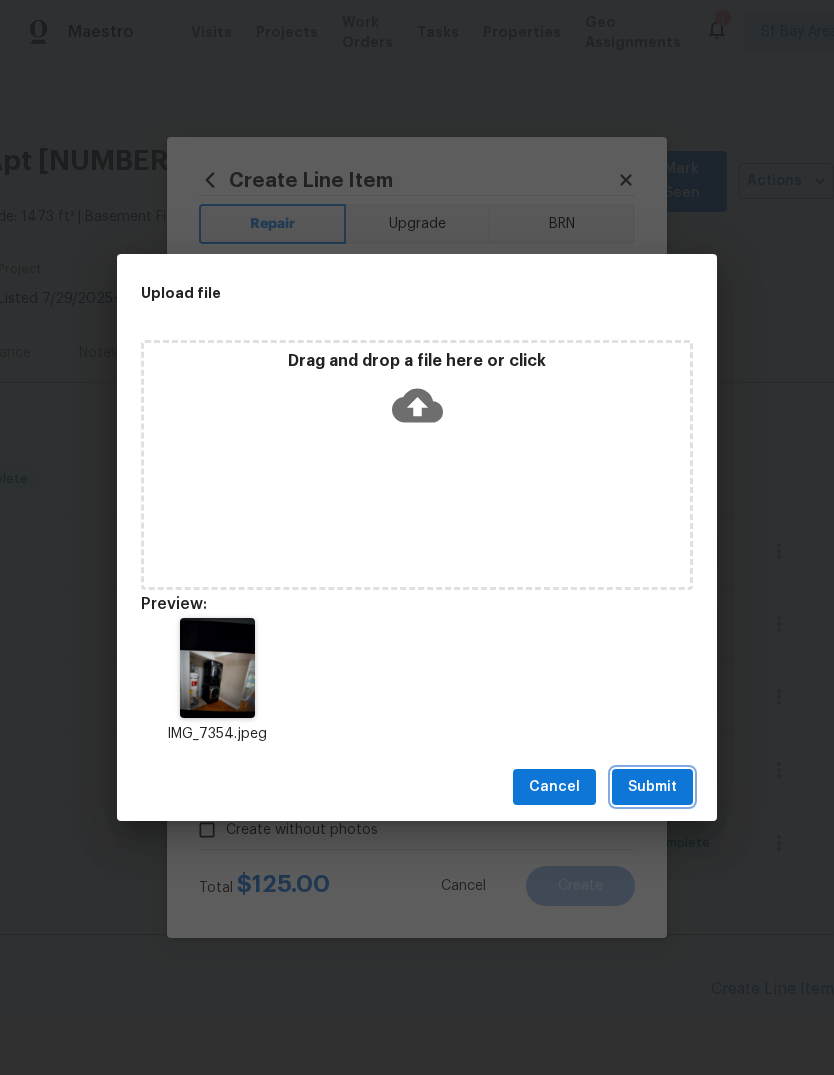 click on "Submit" at bounding box center (652, 787) 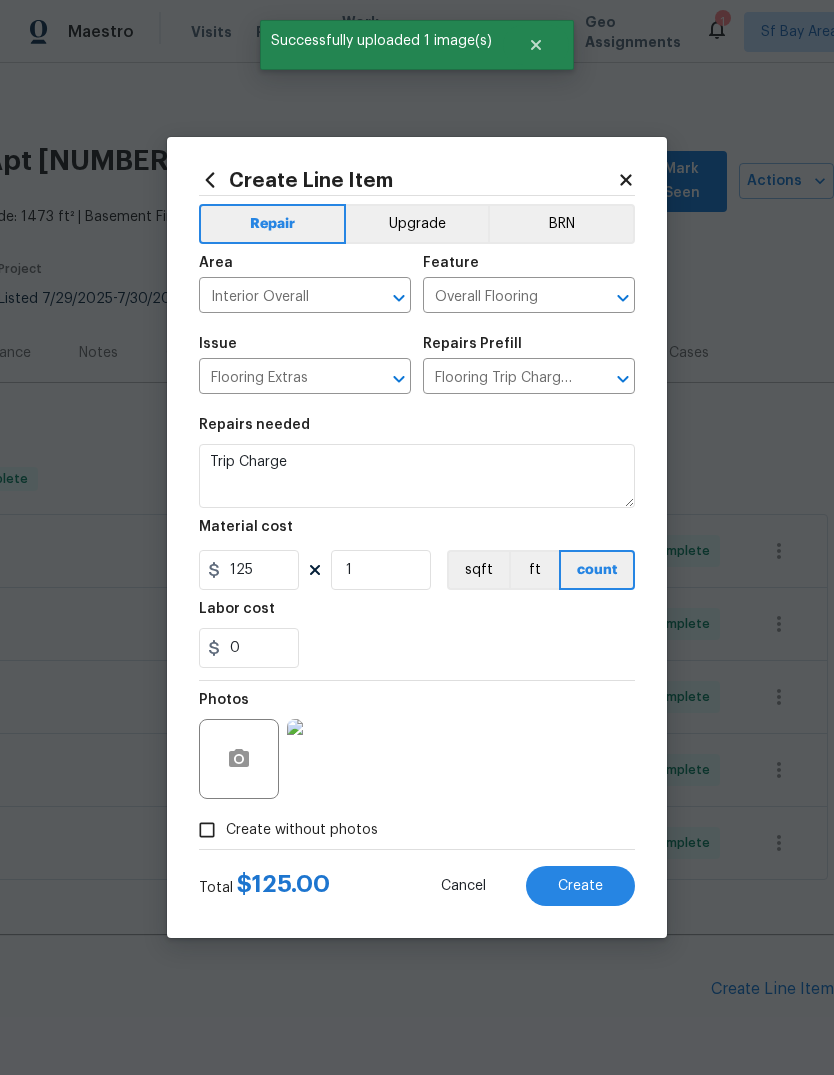 click on "Create" at bounding box center [580, 886] 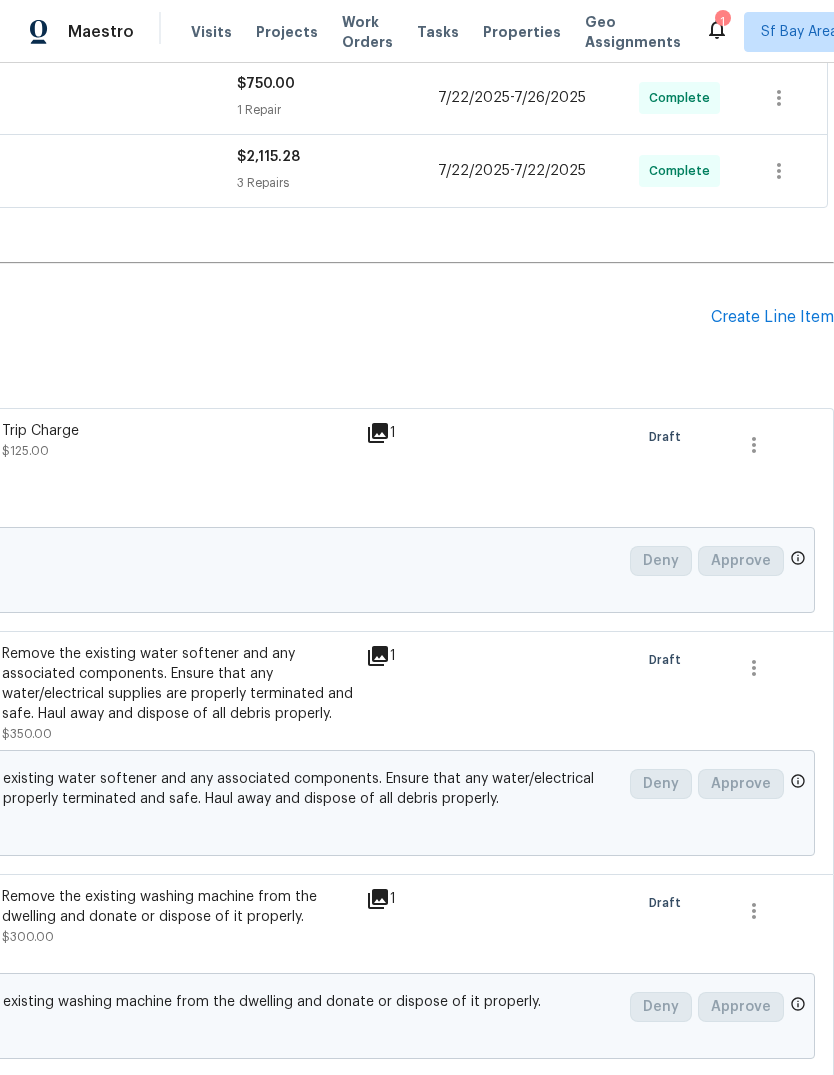scroll, scrollTop: 672, scrollLeft: 296, axis: both 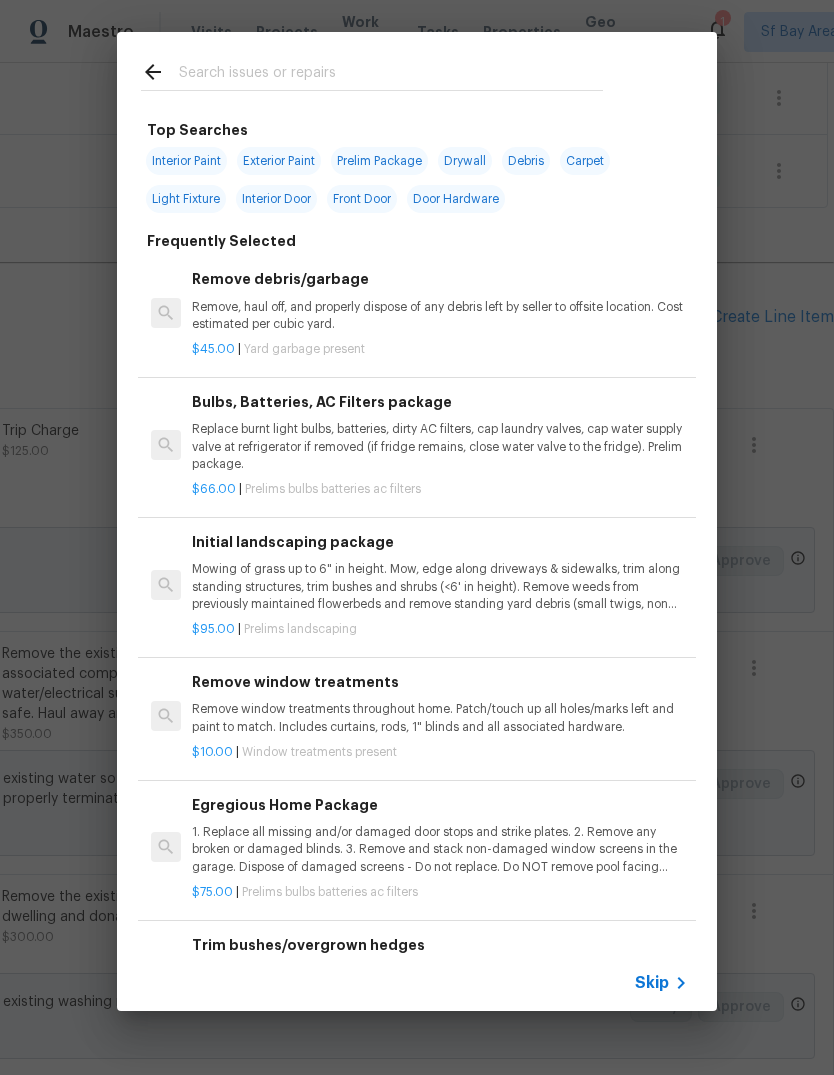 click at bounding box center (372, 71) 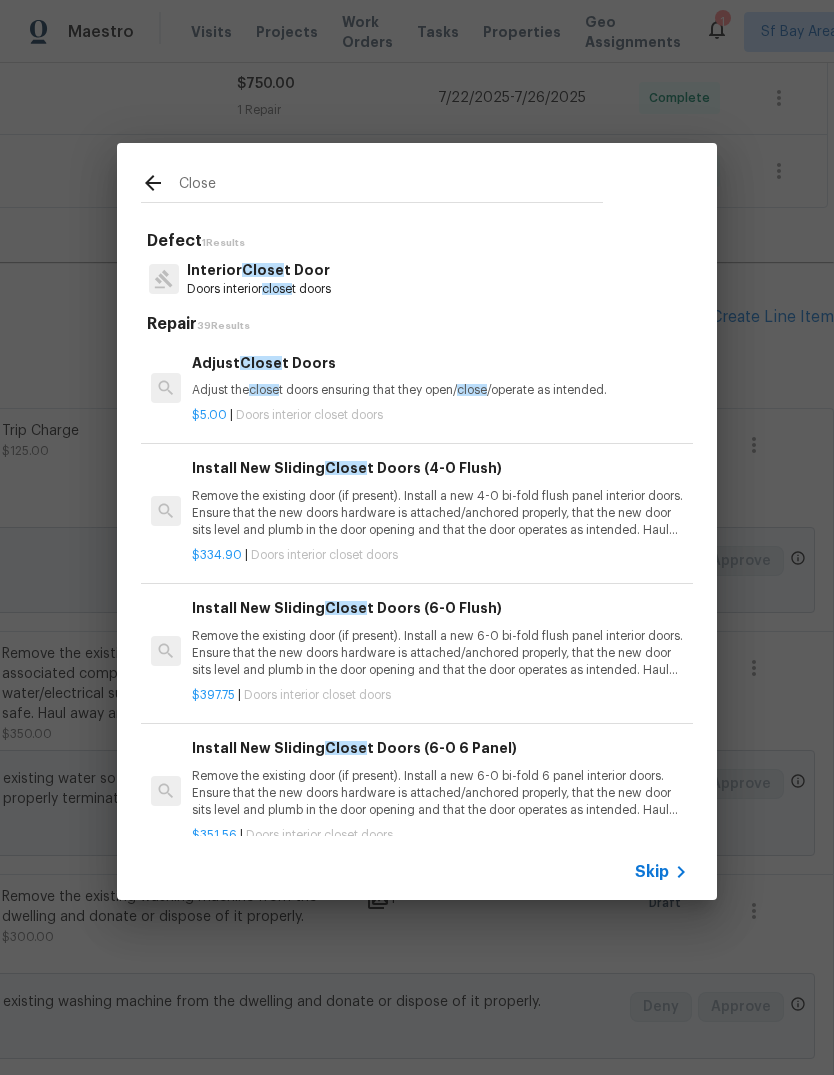 type on "Closet" 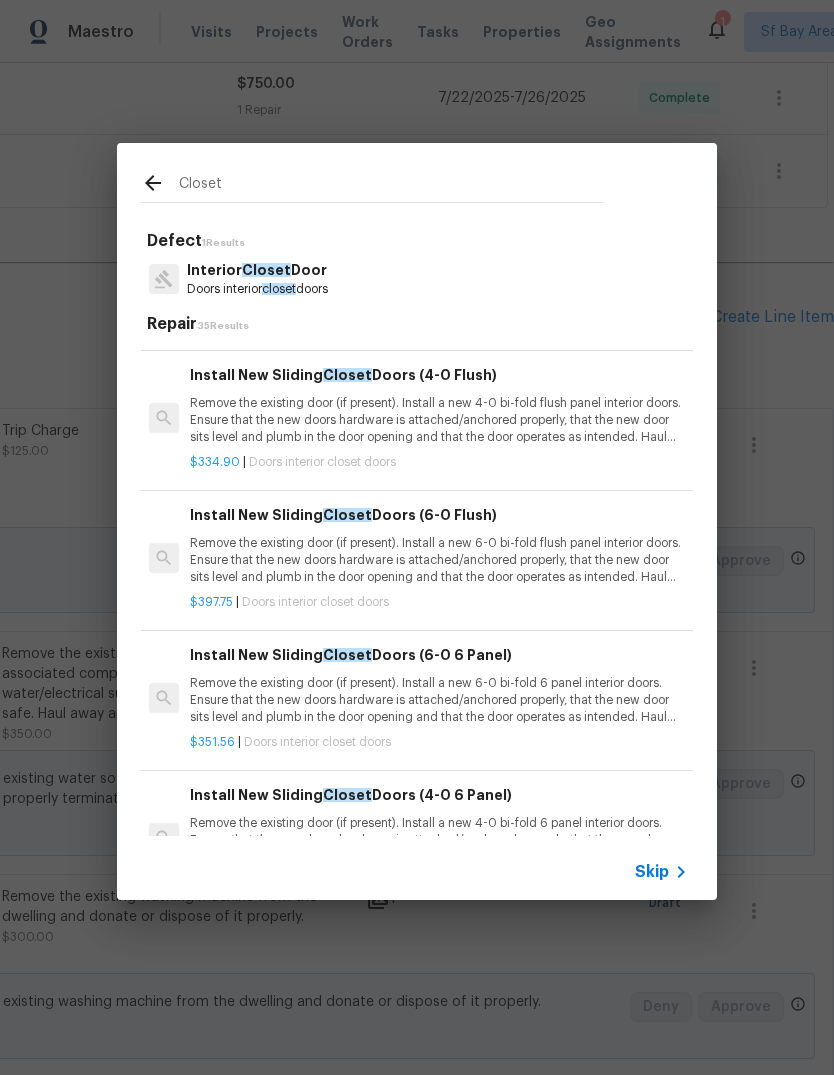 scroll, scrollTop: 105, scrollLeft: 1, axis: both 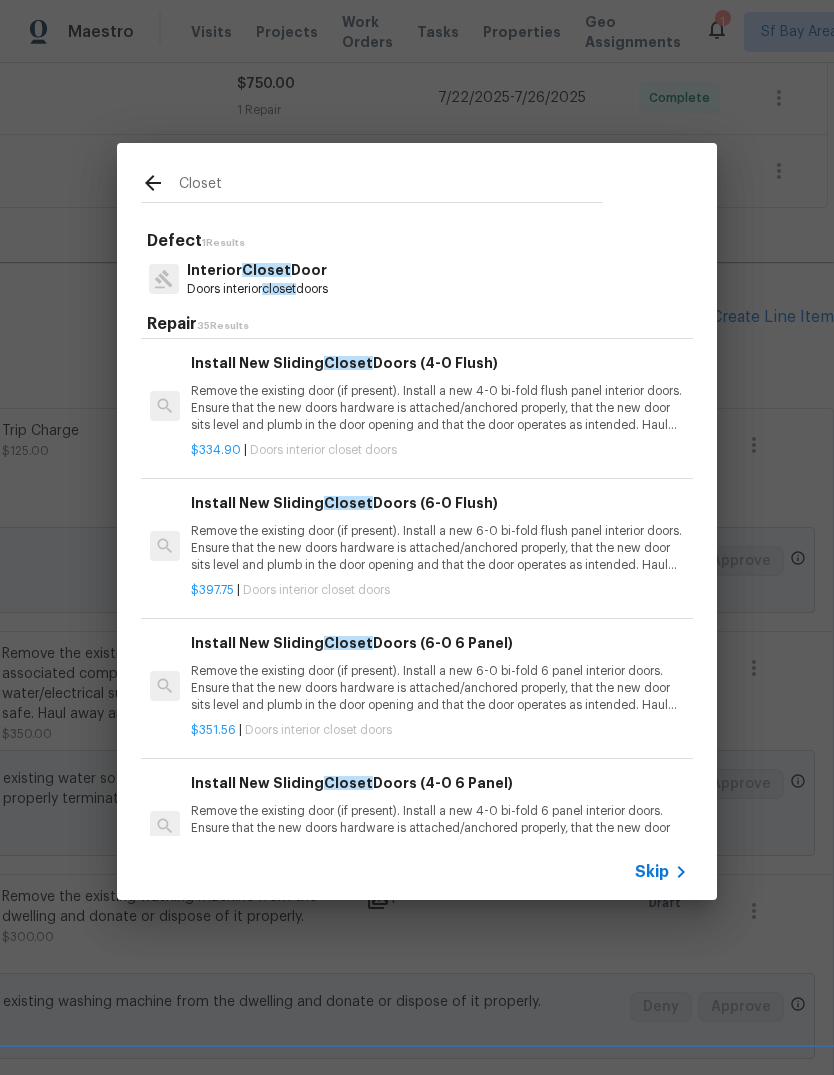 click on "Remove the existing door (if present). Install a new 6-0 bi-fold flush panel interior doors. Ensure that the new doors hardware is attached/anchored properly, that the new door sits level and plumb in the door opening and that the door operates as intended. Haul away and dispose of all debris properly." at bounding box center (439, 548) 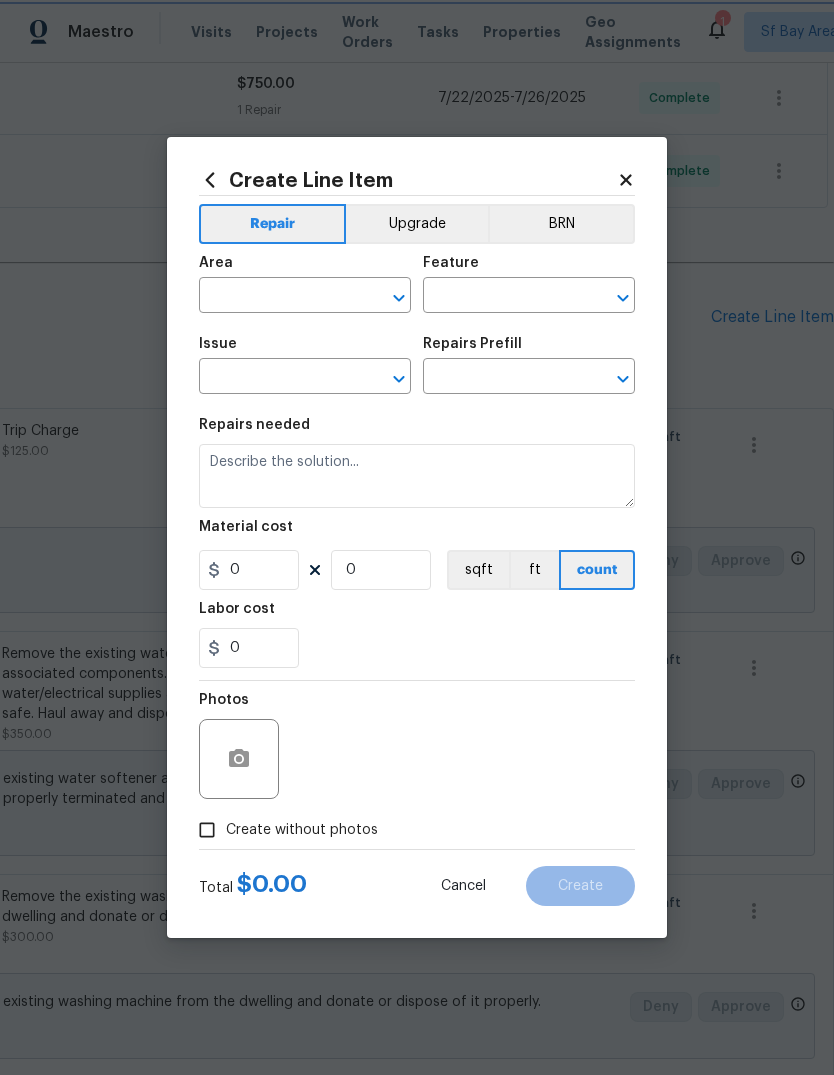 type on "Interior Door" 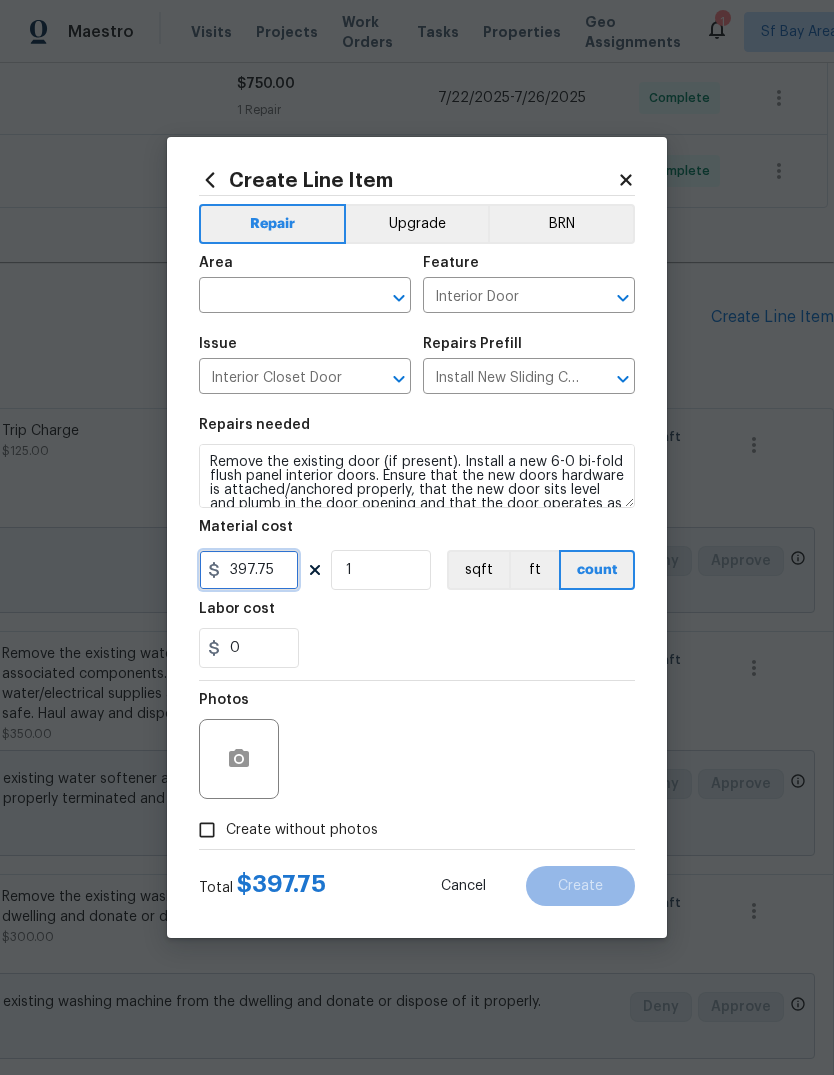 click on "397.75" at bounding box center [249, 570] 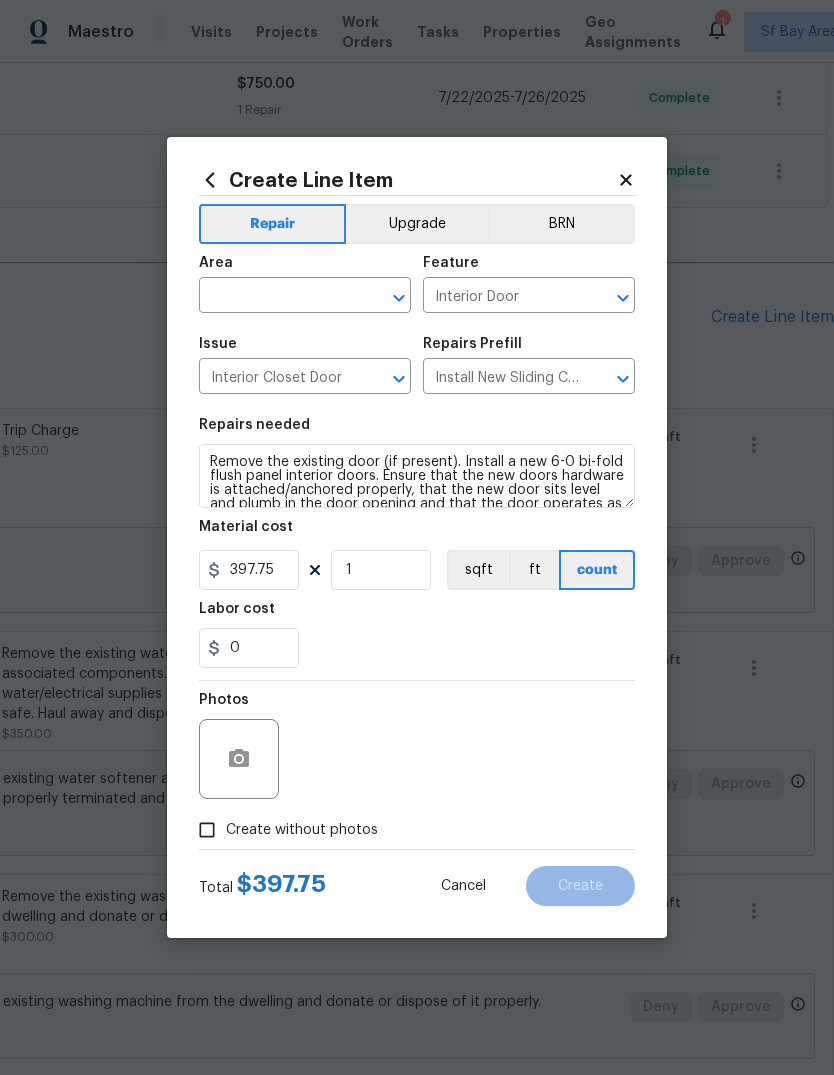click on "0" at bounding box center [417, 648] 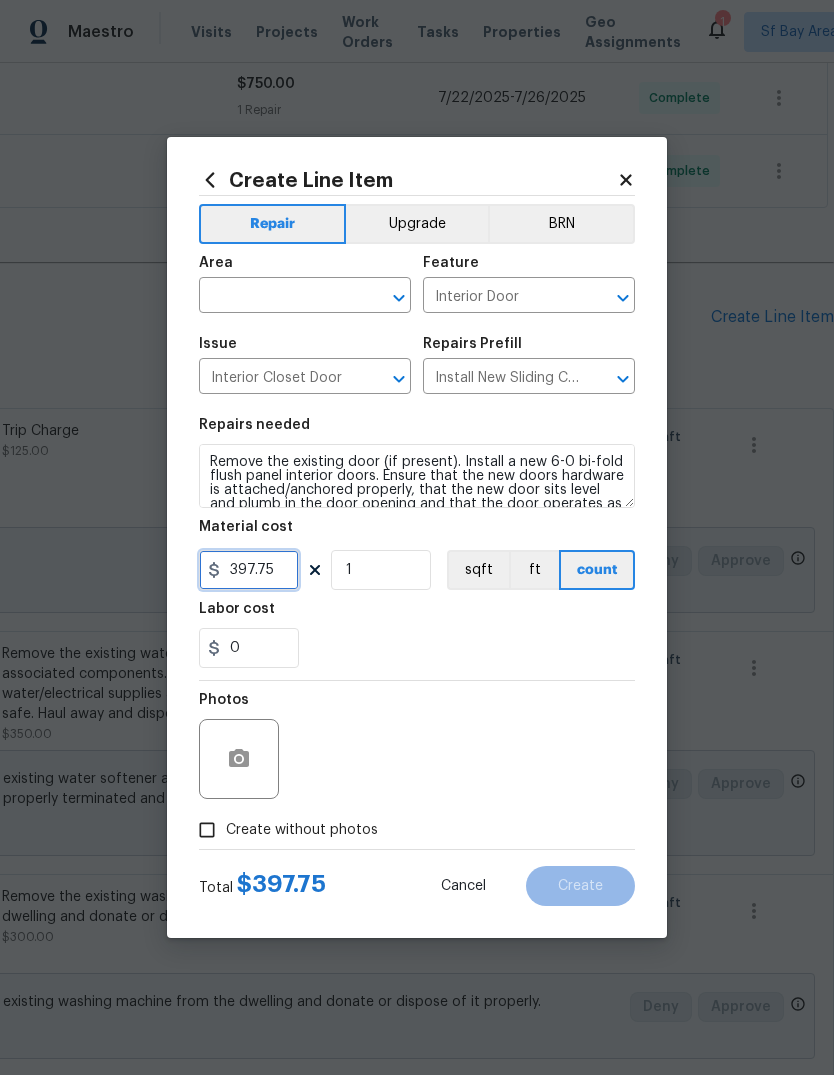 click on "397.75" at bounding box center (249, 570) 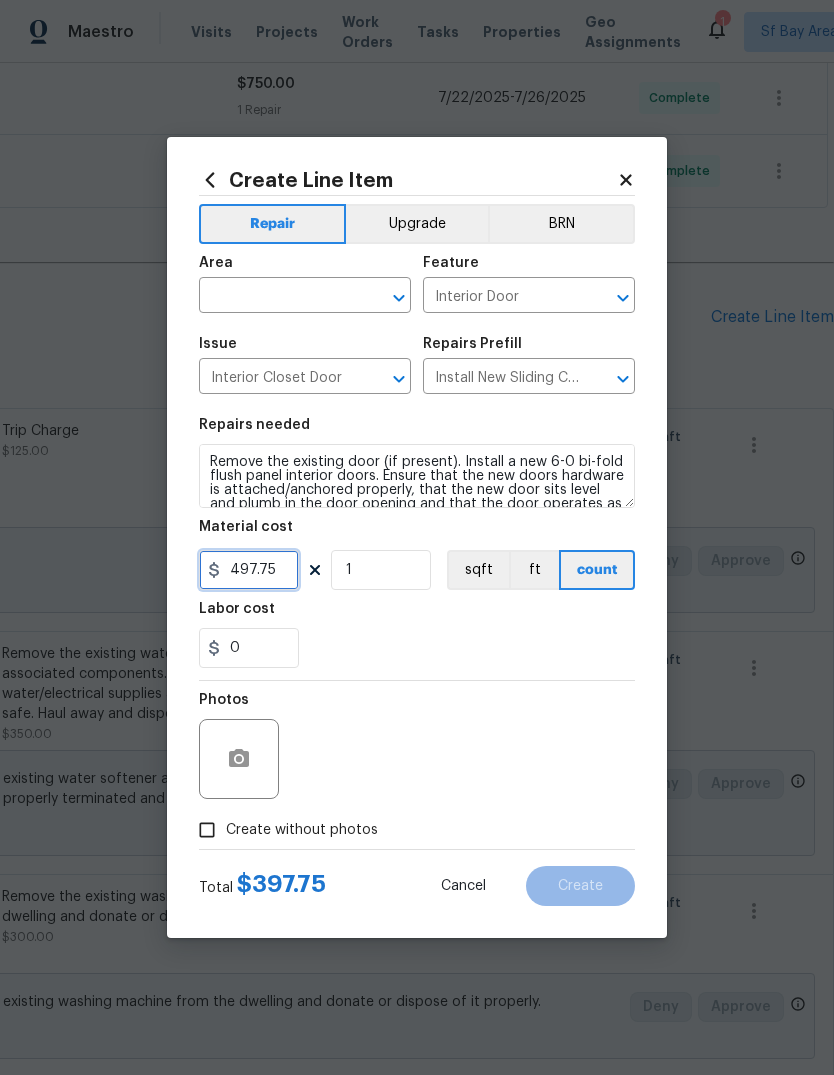 type on "497.75" 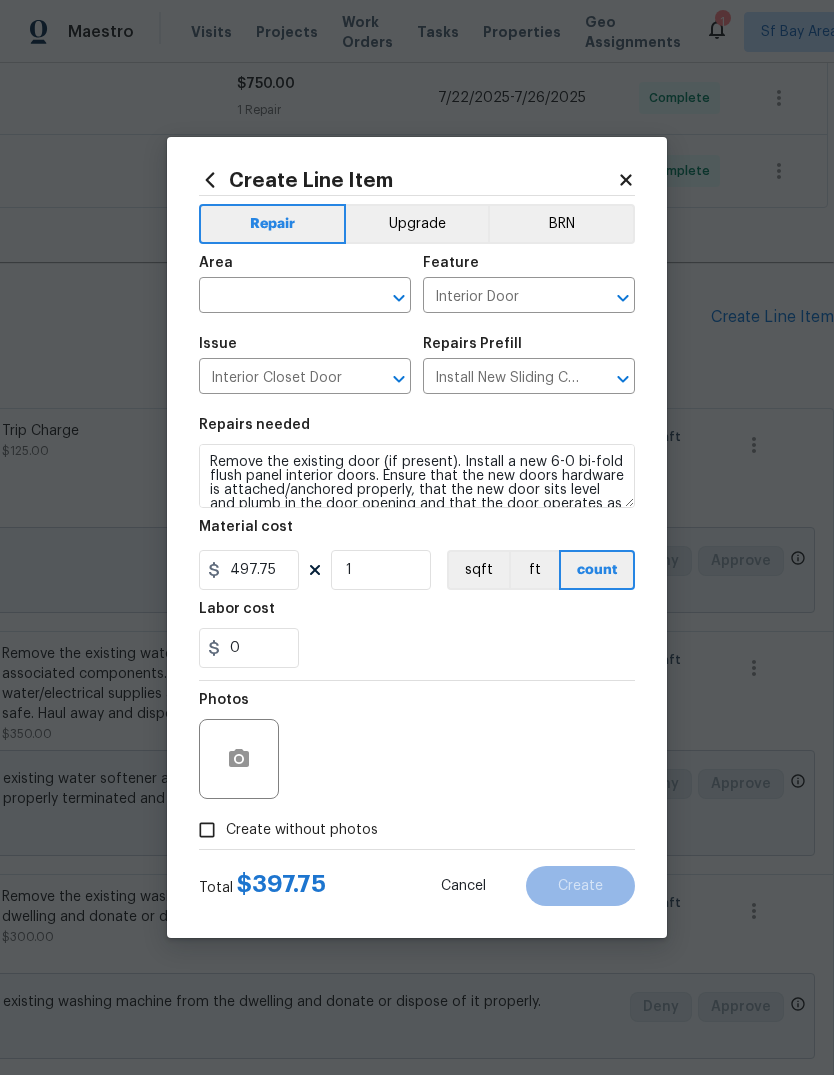 click at bounding box center (277, 297) 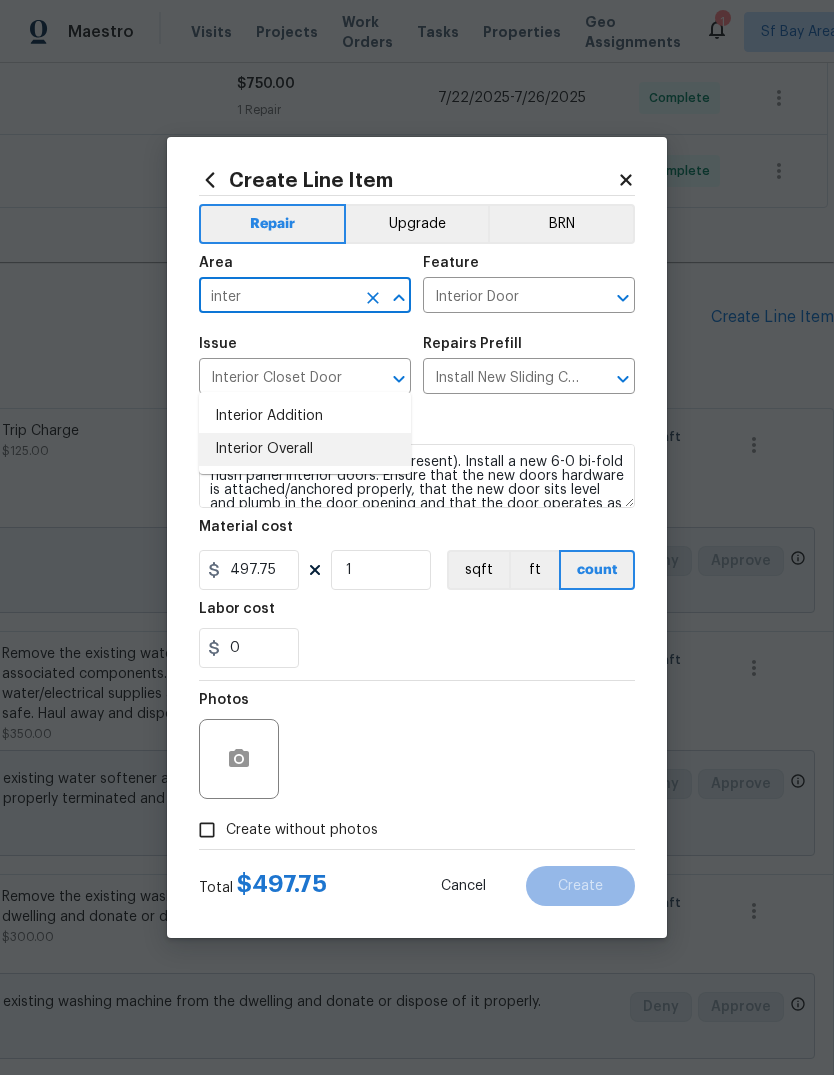 click on "Interior Overall" at bounding box center (305, 449) 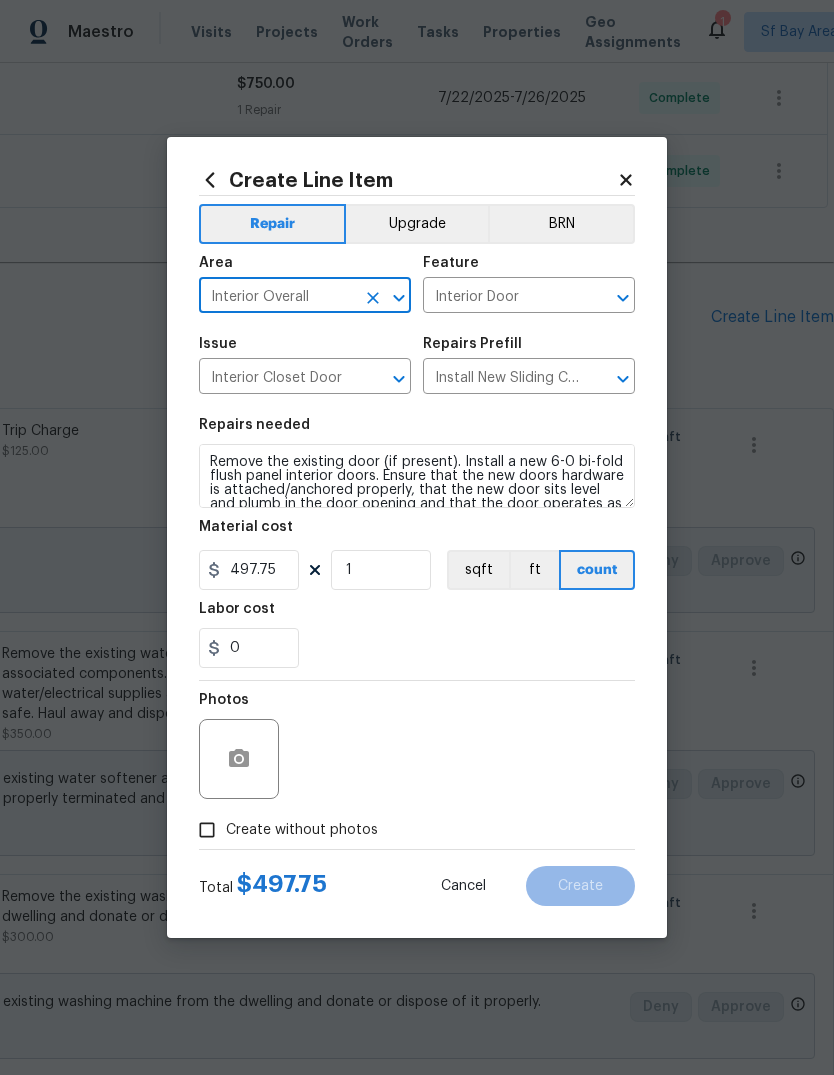 click on "0" at bounding box center [417, 648] 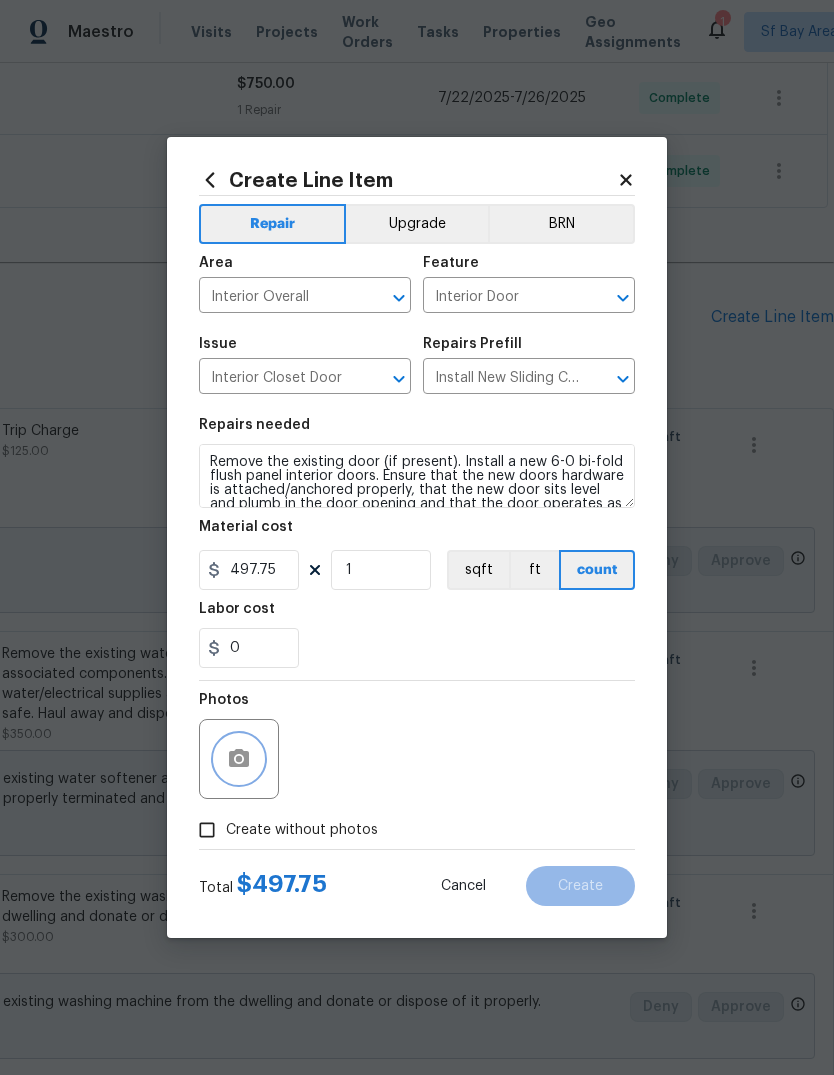 click 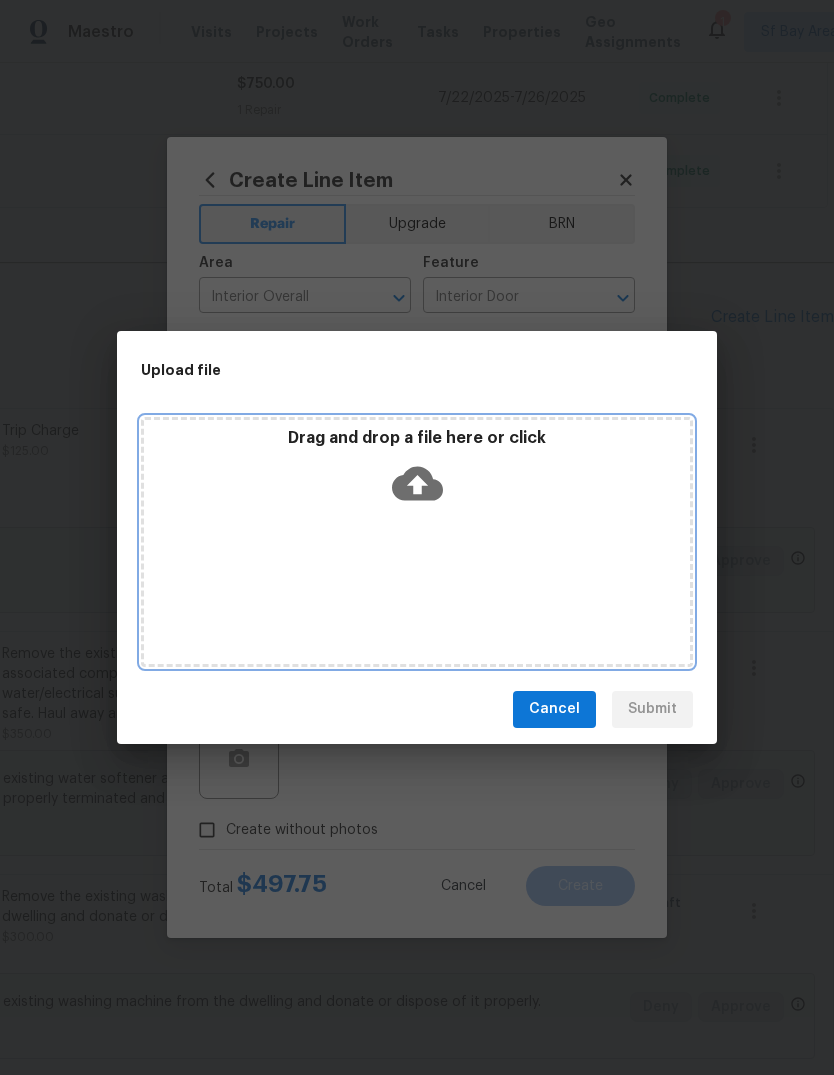 click 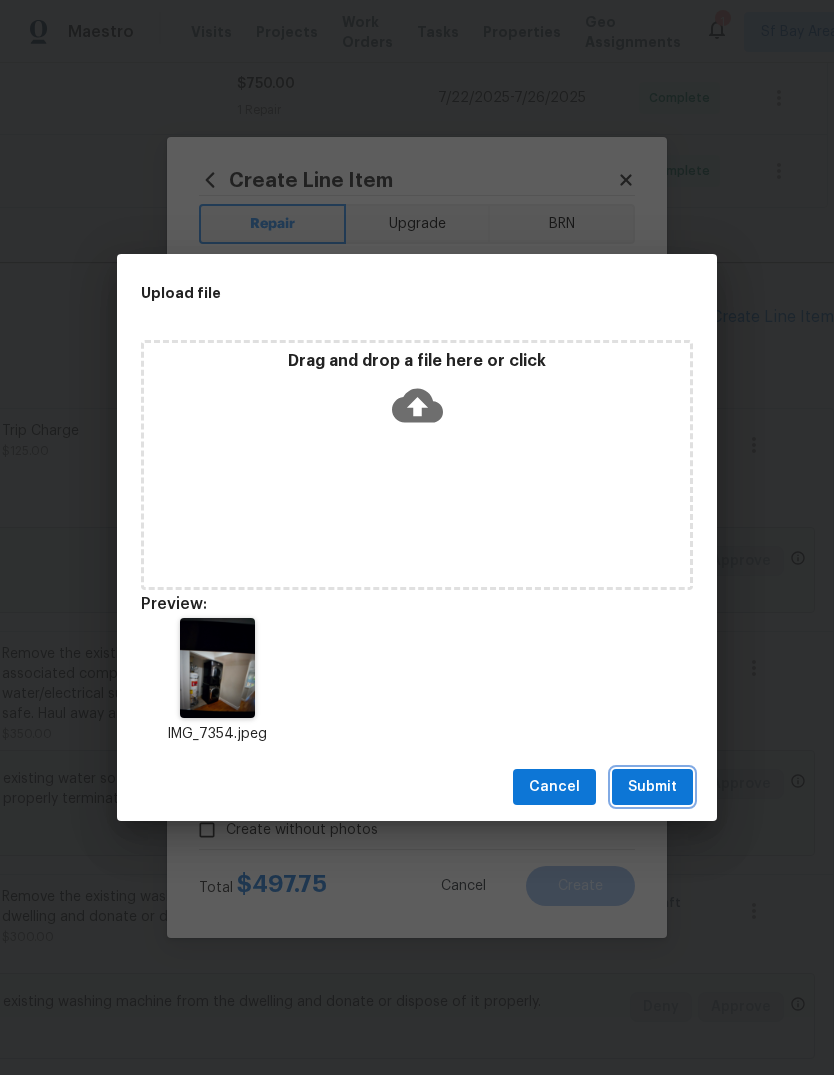 click on "Submit" at bounding box center (652, 787) 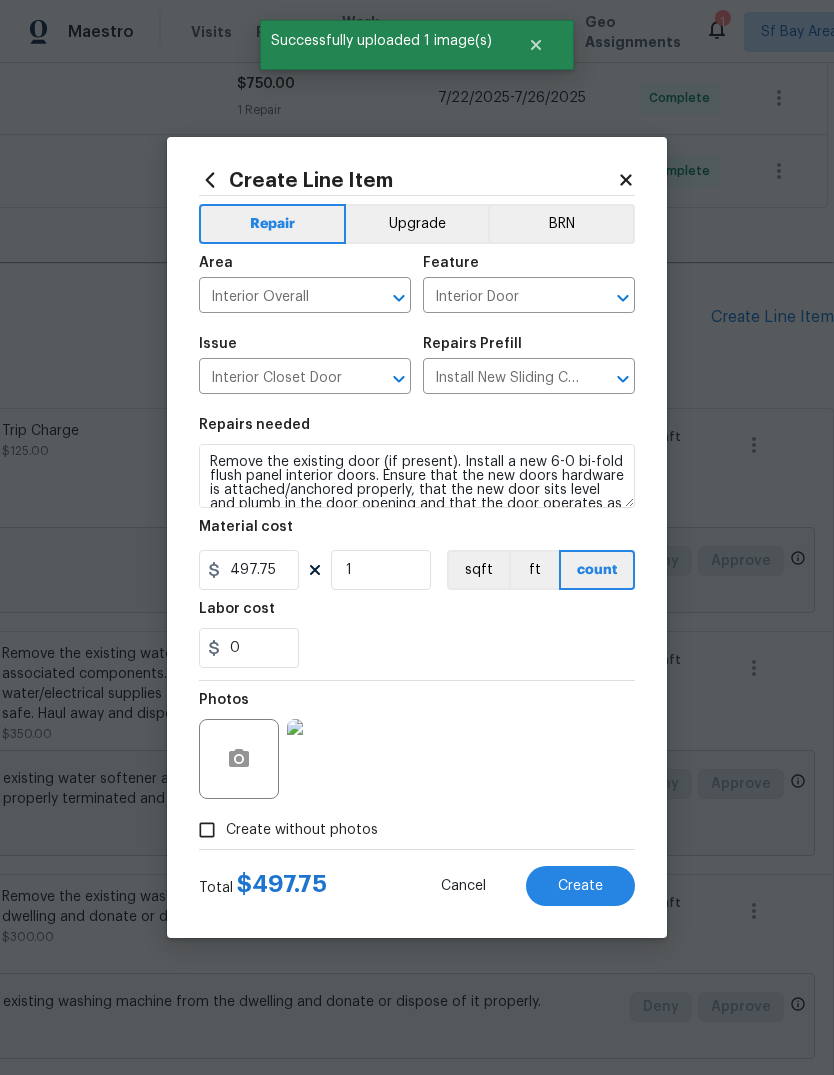 click on "Create" at bounding box center [580, 886] 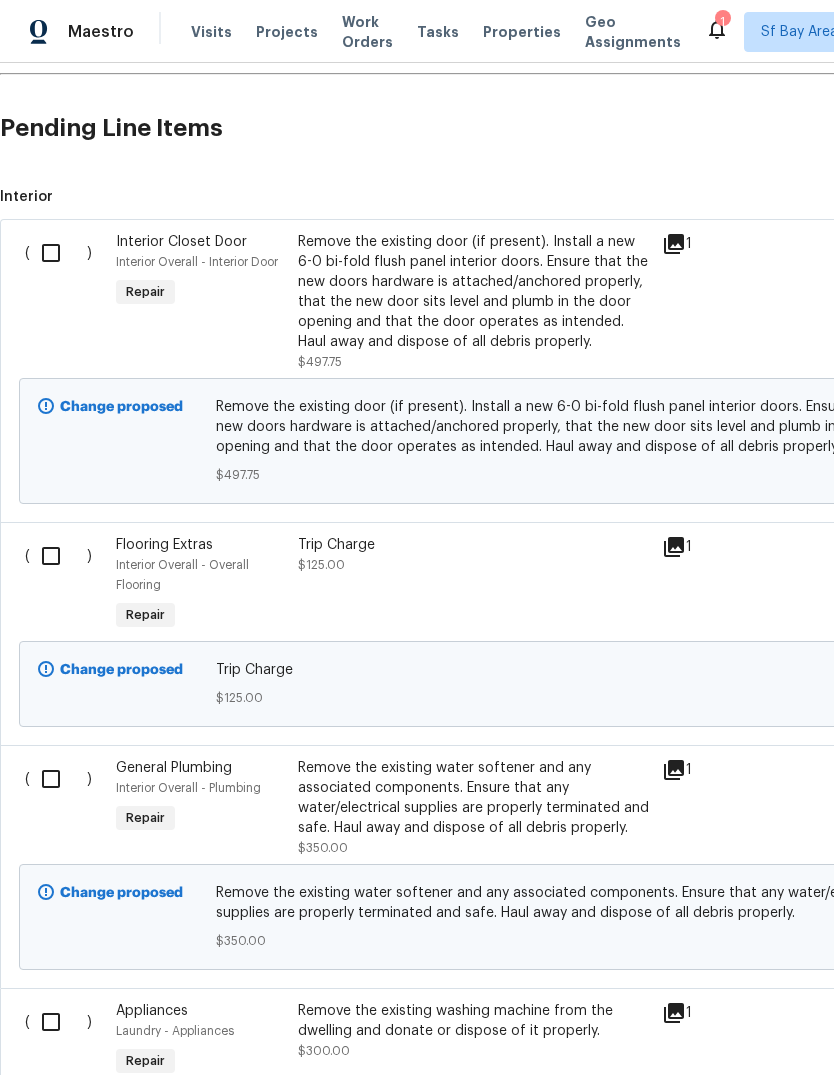 scroll, scrollTop: 859, scrollLeft: 0, axis: vertical 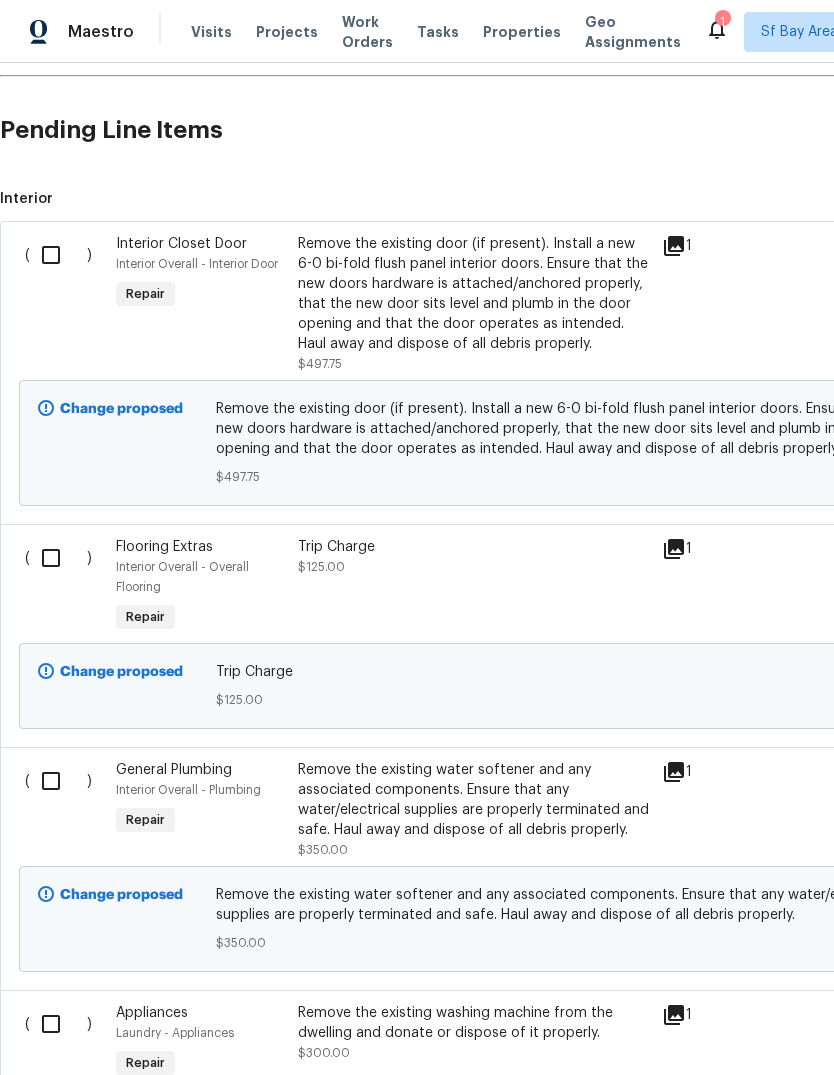 click at bounding box center [58, 255] 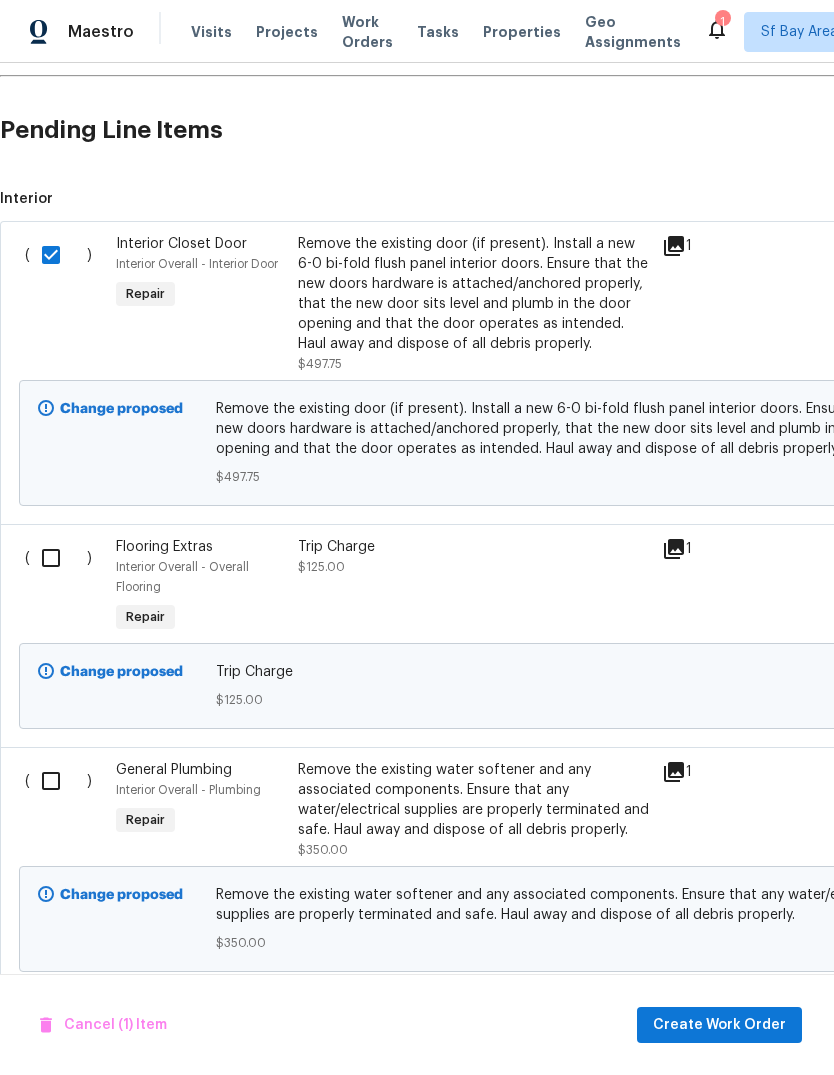 click at bounding box center (58, 558) 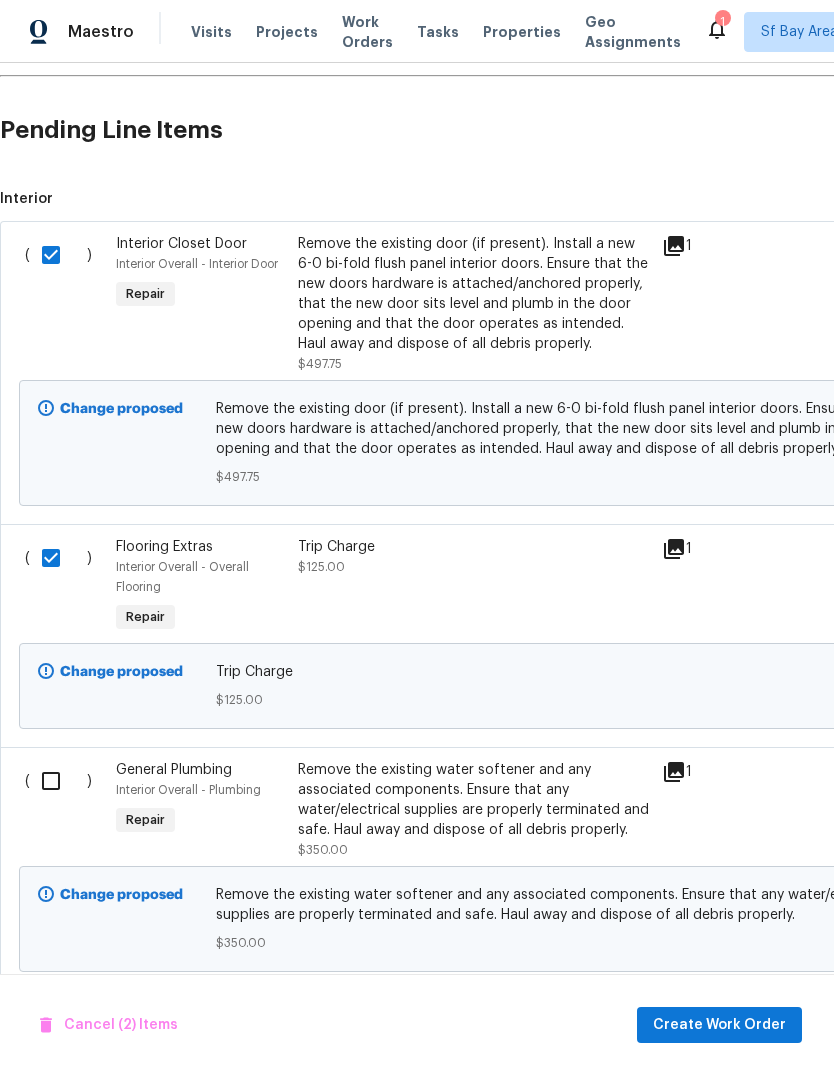 click at bounding box center [58, 781] 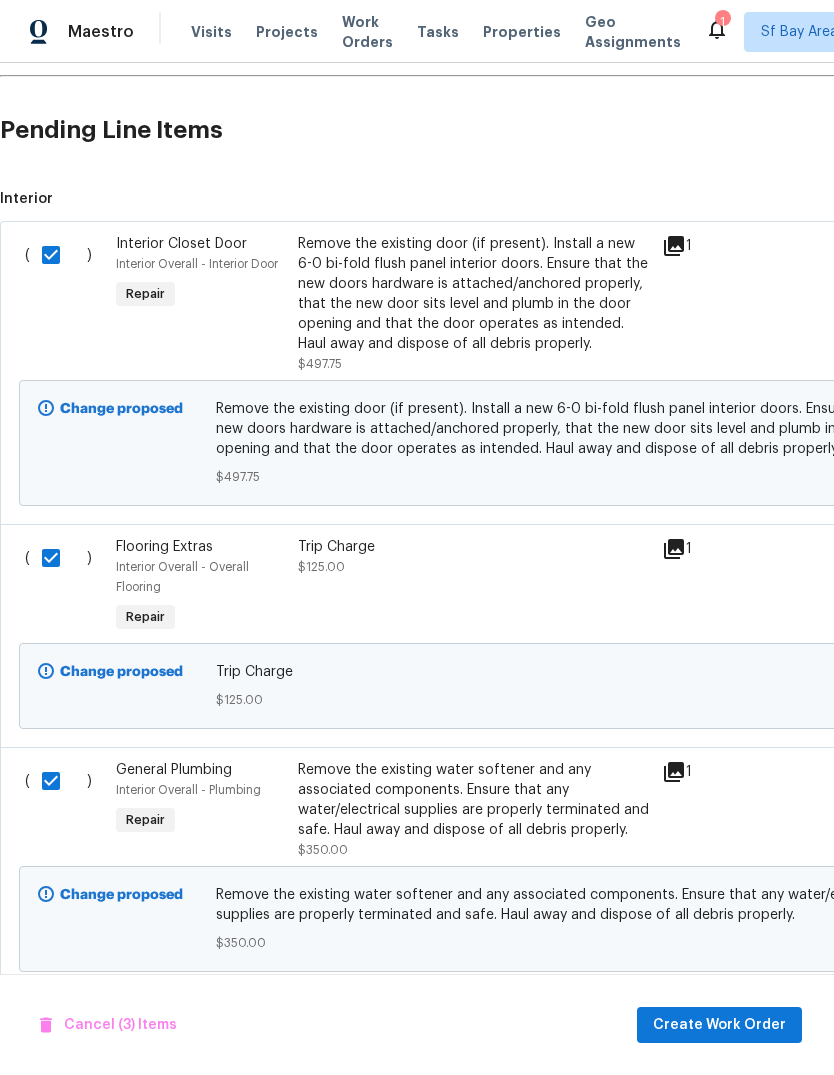 click at bounding box center [58, 1024] 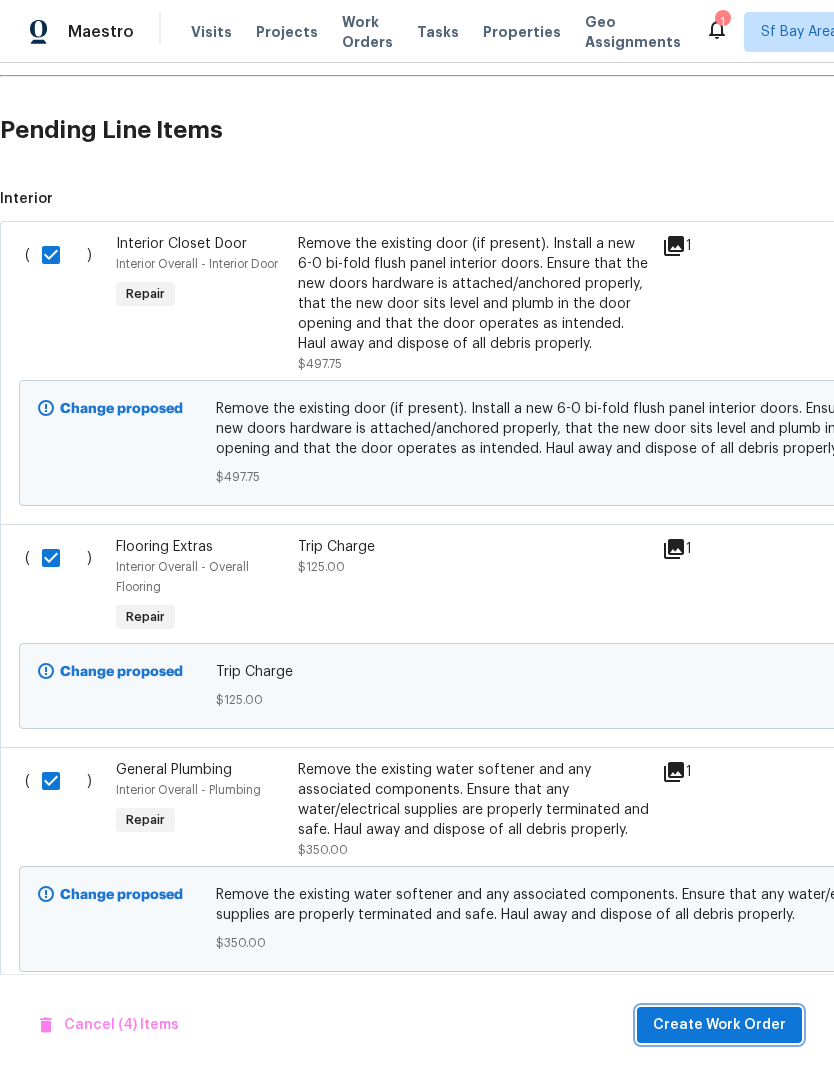 click on "Create Work Order" at bounding box center [719, 1025] 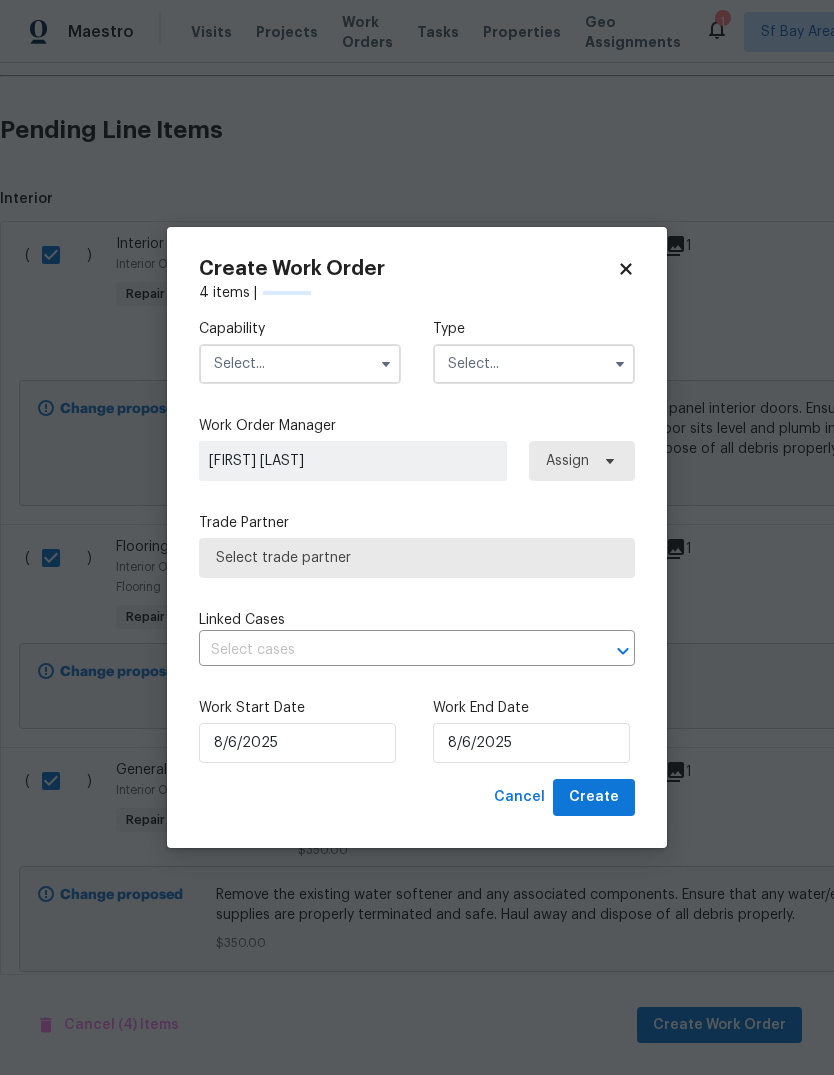 checkbox on "false" 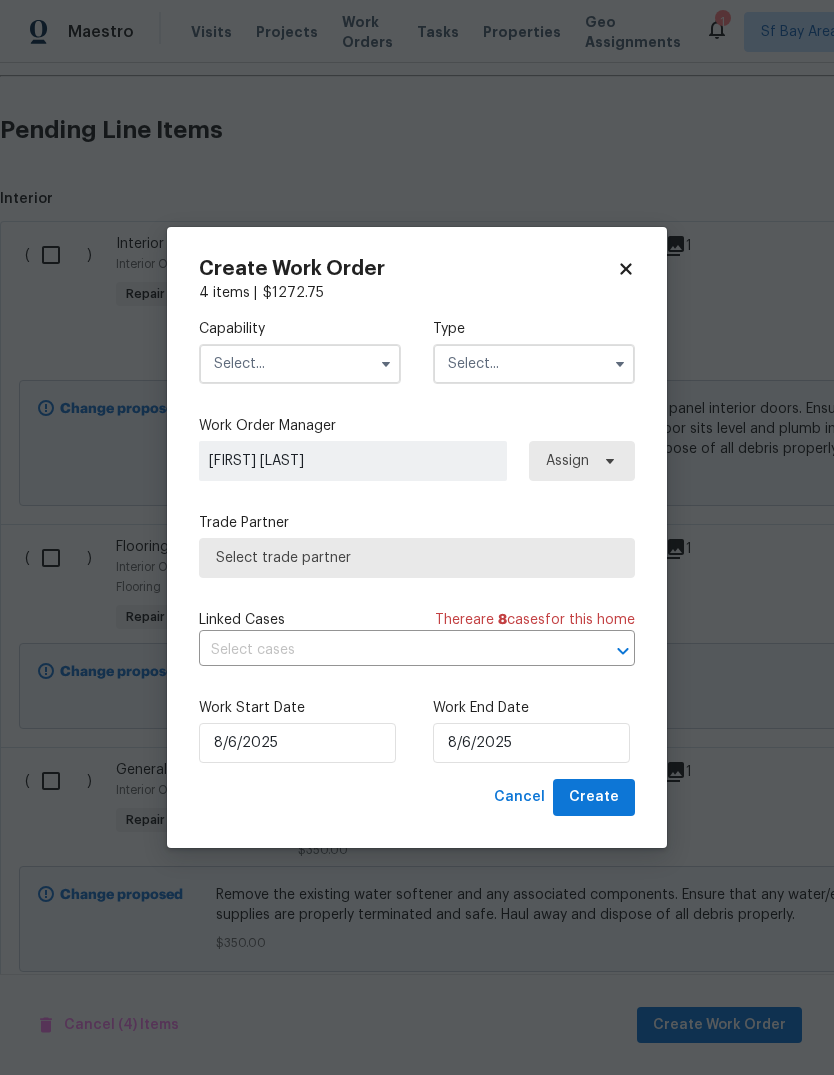 click at bounding box center [300, 364] 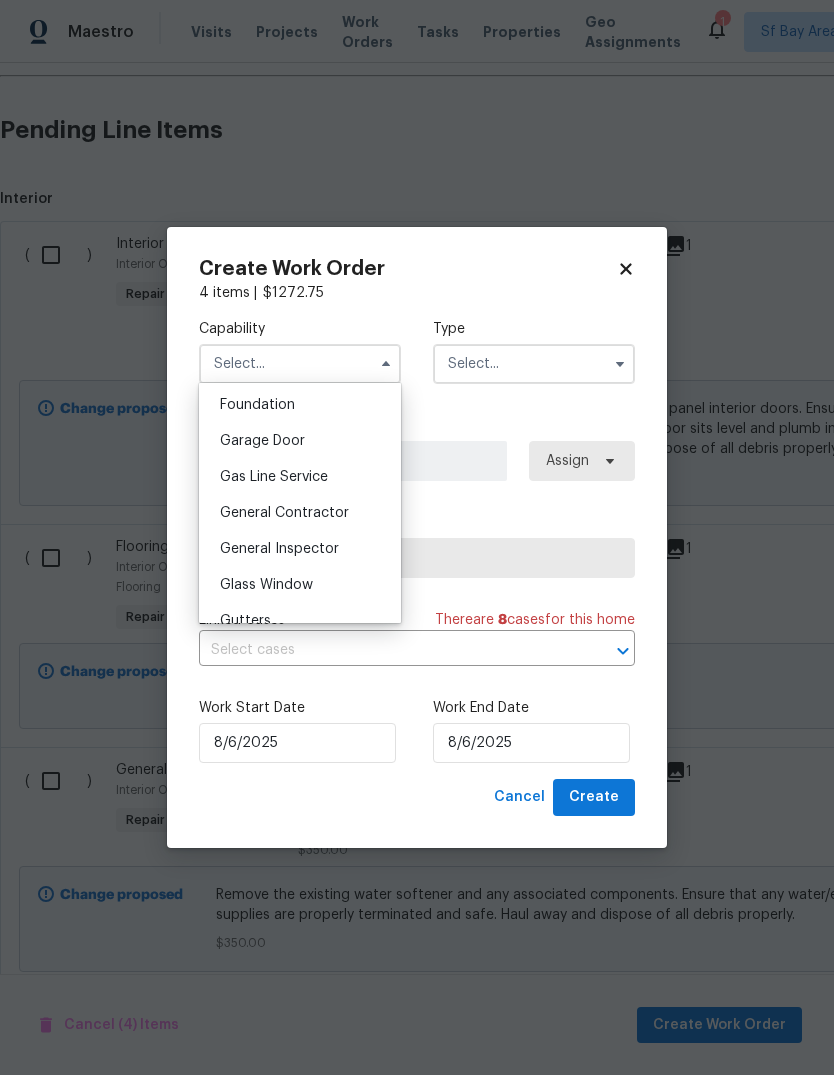 scroll, scrollTop: 857, scrollLeft: 0, axis: vertical 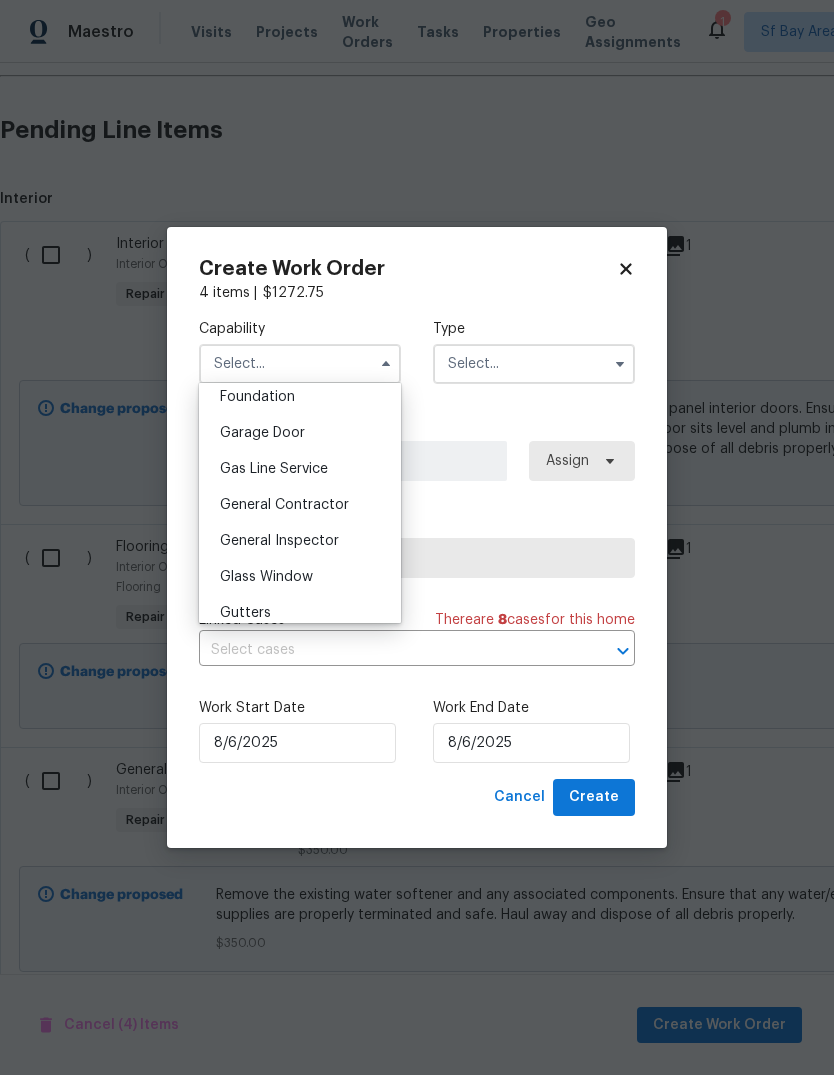 click on "General Contractor" at bounding box center (284, 505) 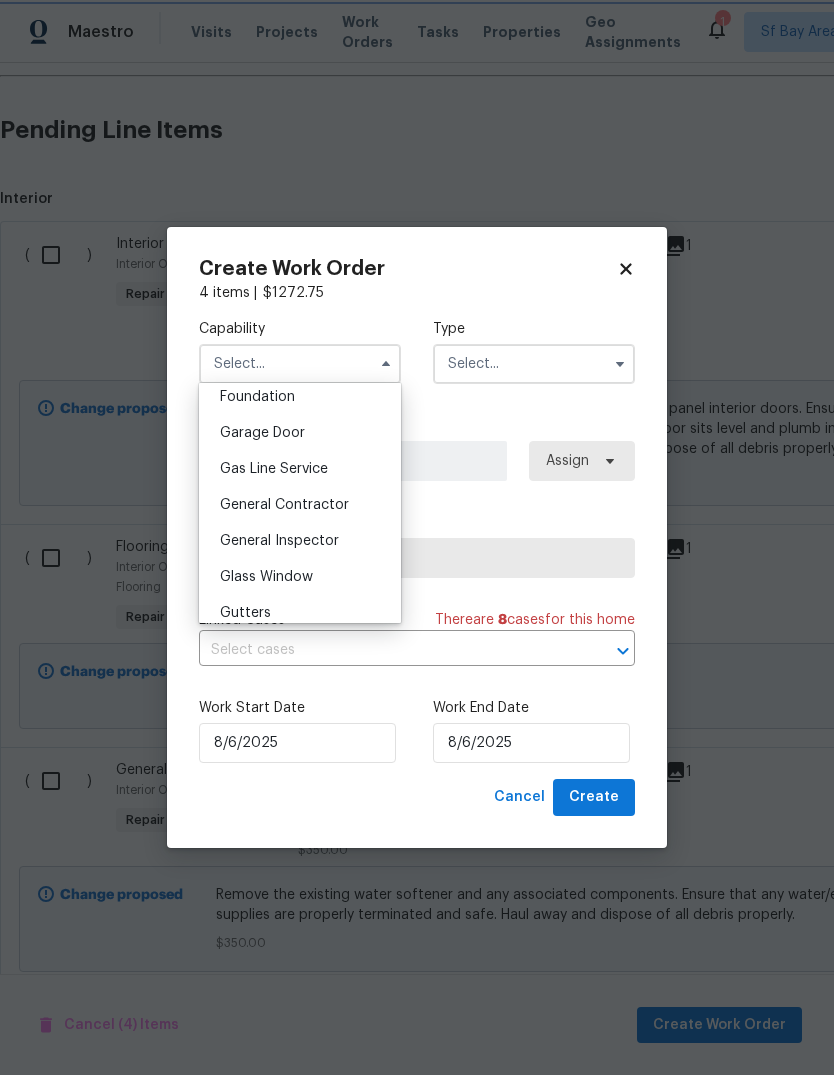 type on "General Contractor" 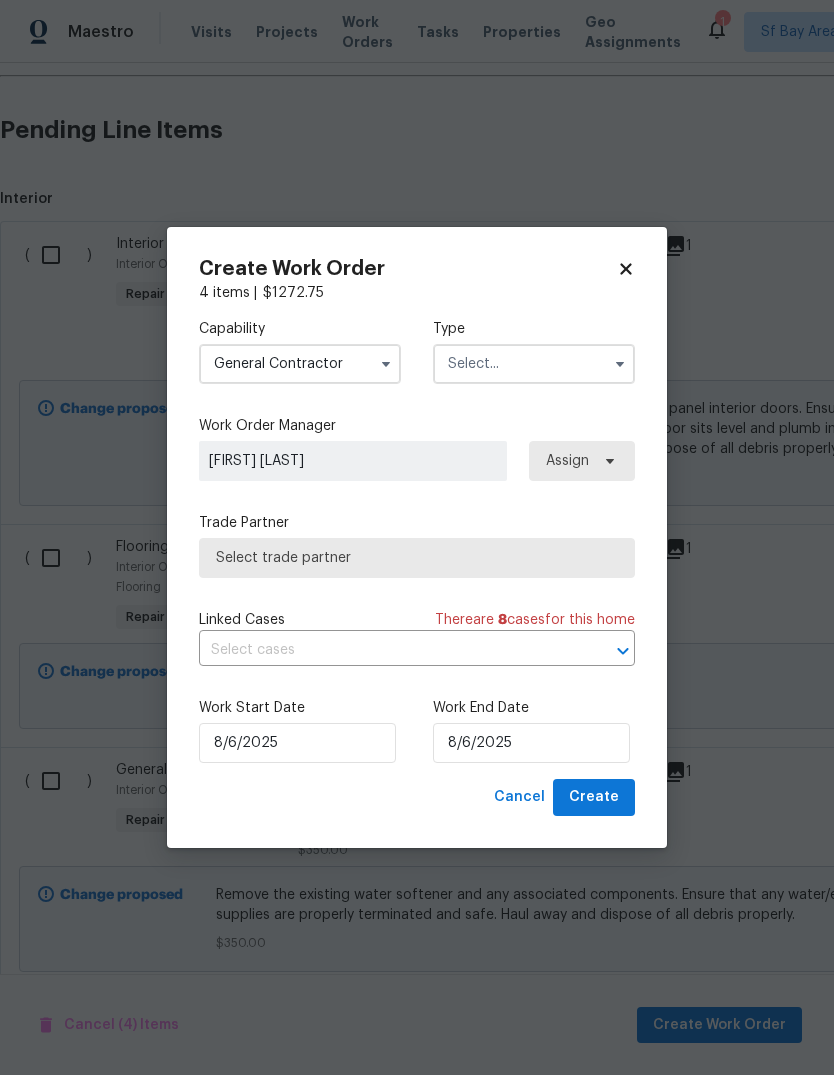 click at bounding box center [534, 364] 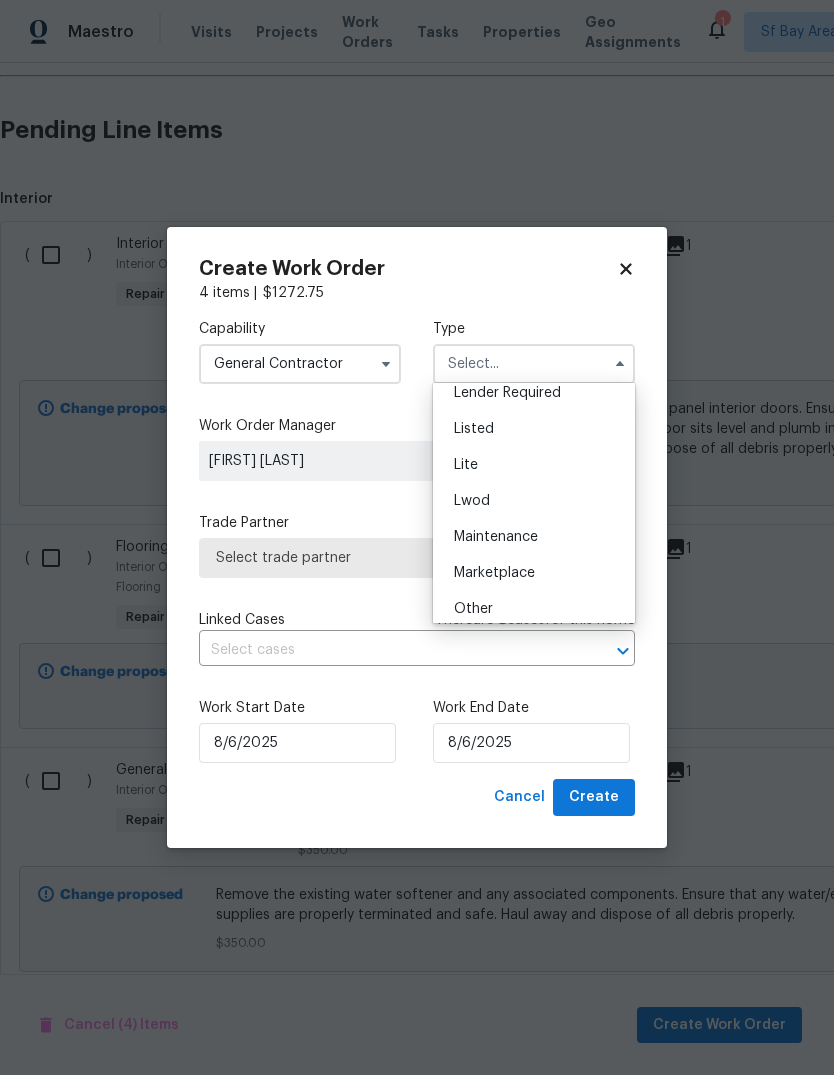 scroll, scrollTop: 194, scrollLeft: 0, axis: vertical 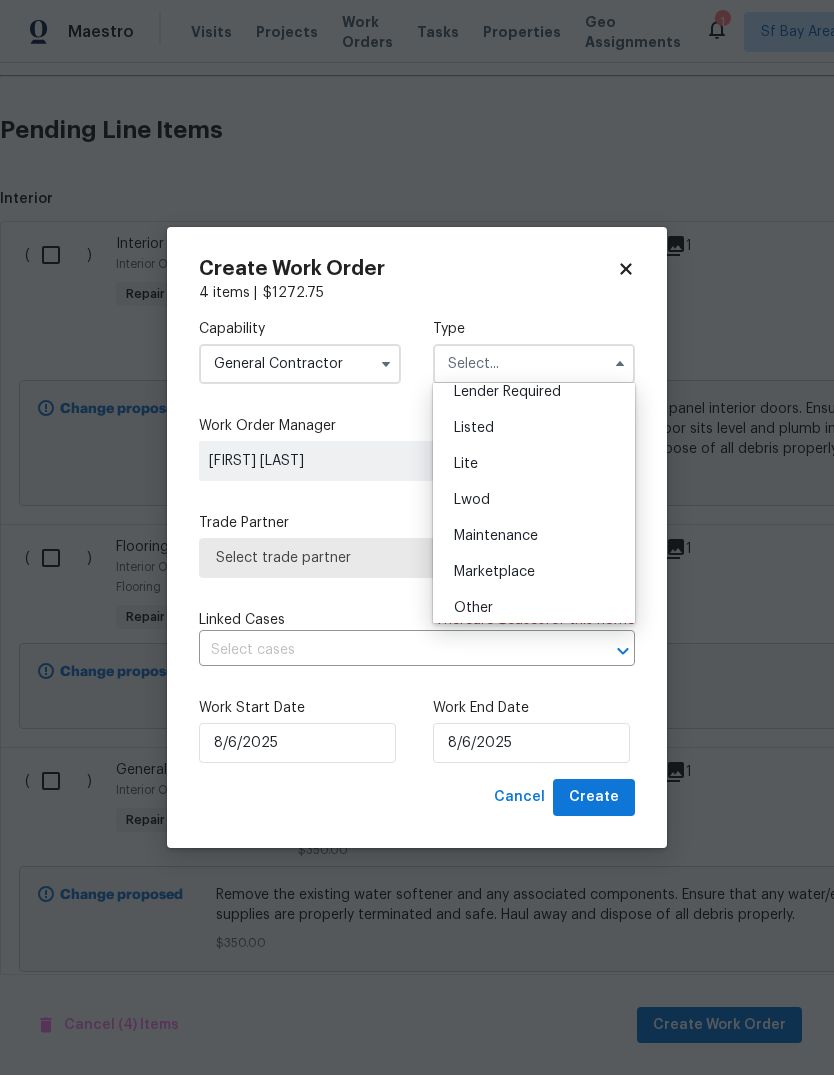 click on "Listed" at bounding box center (534, 428) 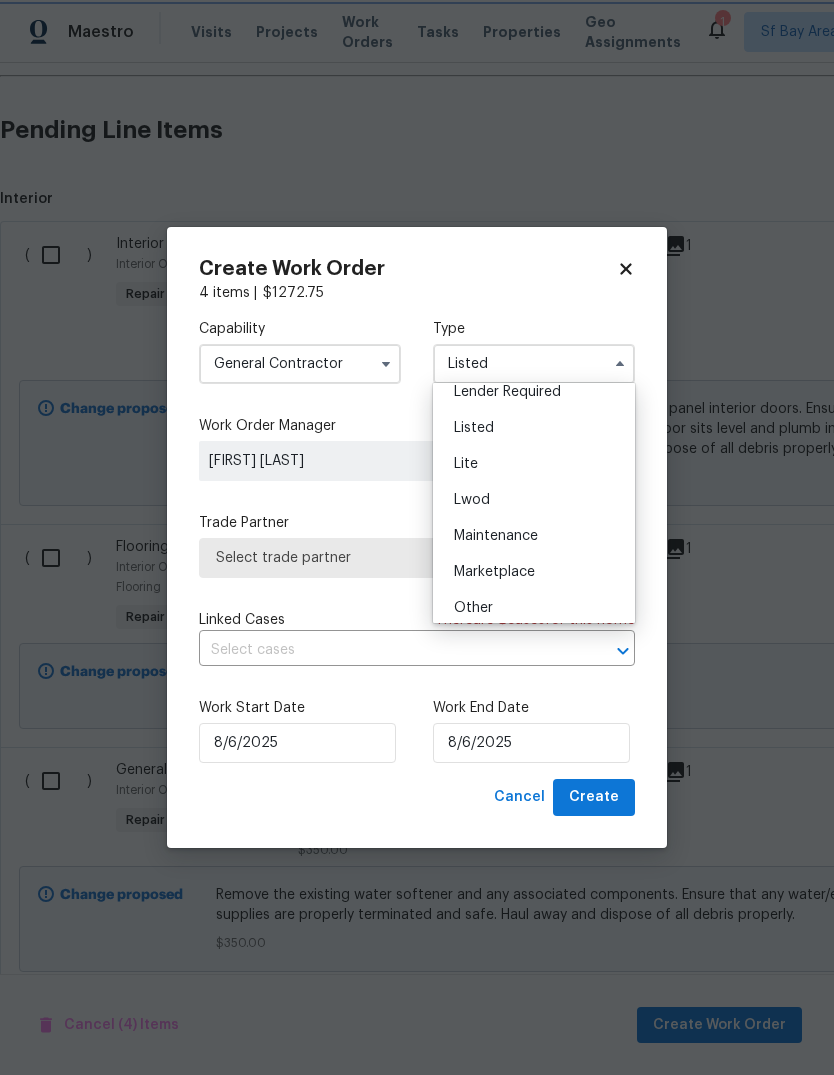 scroll, scrollTop: 0, scrollLeft: 0, axis: both 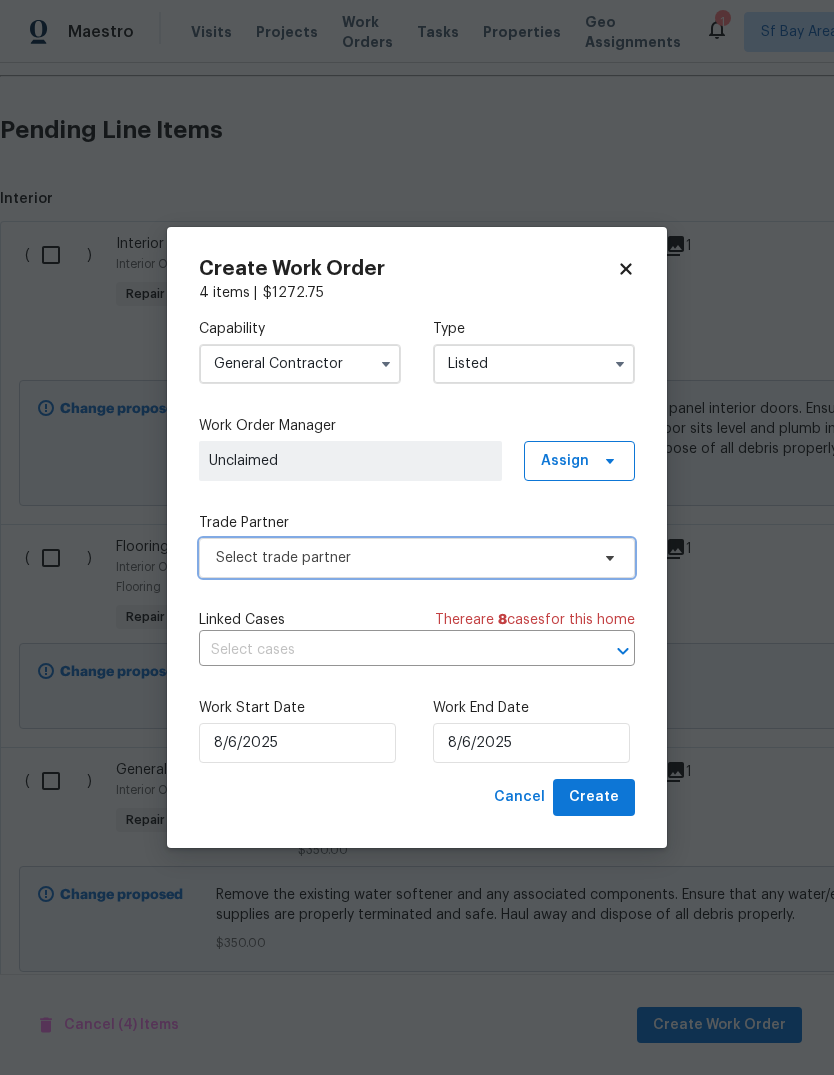 click on "Select trade partner" at bounding box center [402, 558] 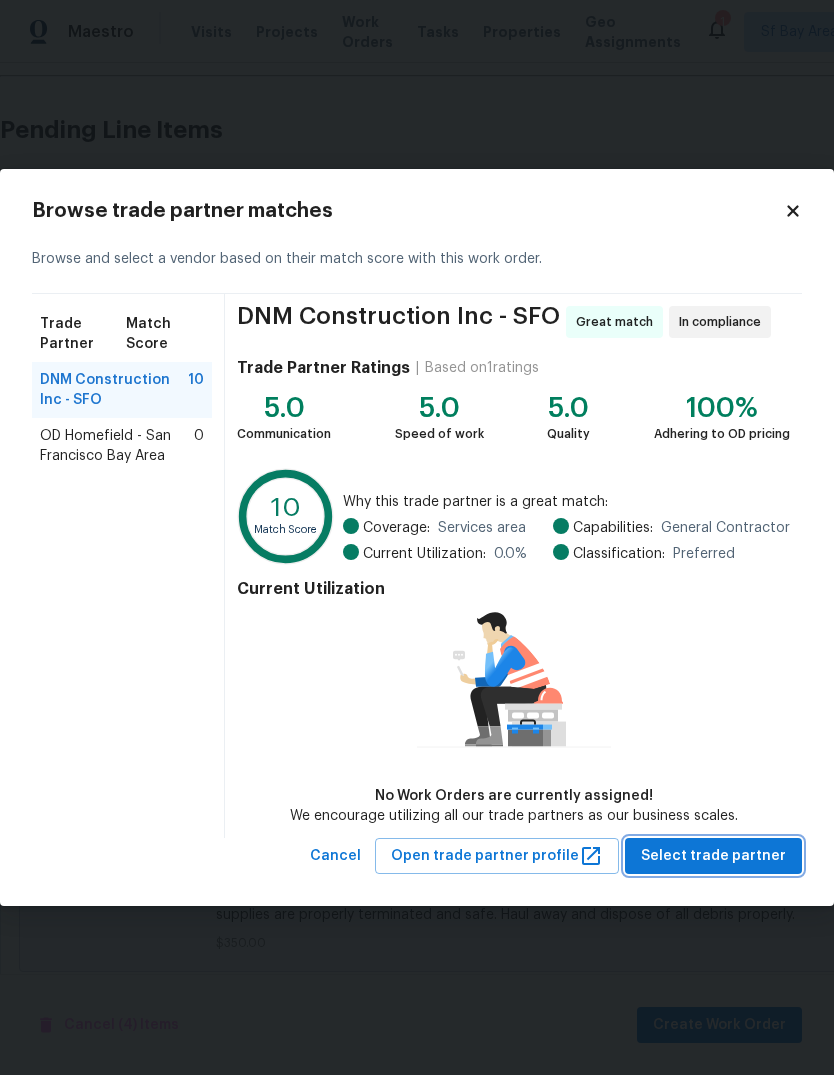 click on "Select trade partner" at bounding box center (713, 856) 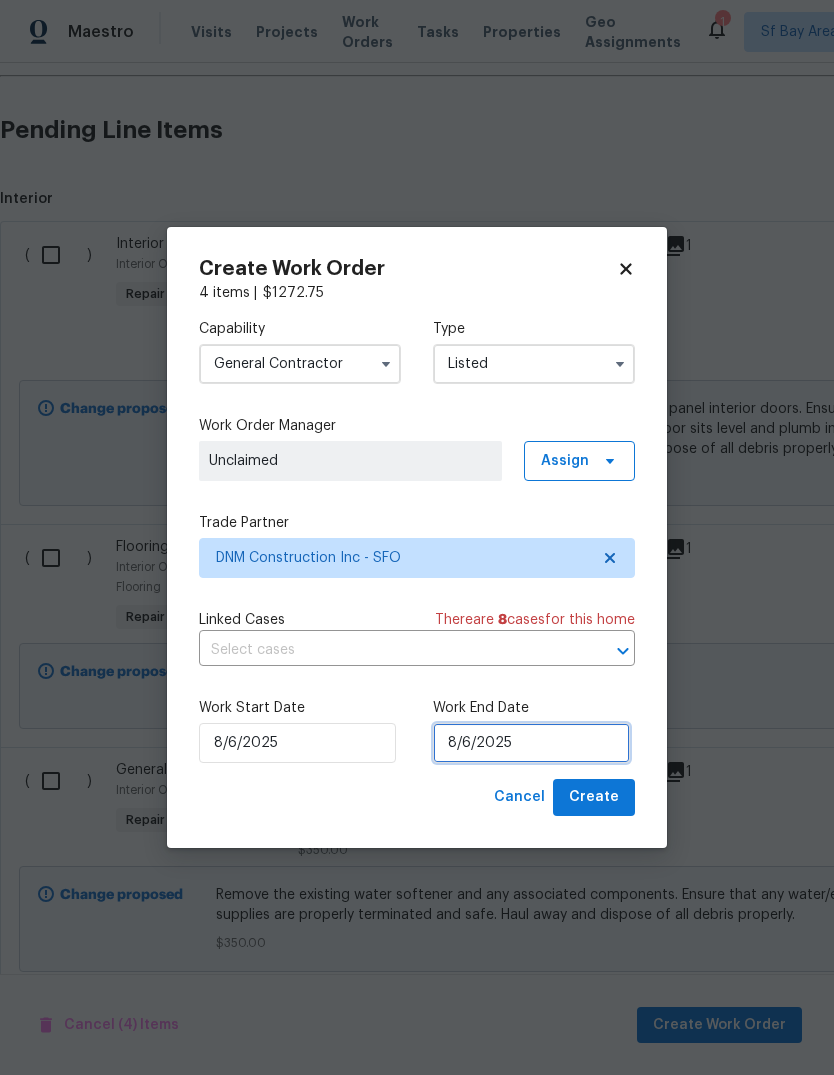 click on "8/6/2025" at bounding box center [531, 743] 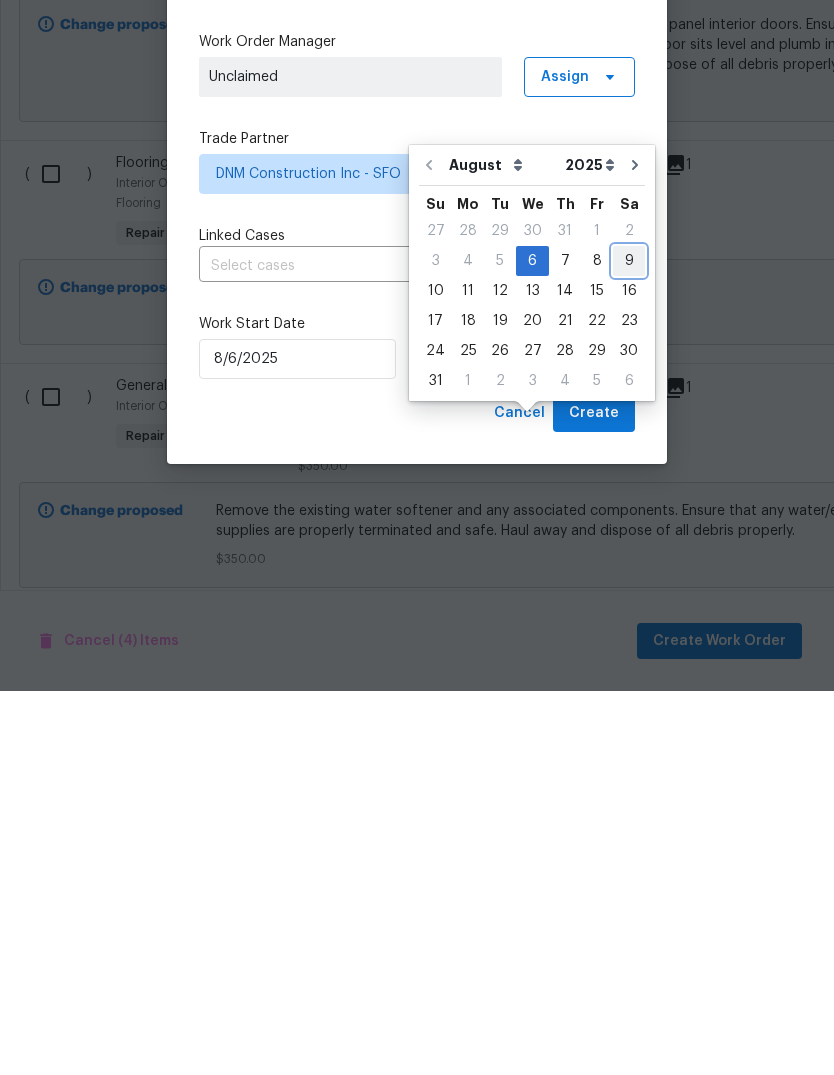 click on "9" at bounding box center (629, 645) 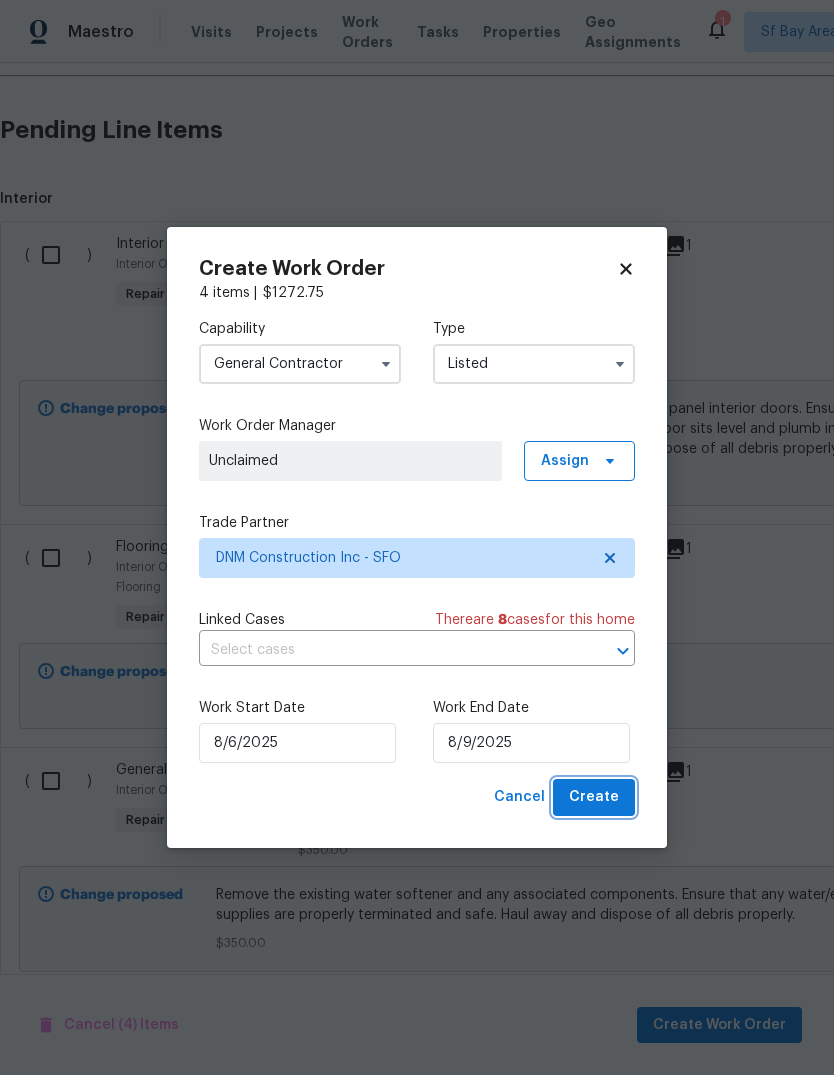 click on "Create" at bounding box center (594, 797) 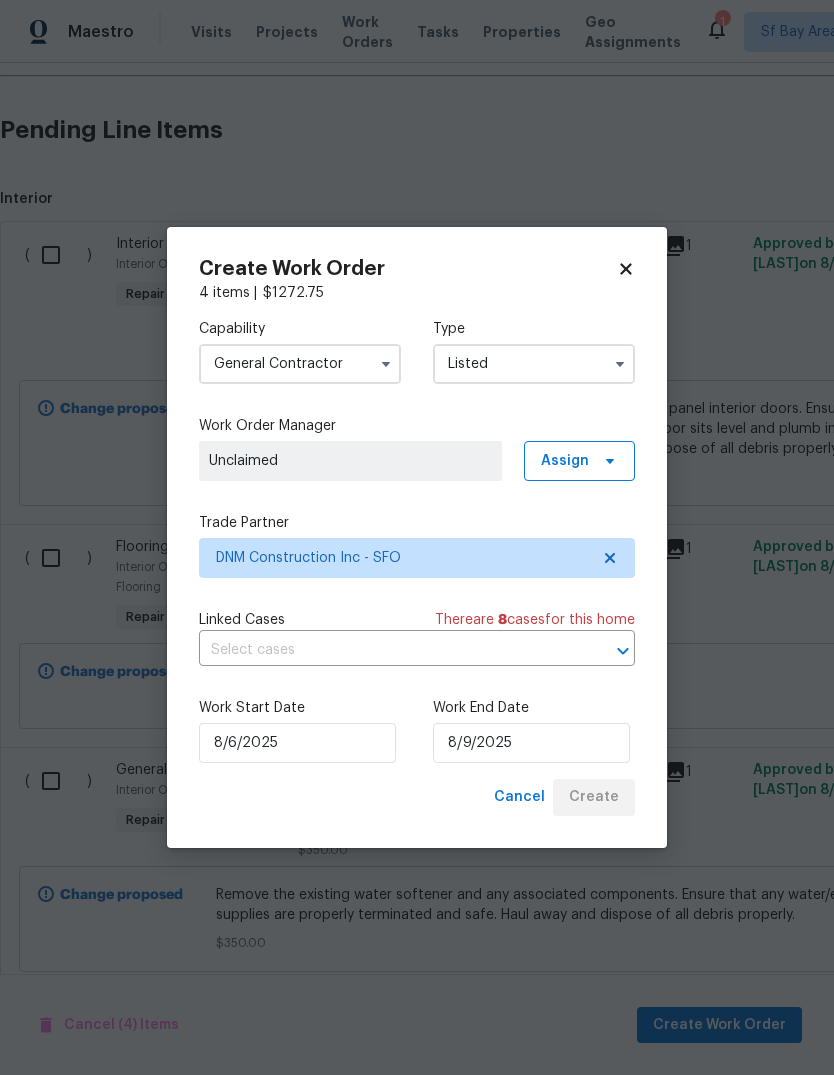 scroll, scrollTop: 0, scrollLeft: 0, axis: both 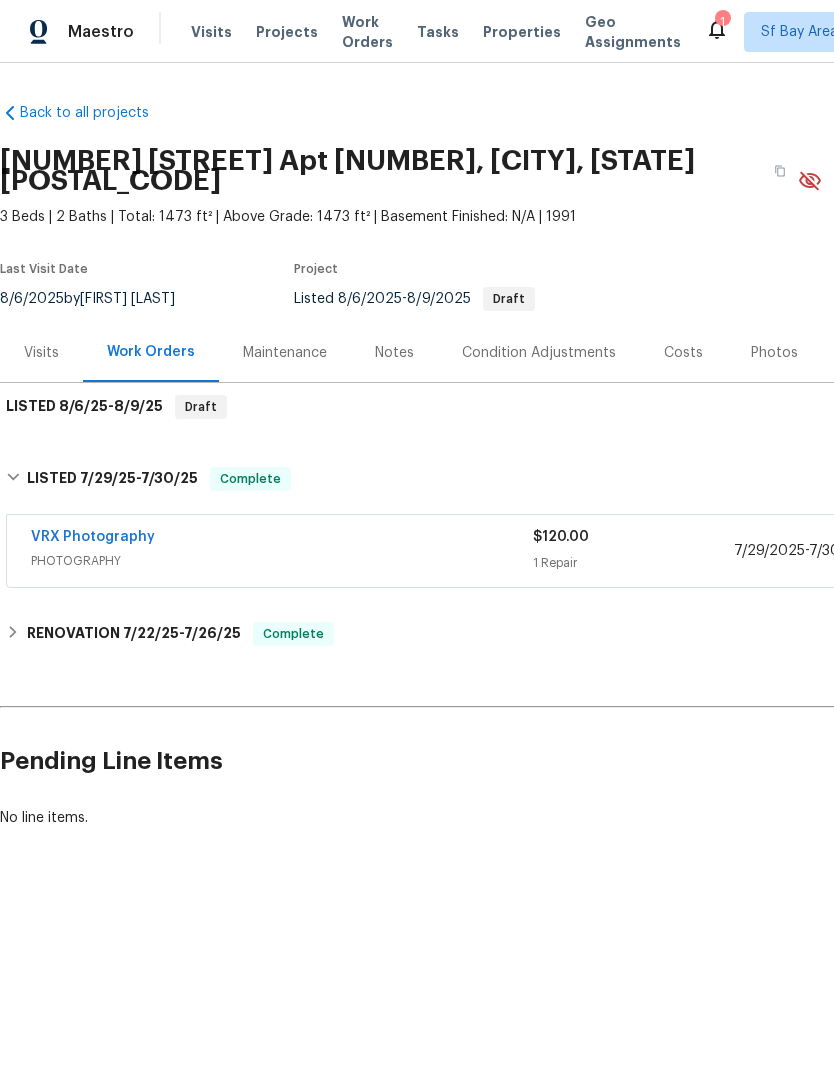click on "Visits" at bounding box center [41, 353] 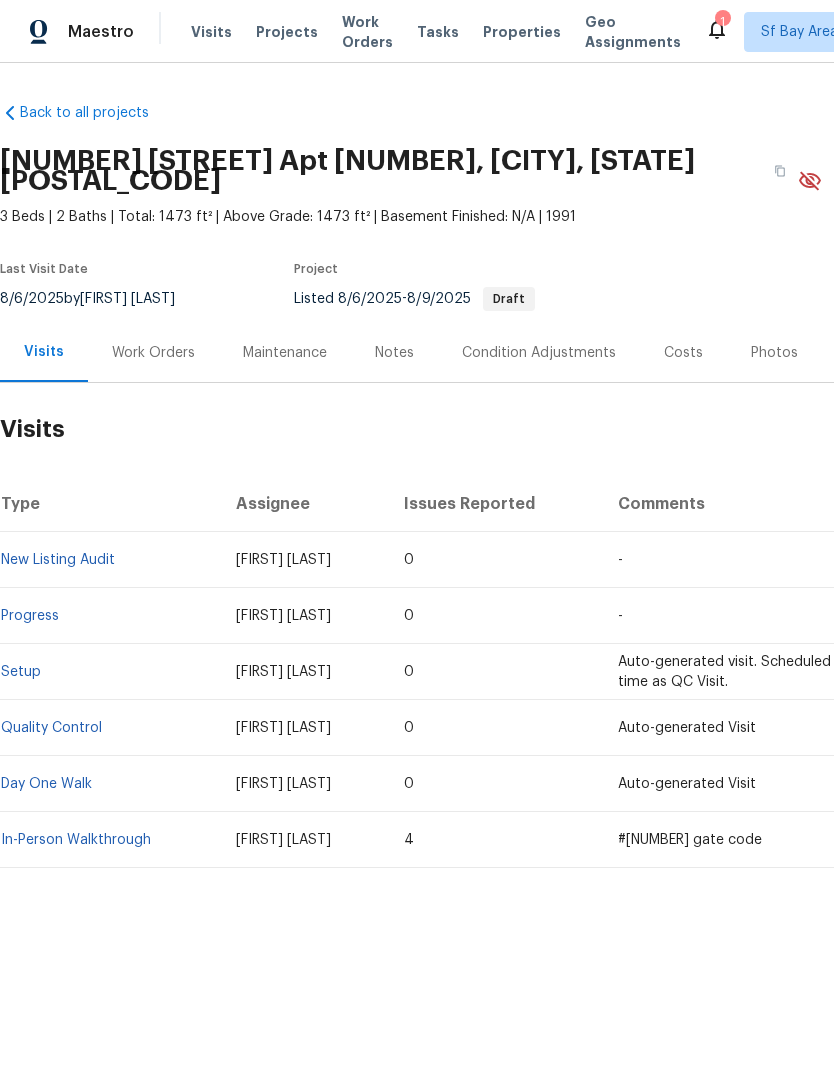 click on "Work Orders" at bounding box center [153, 353] 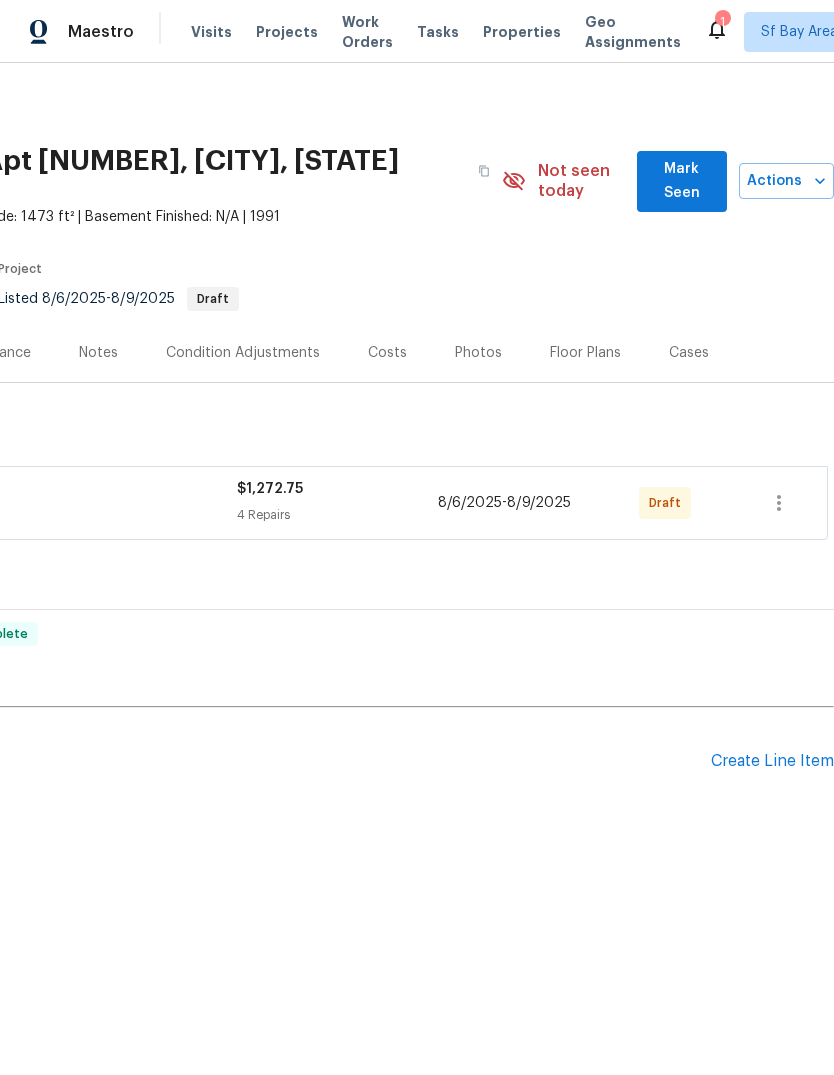 scroll, scrollTop: 0, scrollLeft: 296, axis: horizontal 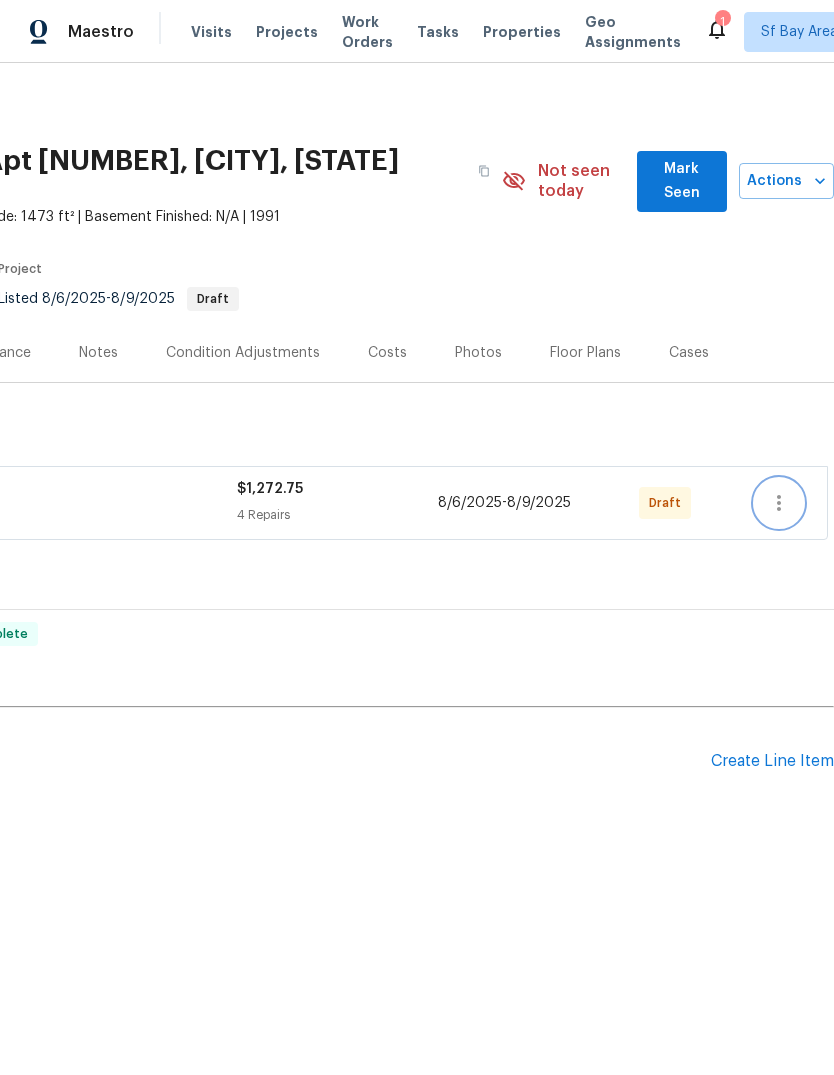 click 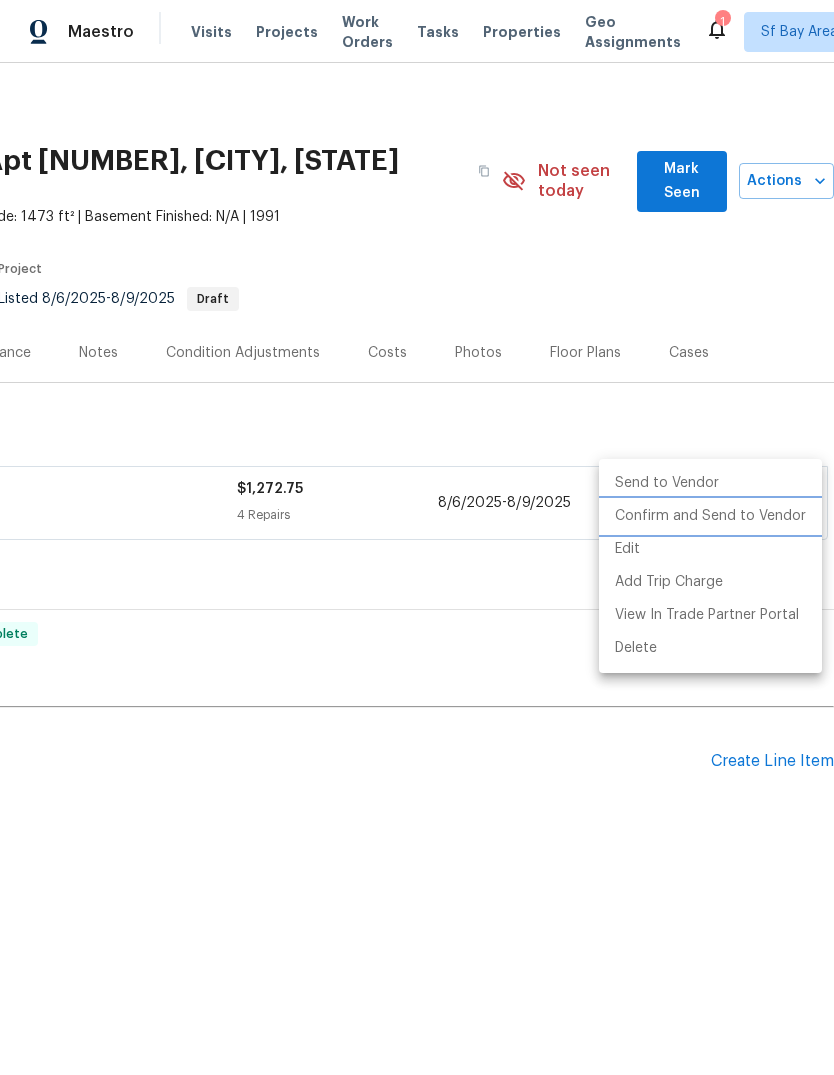 click on "Confirm and Send to Vendor" at bounding box center (710, 516) 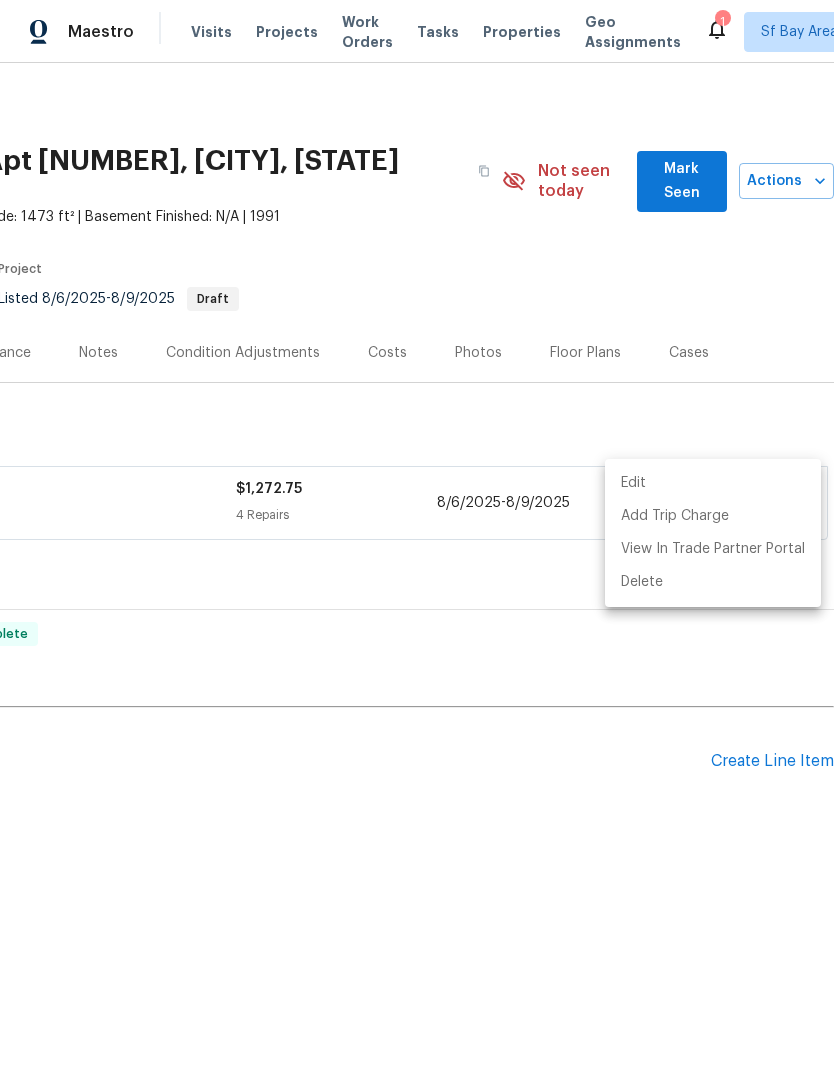 click at bounding box center [417, 537] 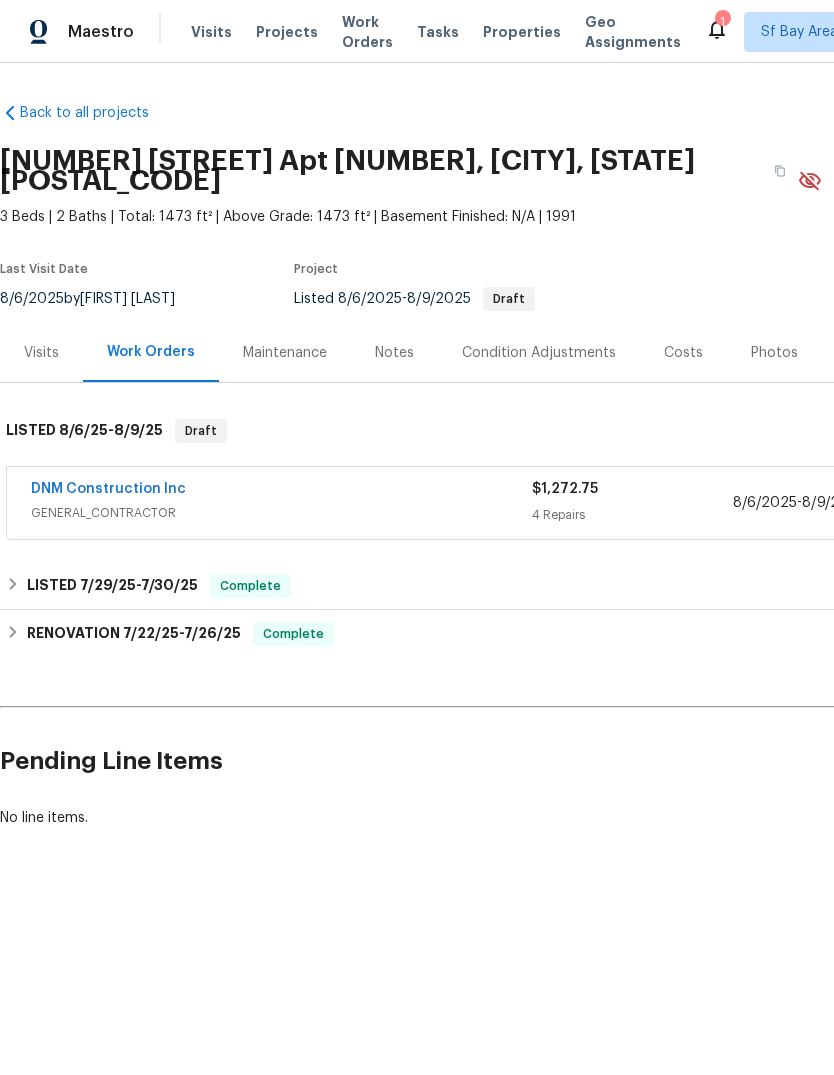 scroll, scrollTop: 0, scrollLeft: 0, axis: both 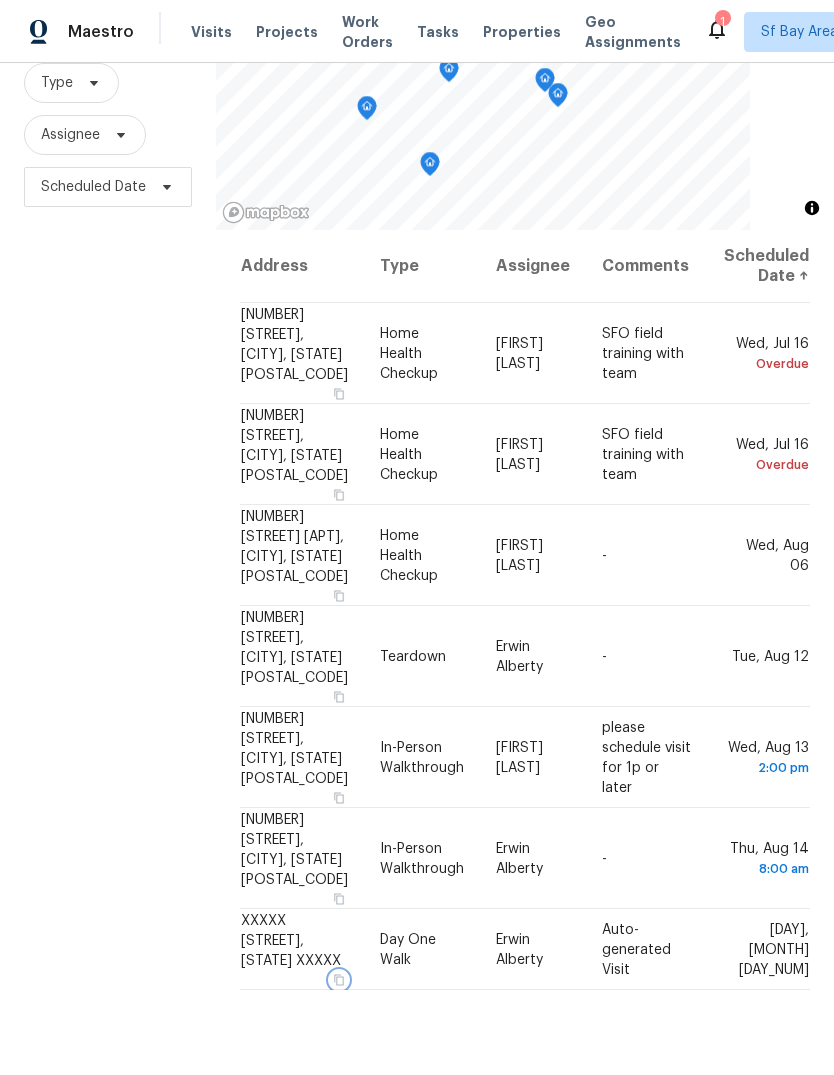 click at bounding box center (339, 979) 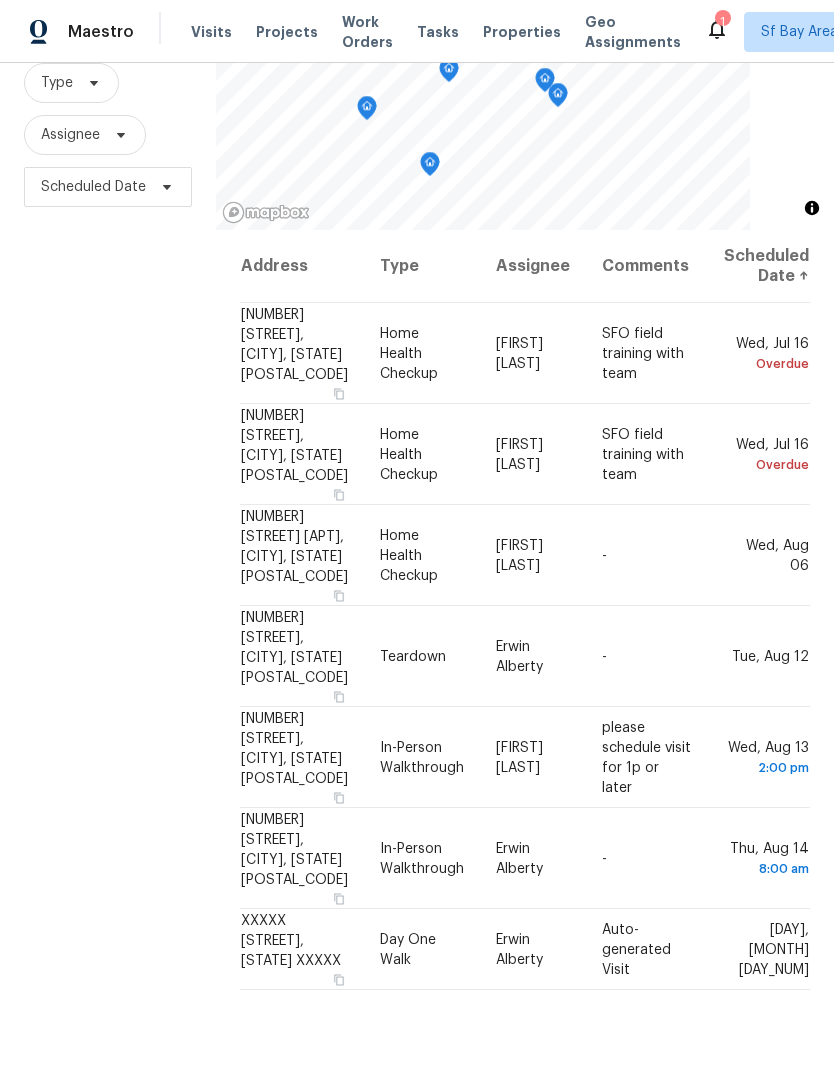 click on "XXXXX [STREET], [STATE] XXXXX" at bounding box center [302, 949] 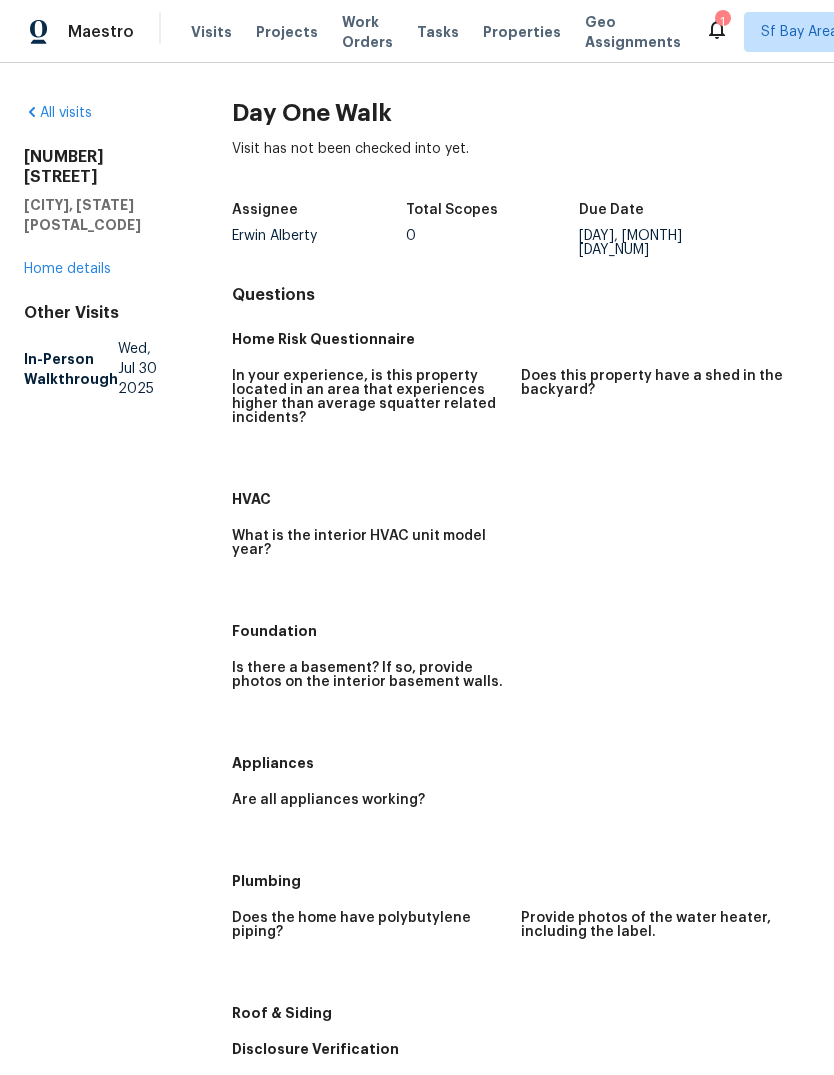 click on "Visits" at bounding box center (211, 32) 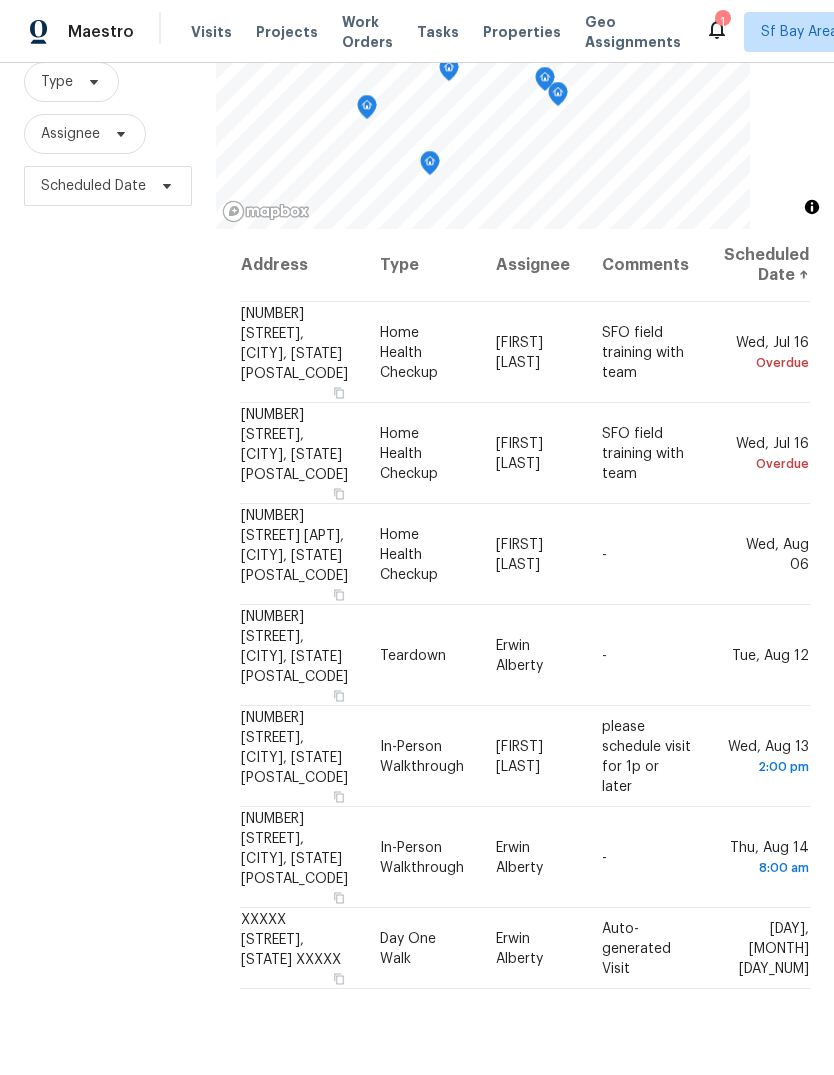 scroll, scrollTop: 193, scrollLeft: 0, axis: vertical 